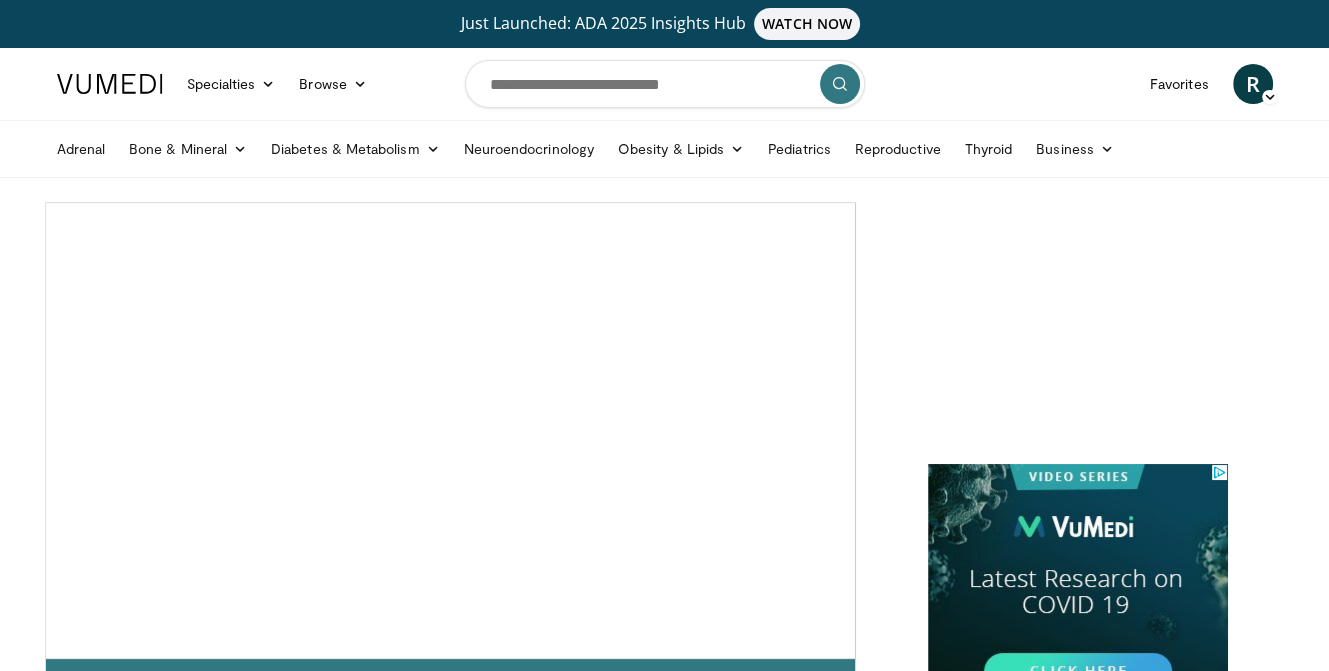 scroll, scrollTop: 0, scrollLeft: 0, axis: both 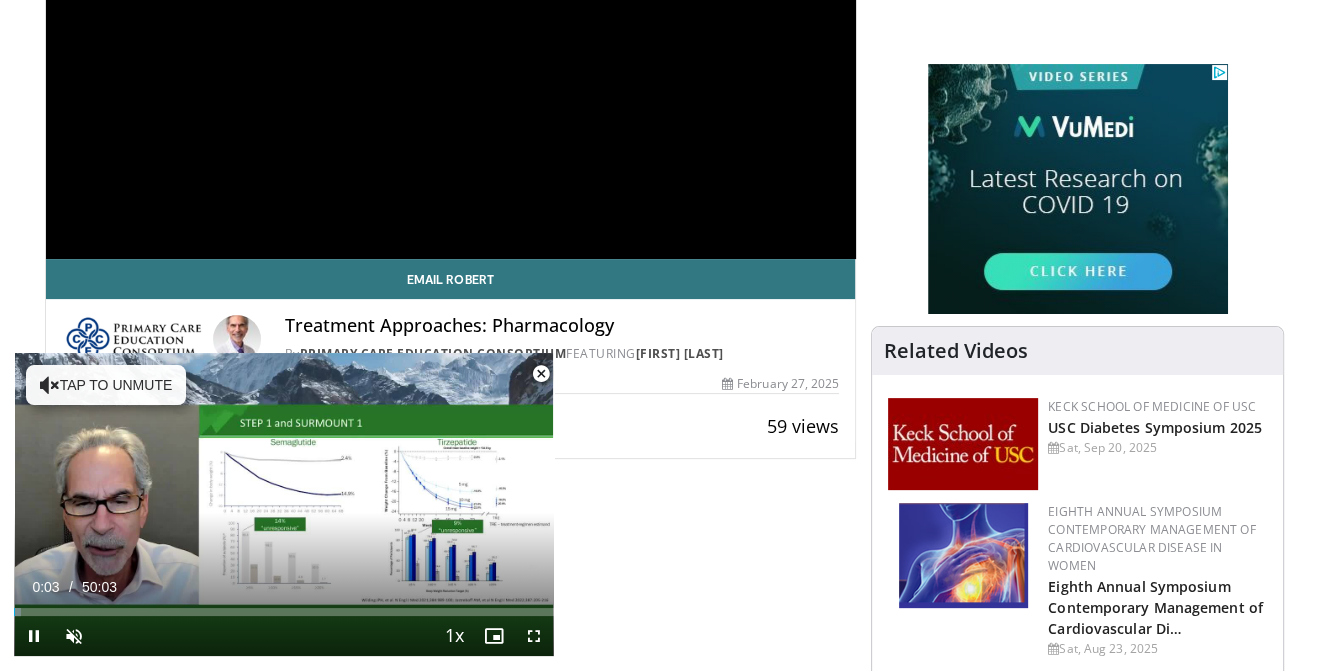 click at bounding box center [541, 374] 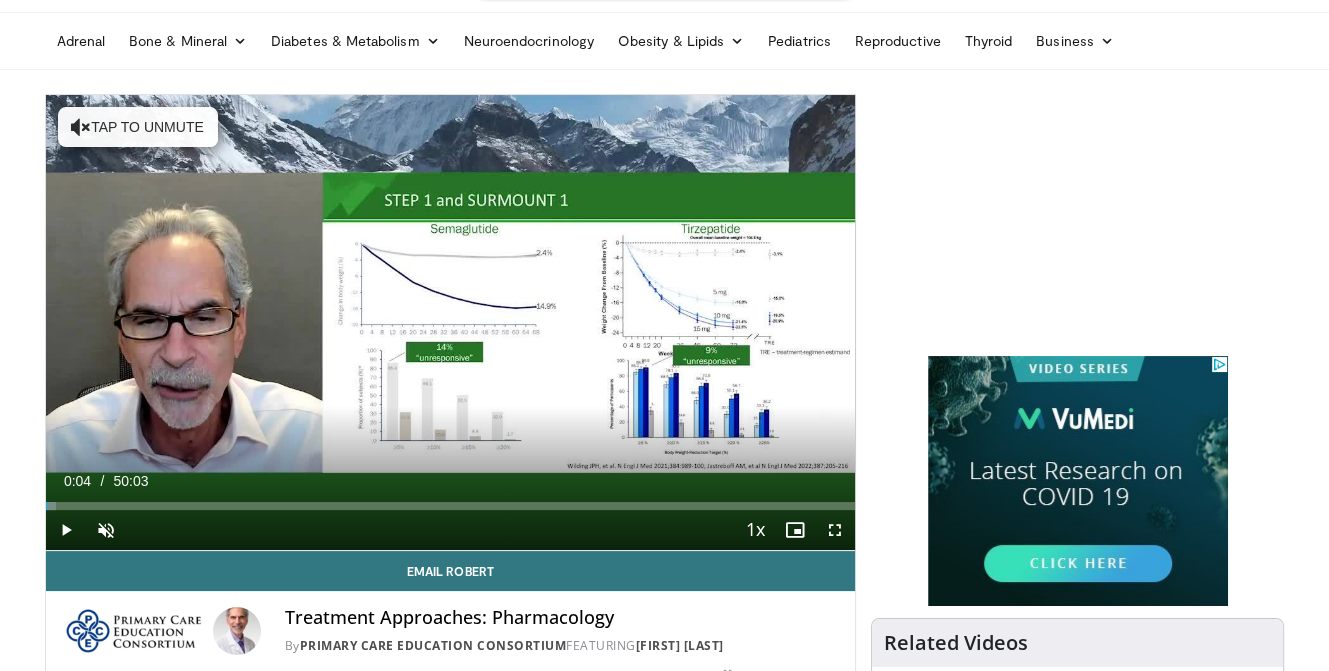 scroll, scrollTop: 100, scrollLeft: 0, axis: vertical 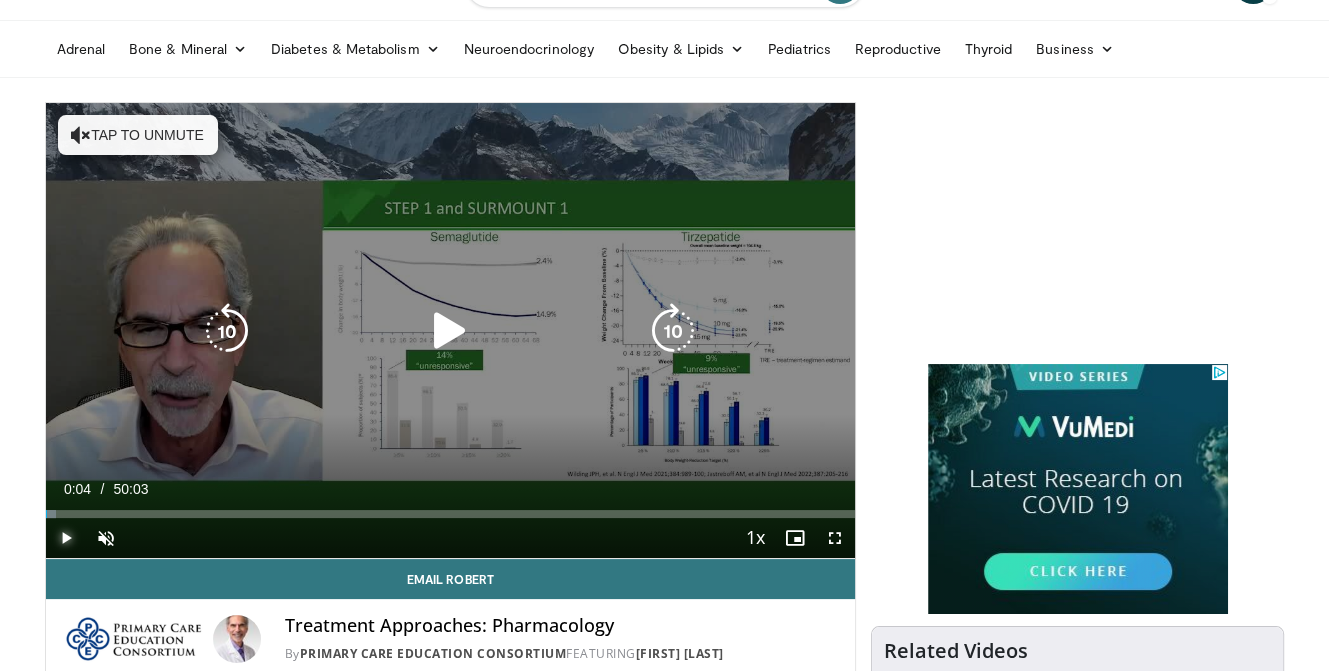 click at bounding box center (66, 538) 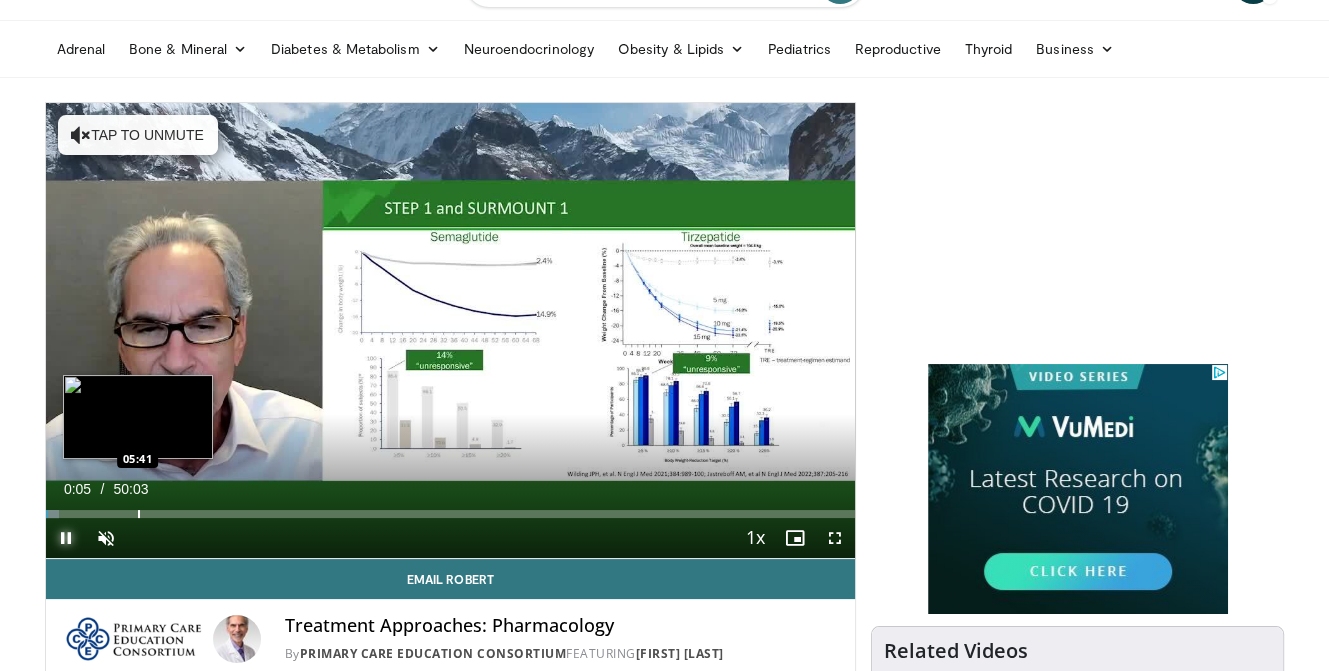 click at bounding box center (139, 514) 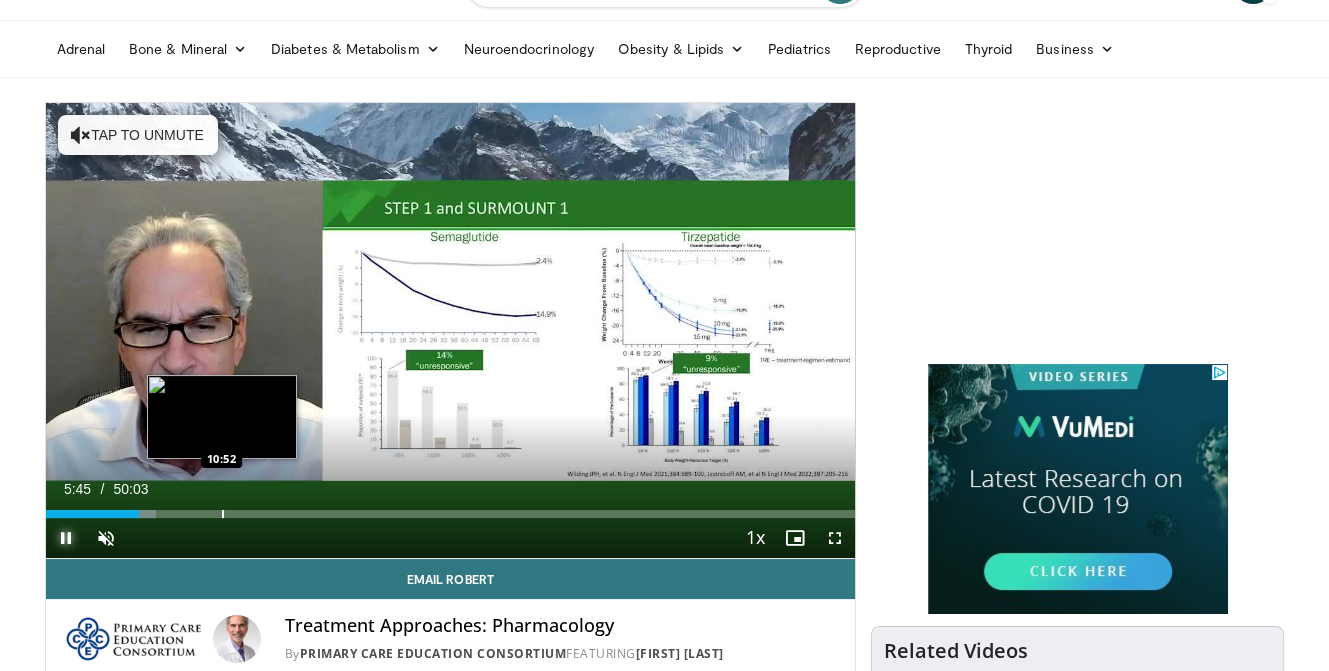 click on "Loaded :  13.63% 05:45 10:52" at bounding box center [451, 508] 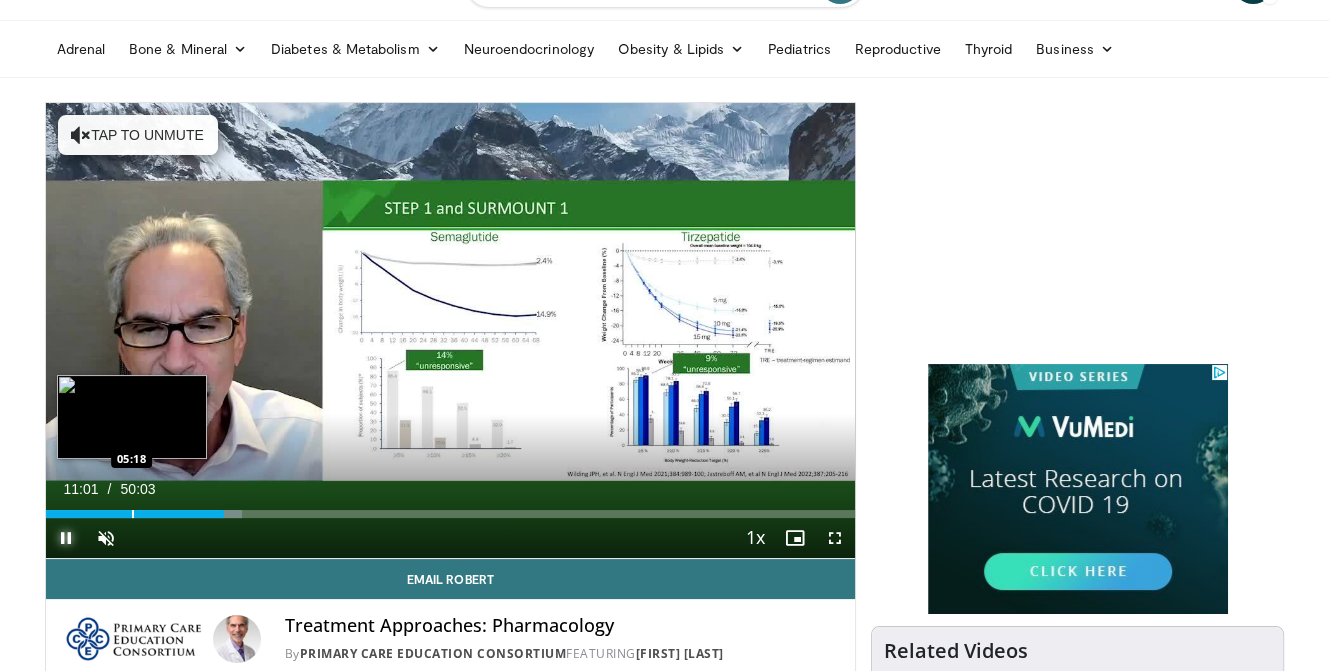 click at bounding box center (133, 514) 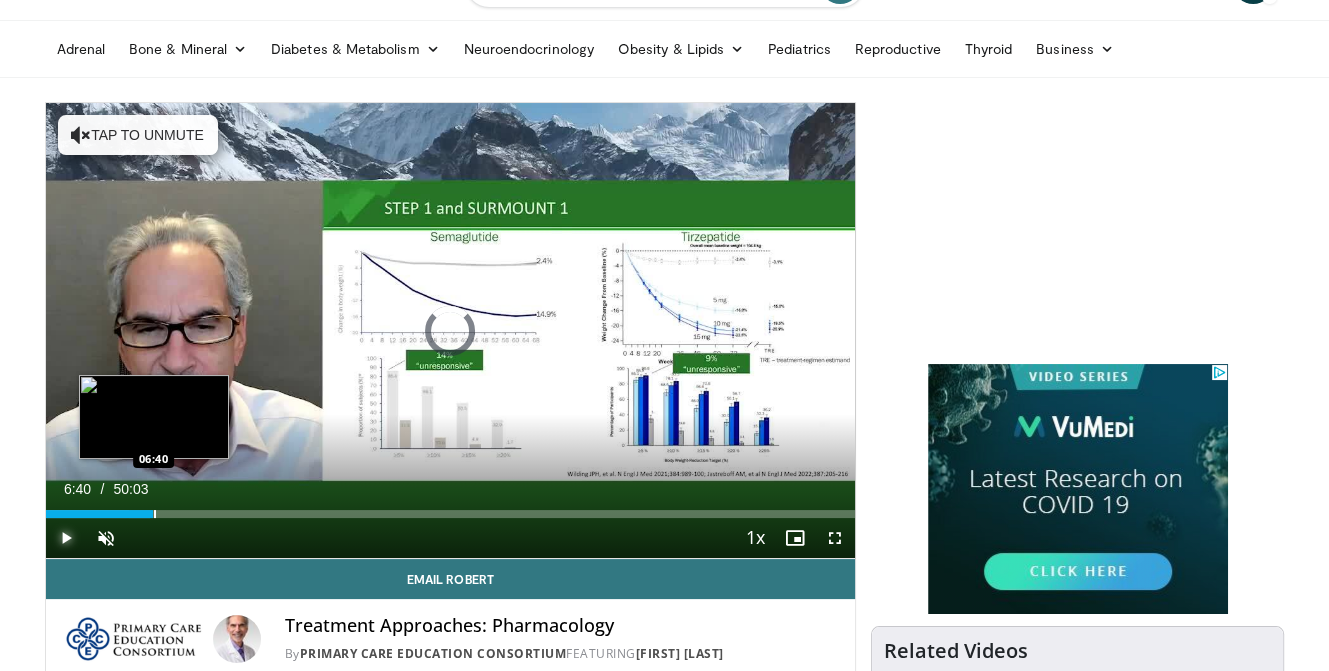 click at bounding box center (155, 514) 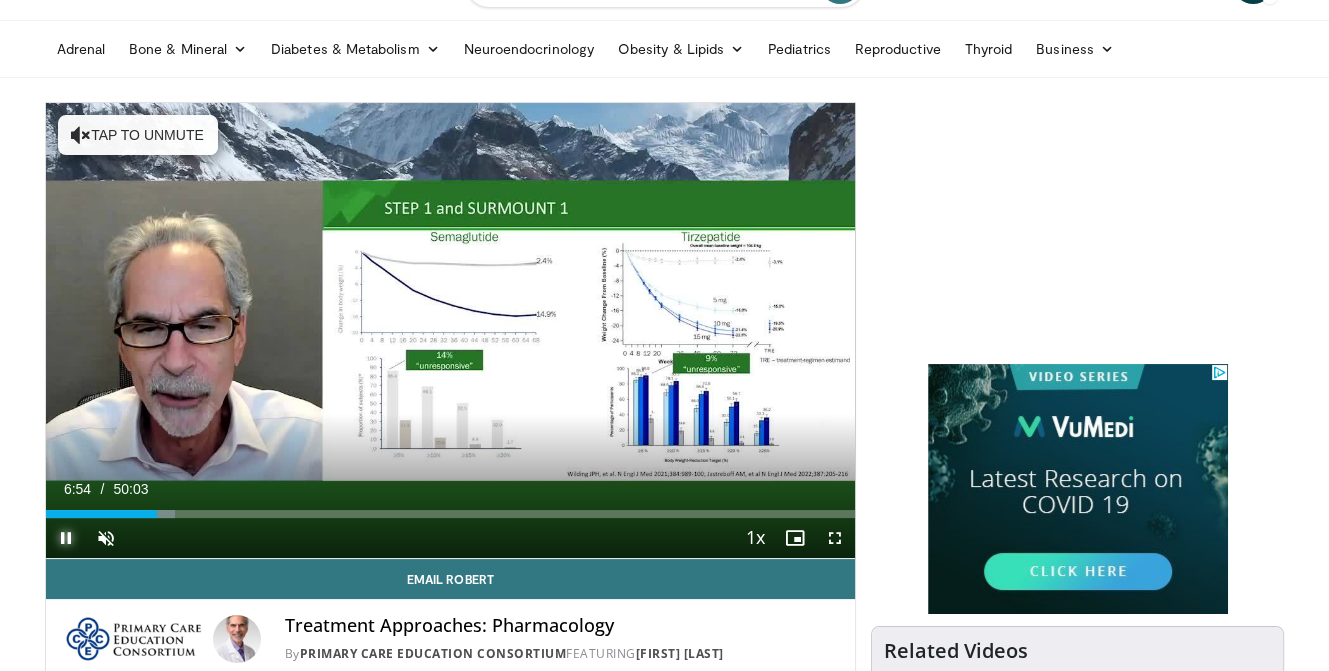 click at bounding box center (0, 0) 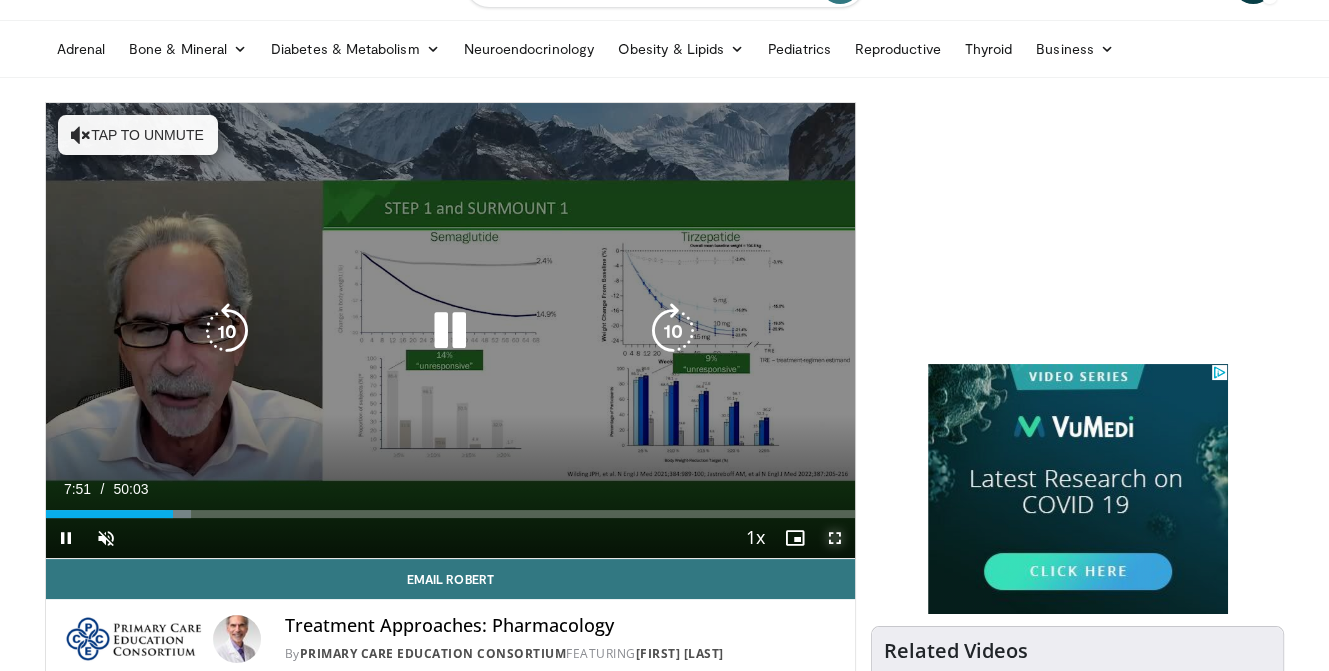 click at bounding box center (835, 538) 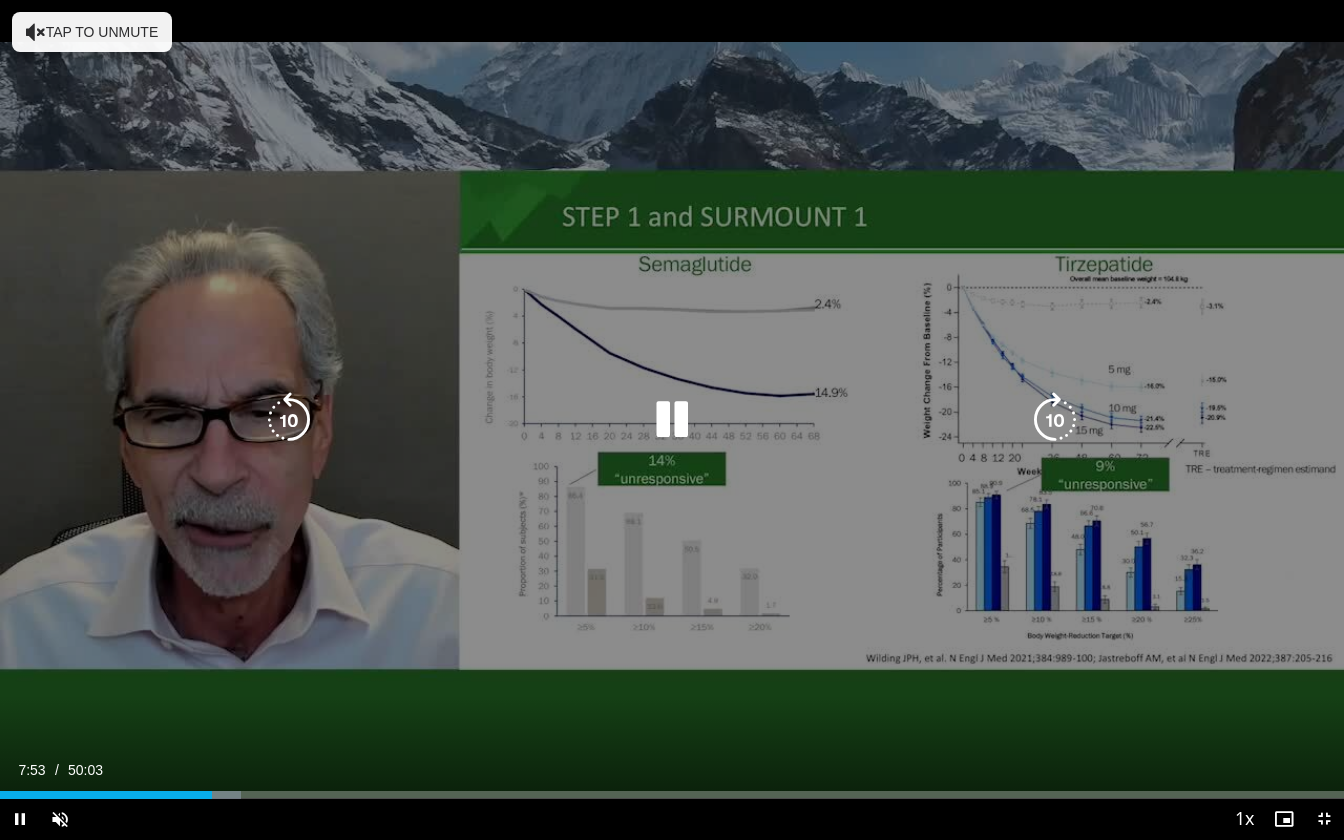 click on "10 seconds
Tap to unmute" at bounding box center (672, 419) 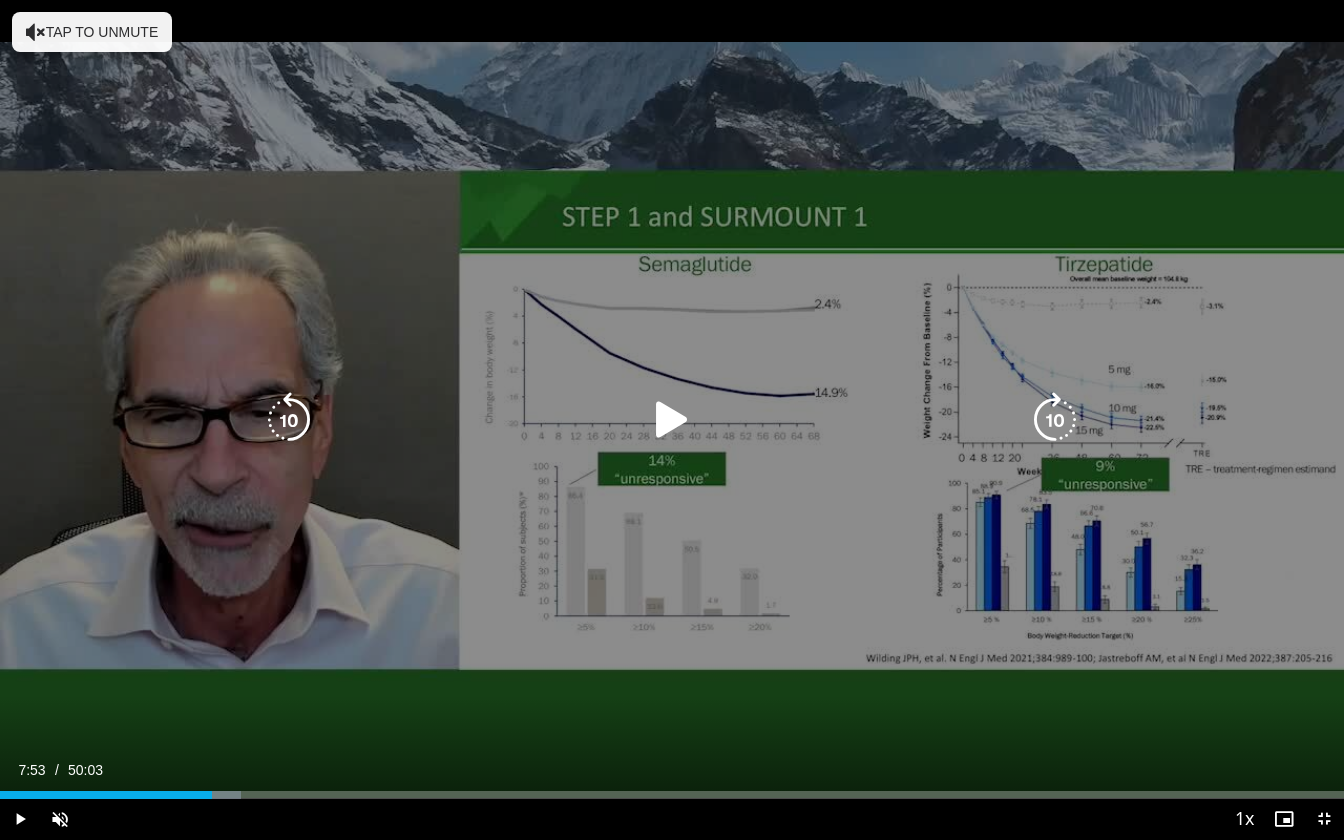click on "10 seconds
Tap to unmute" at bounding box center [672, 419] 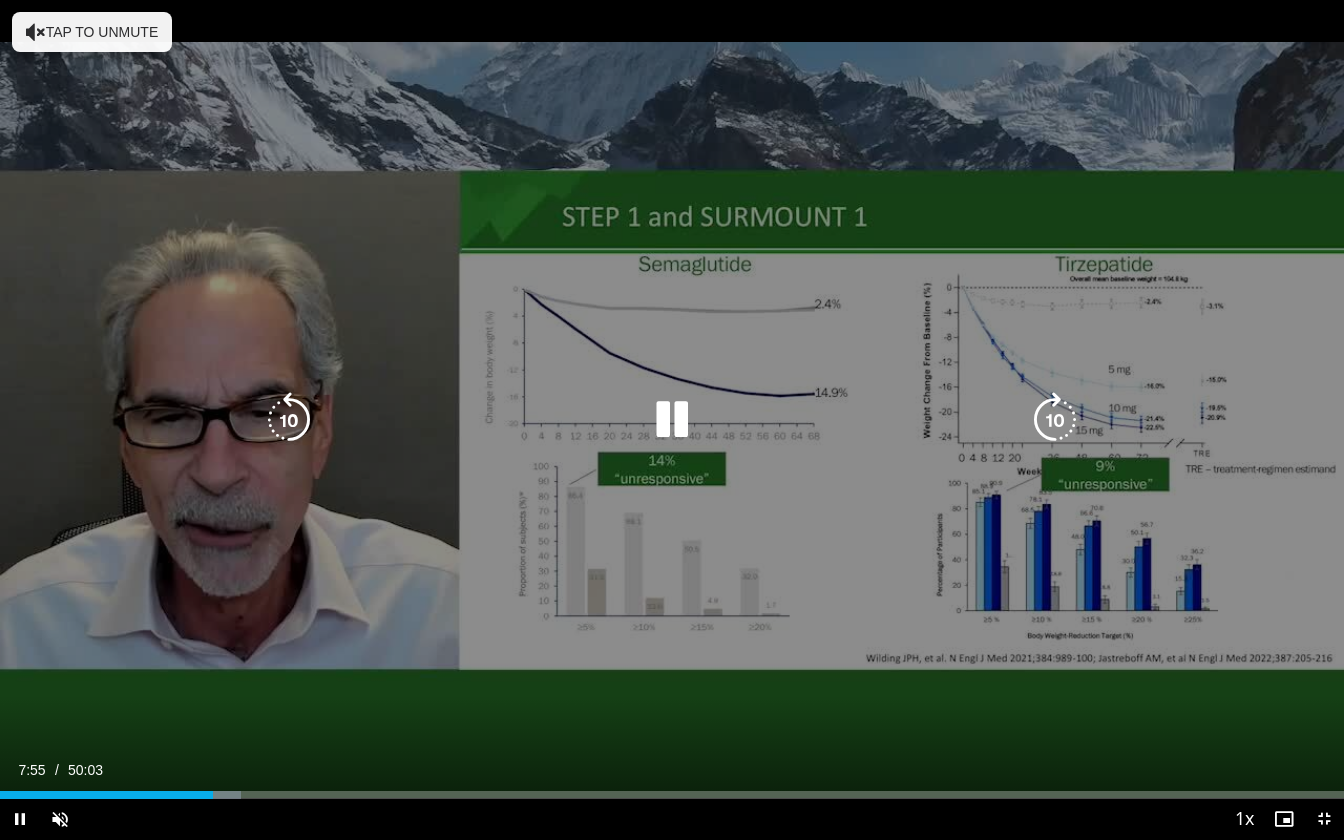 click at bounding box center (672, 420) 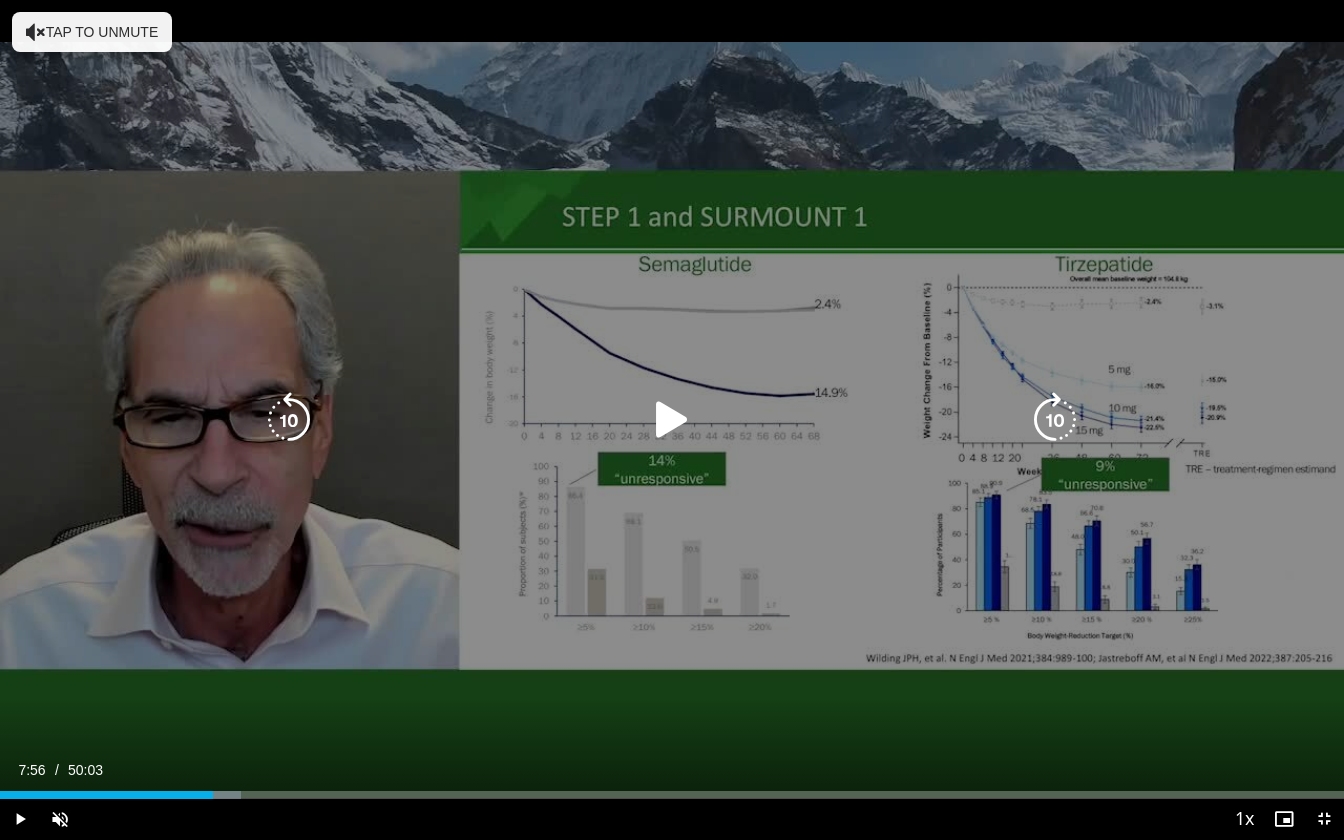 click at bounding box center [672, 420] 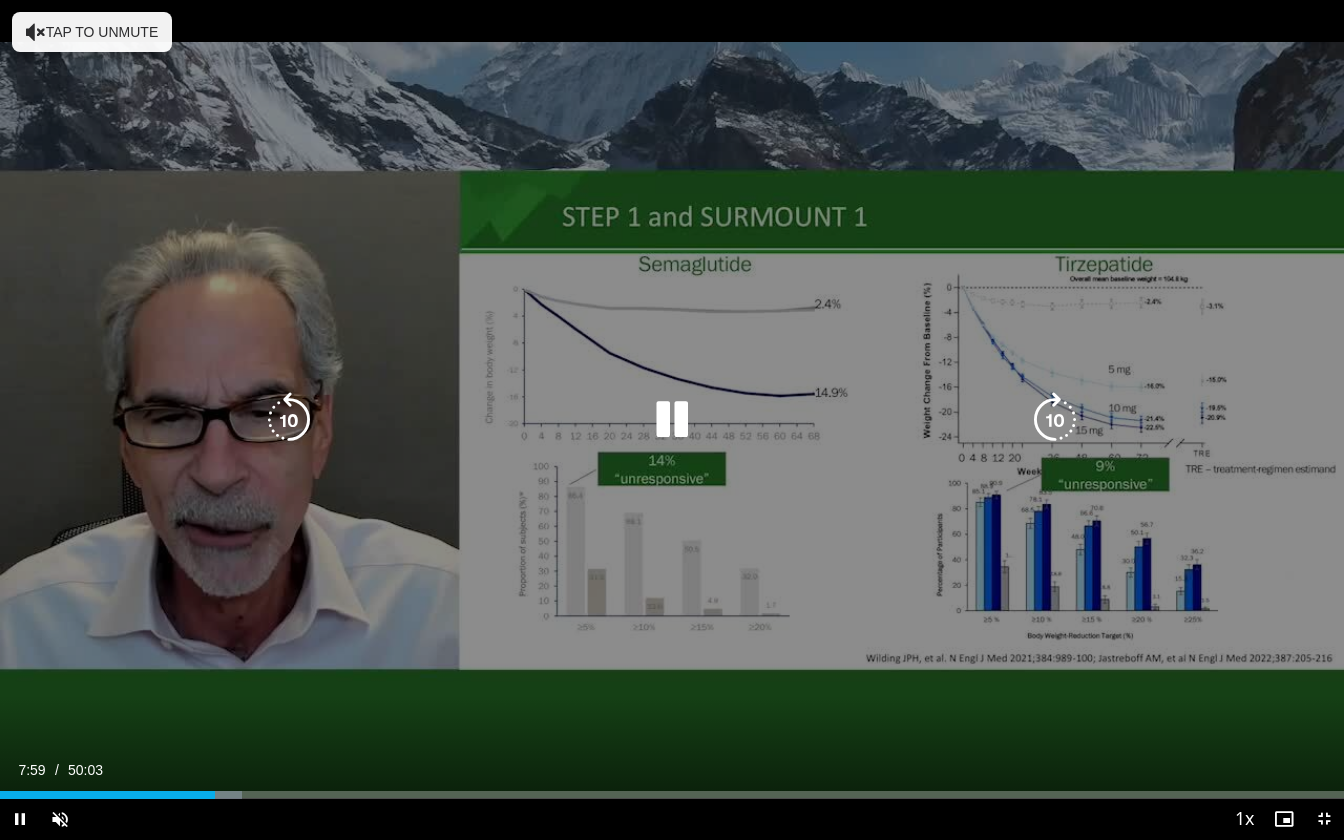 click on "Loaded :  18.00% 07:59 08:42" at bounding box center [672, 789] 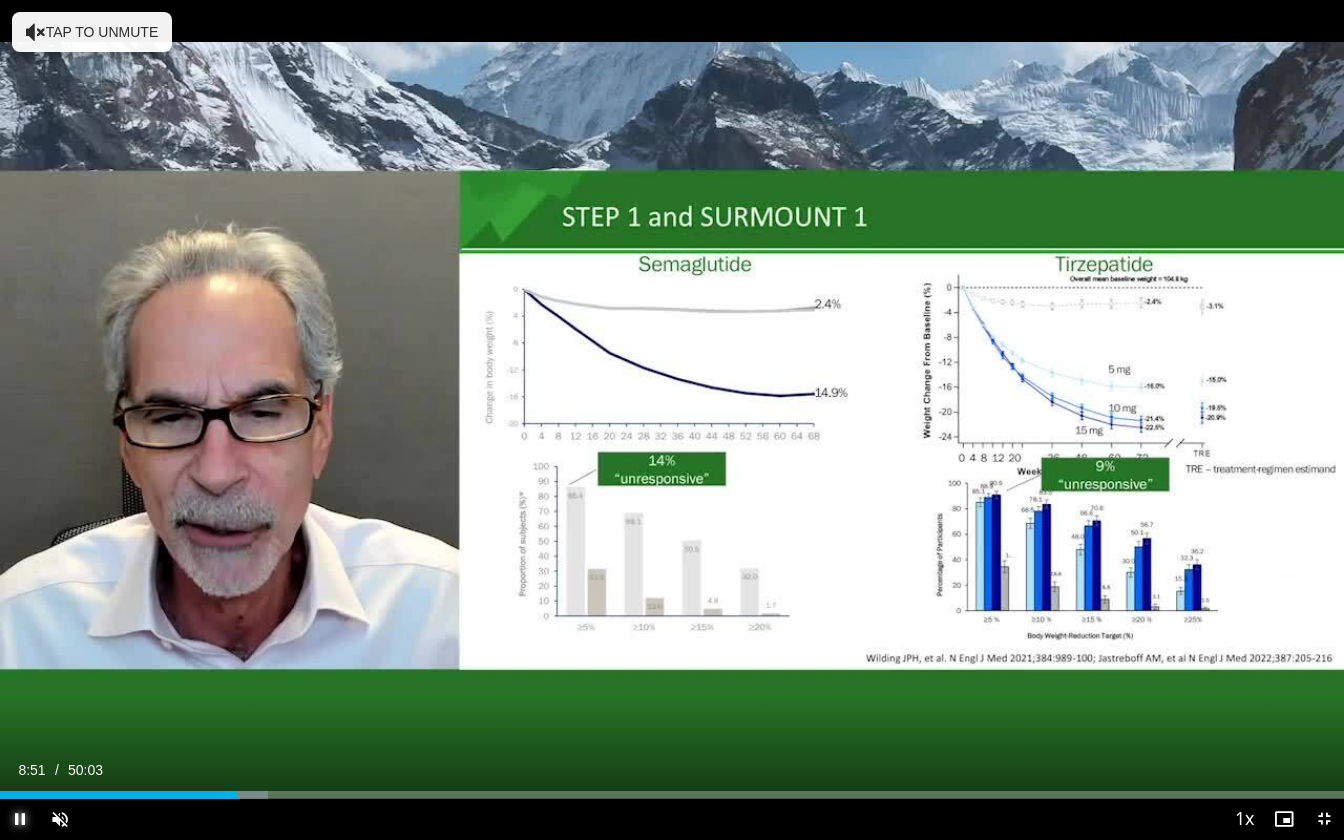 click at bounding box center (20, 819) 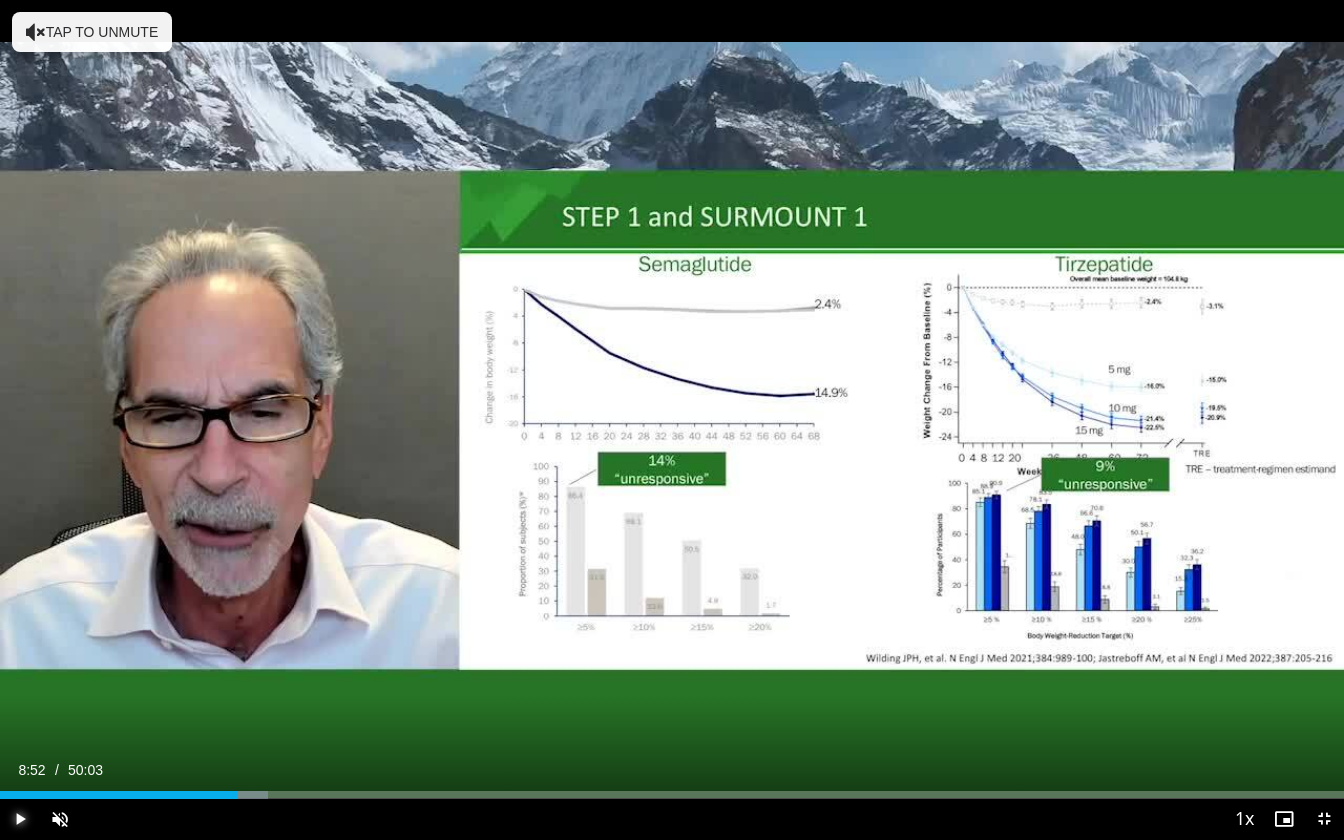 type 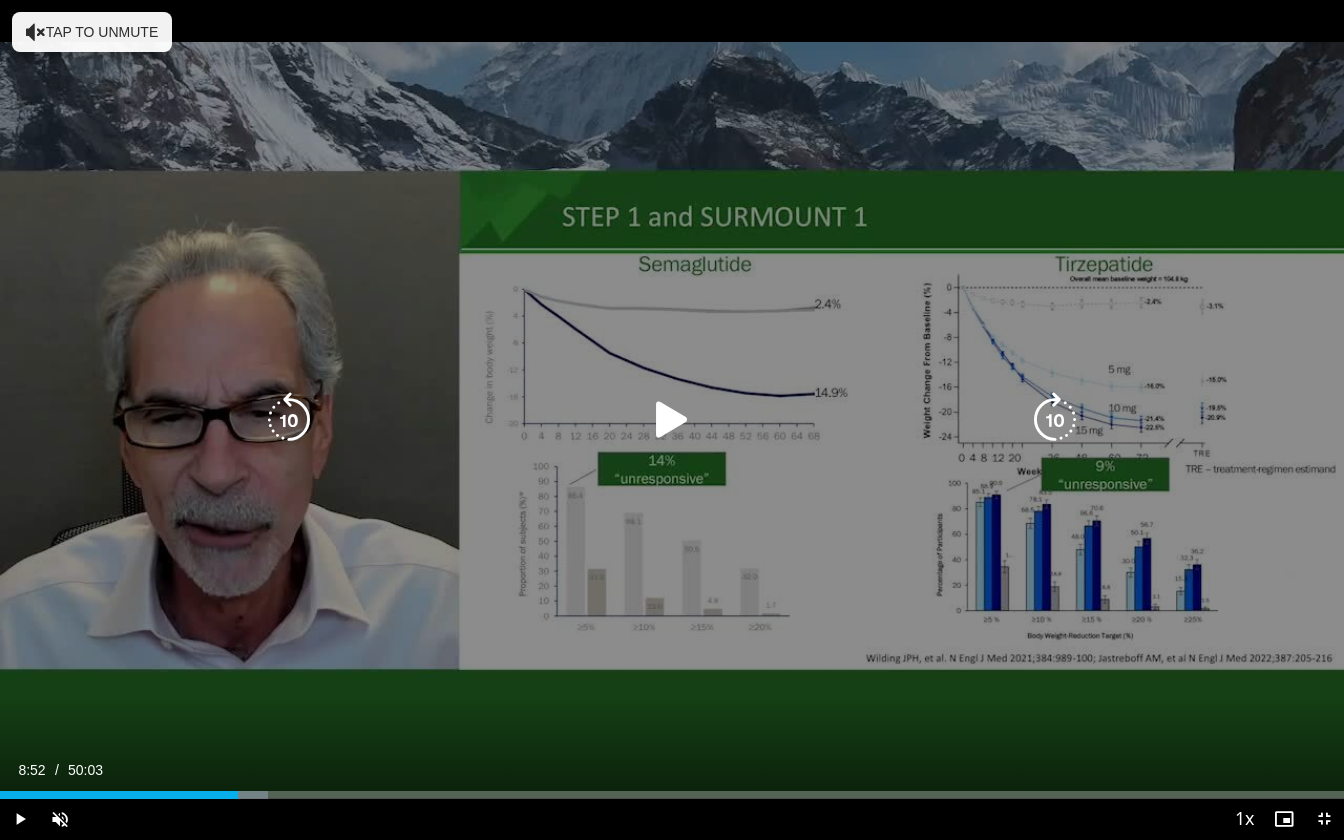 click on "10 seconds
Tap to unmute" at bounding box center (672, 419) 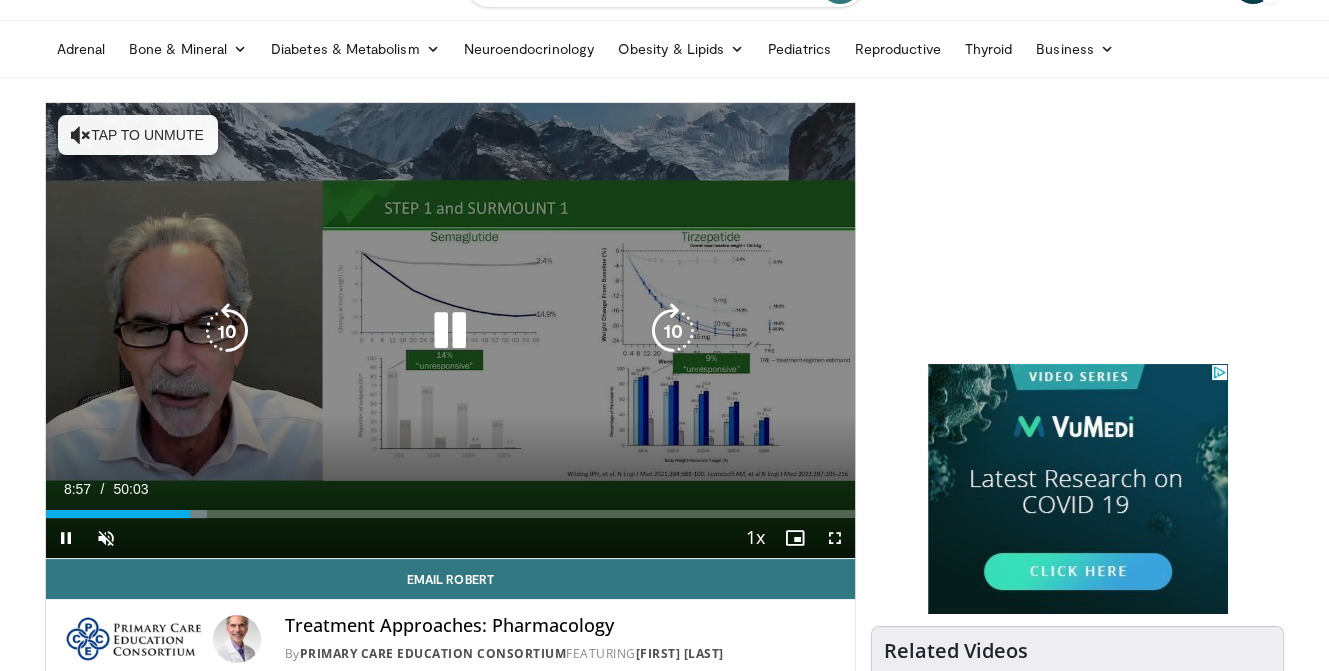 click at bounding box center (450, 331) 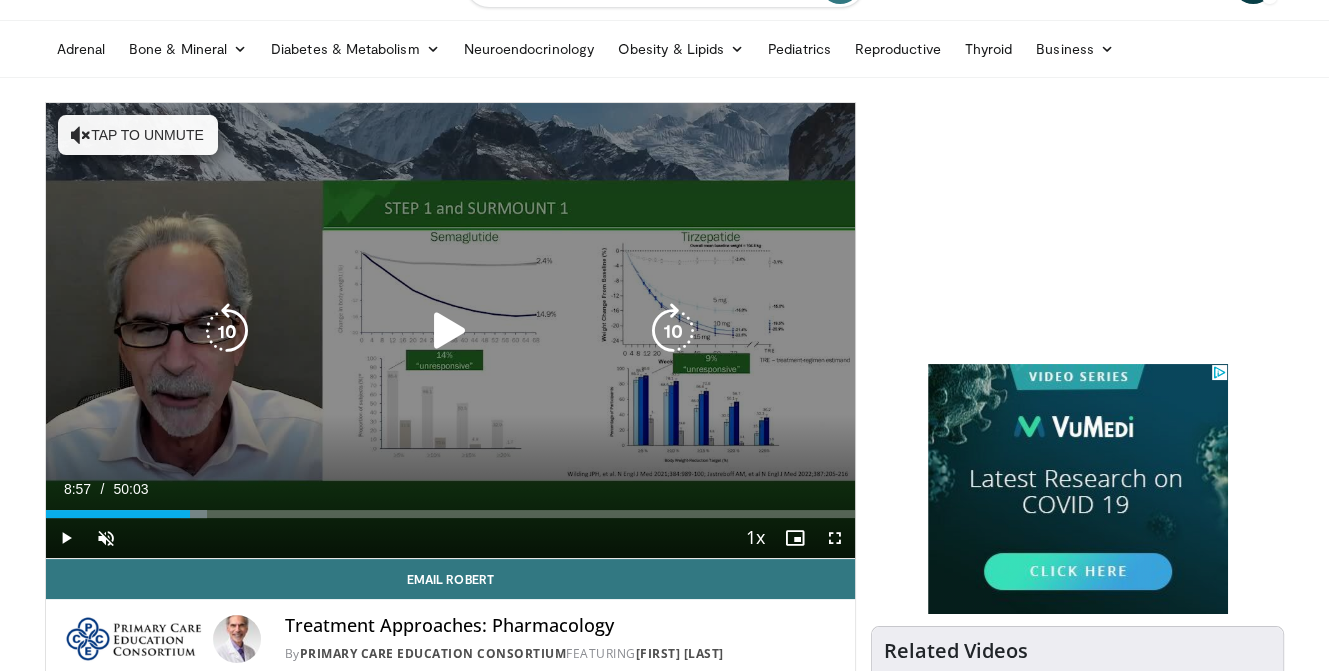 click at bounding box center (450, 331) 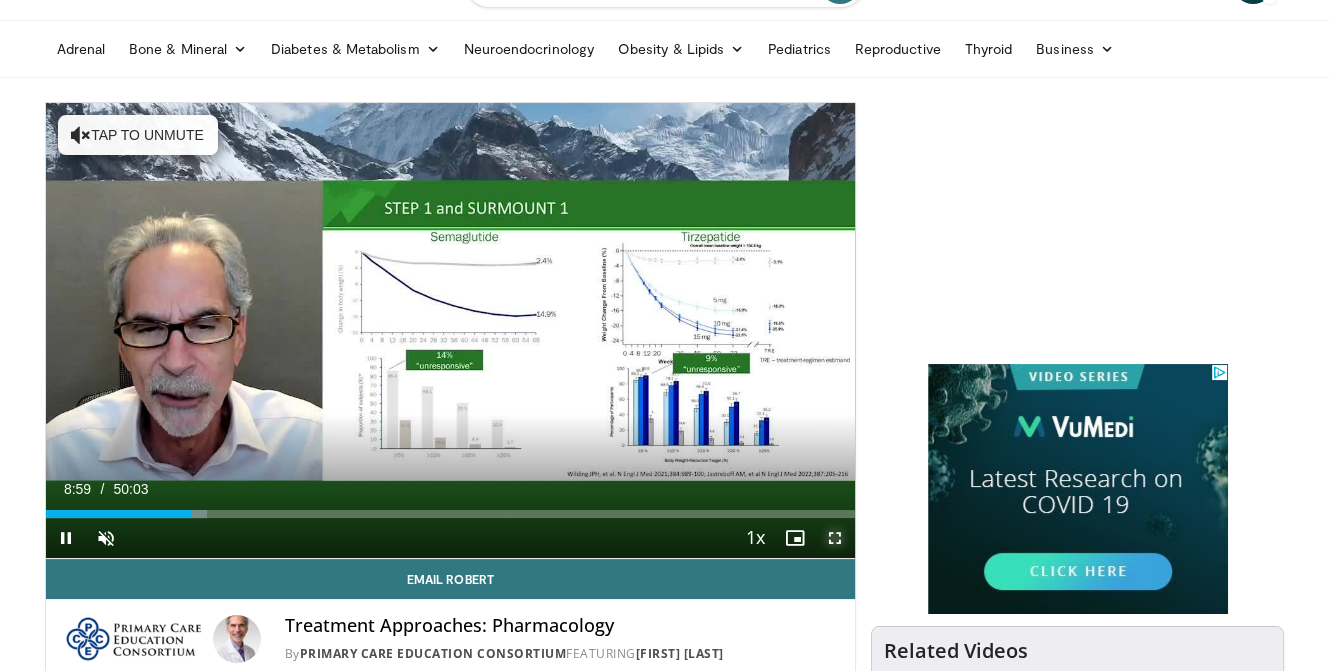 click at bounding box center (835, 538) 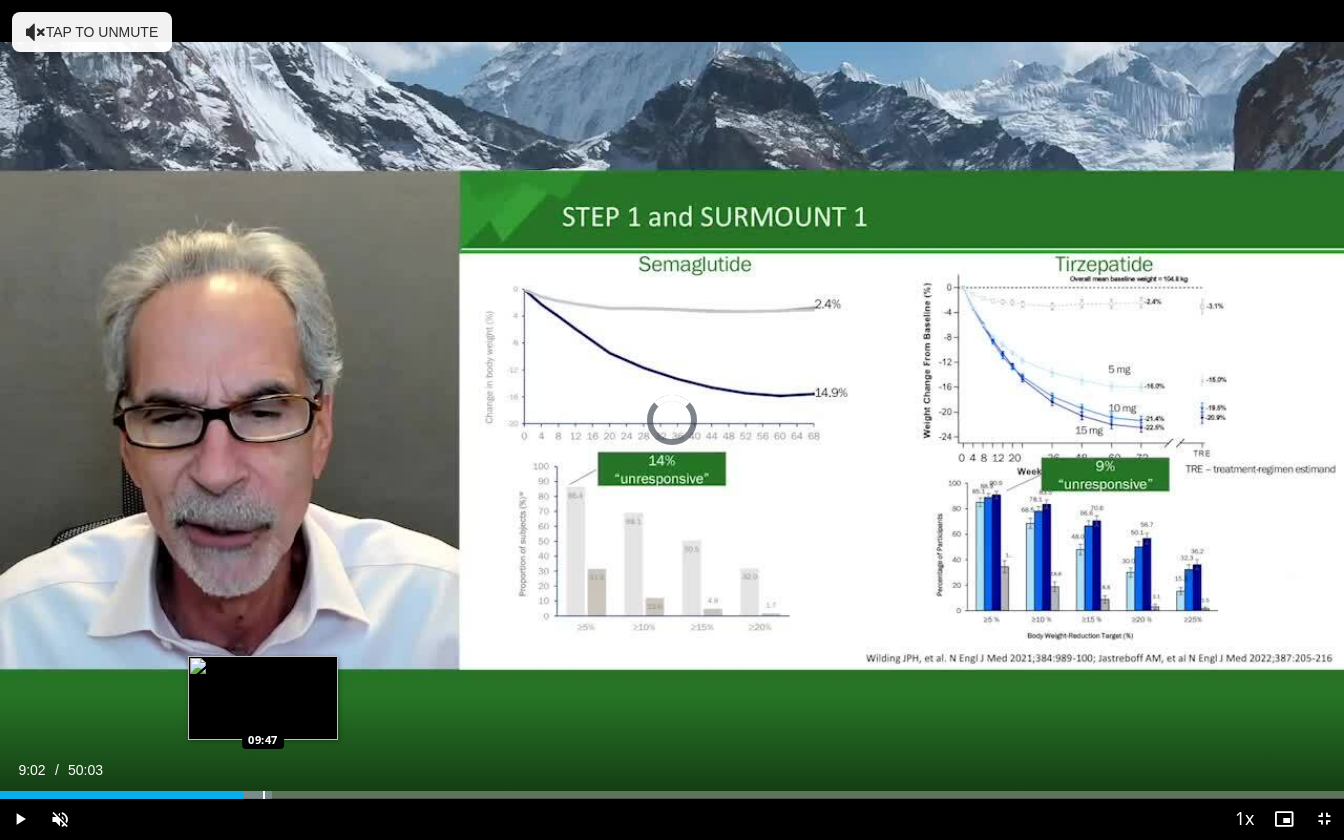 click at bounding box center [264, 795] 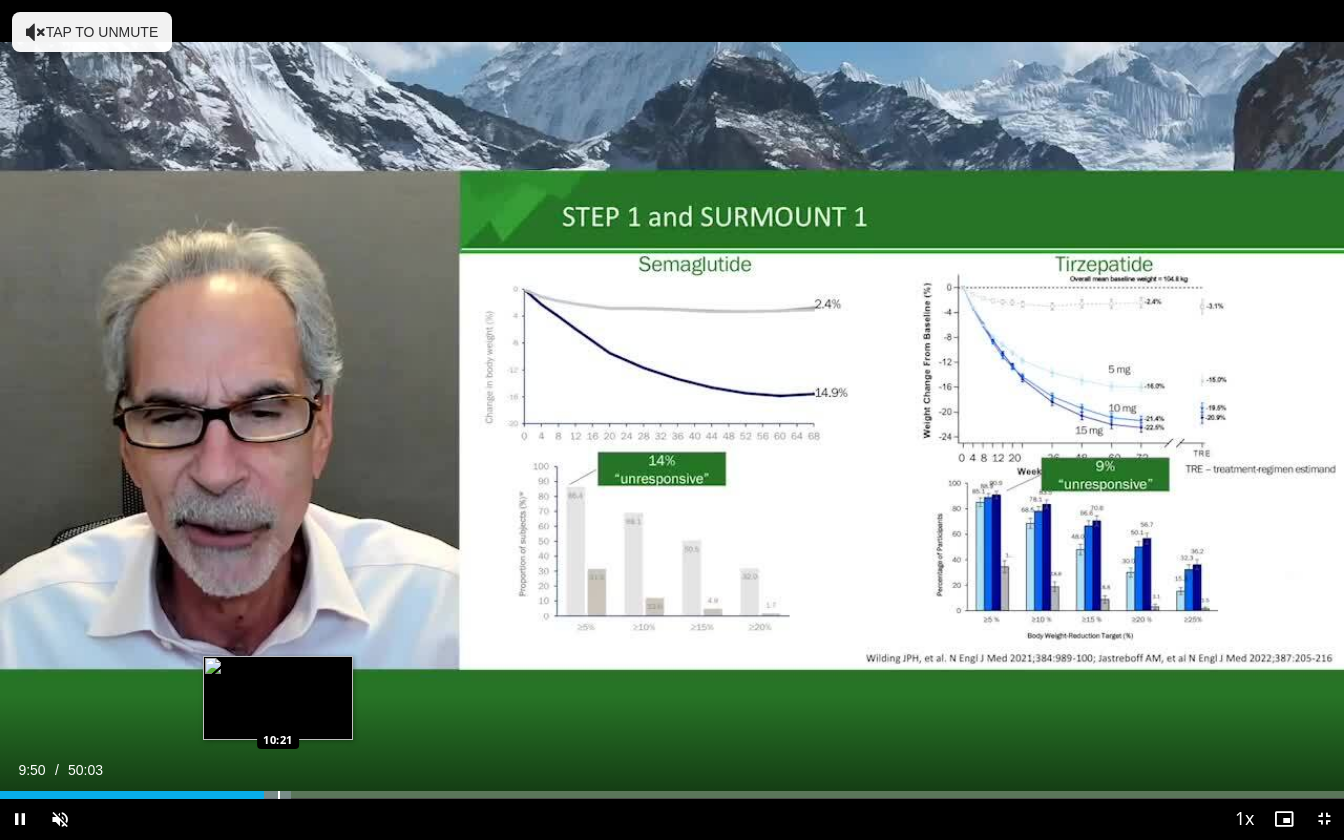 click at bounding box center [279, 795] 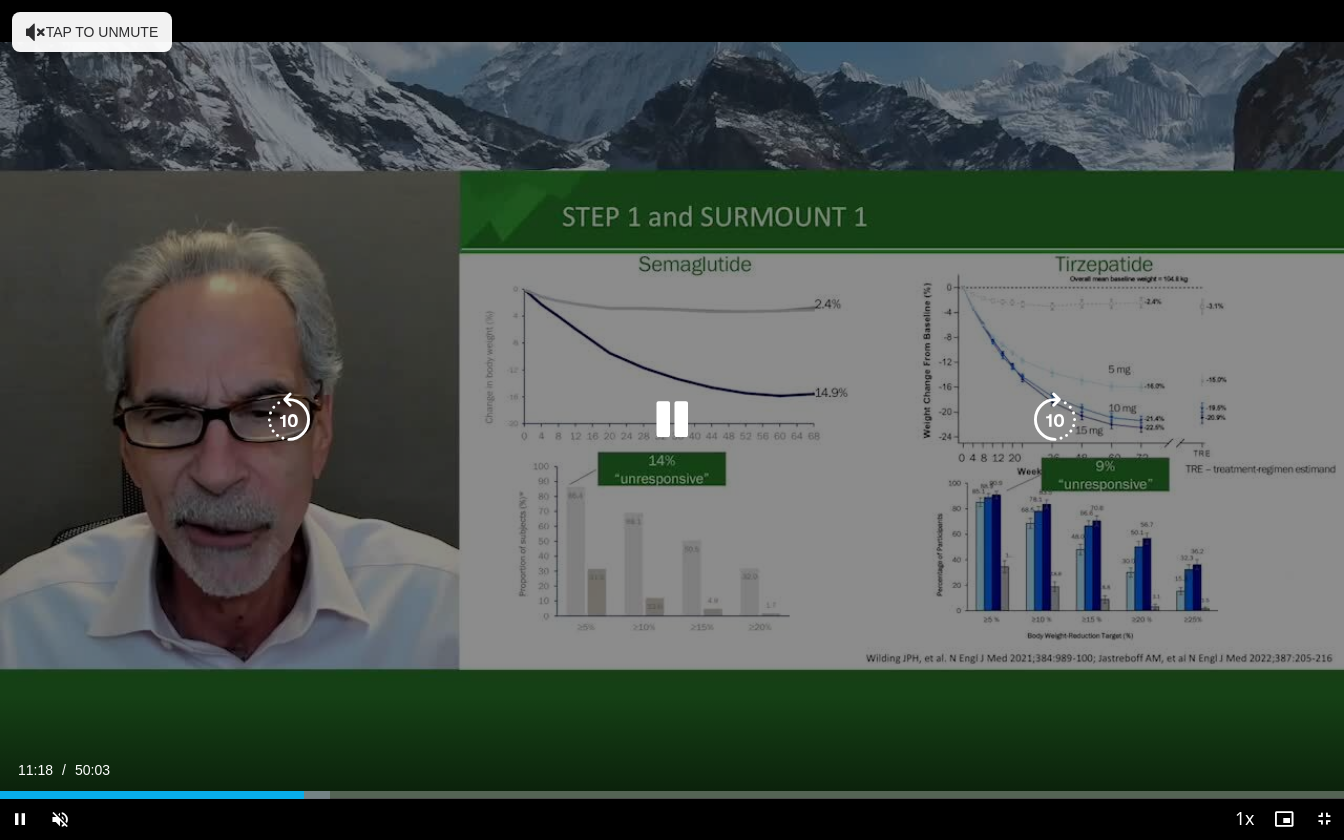 click on "10 seconds
Tap to unmute" at bounding box center [672, 419] 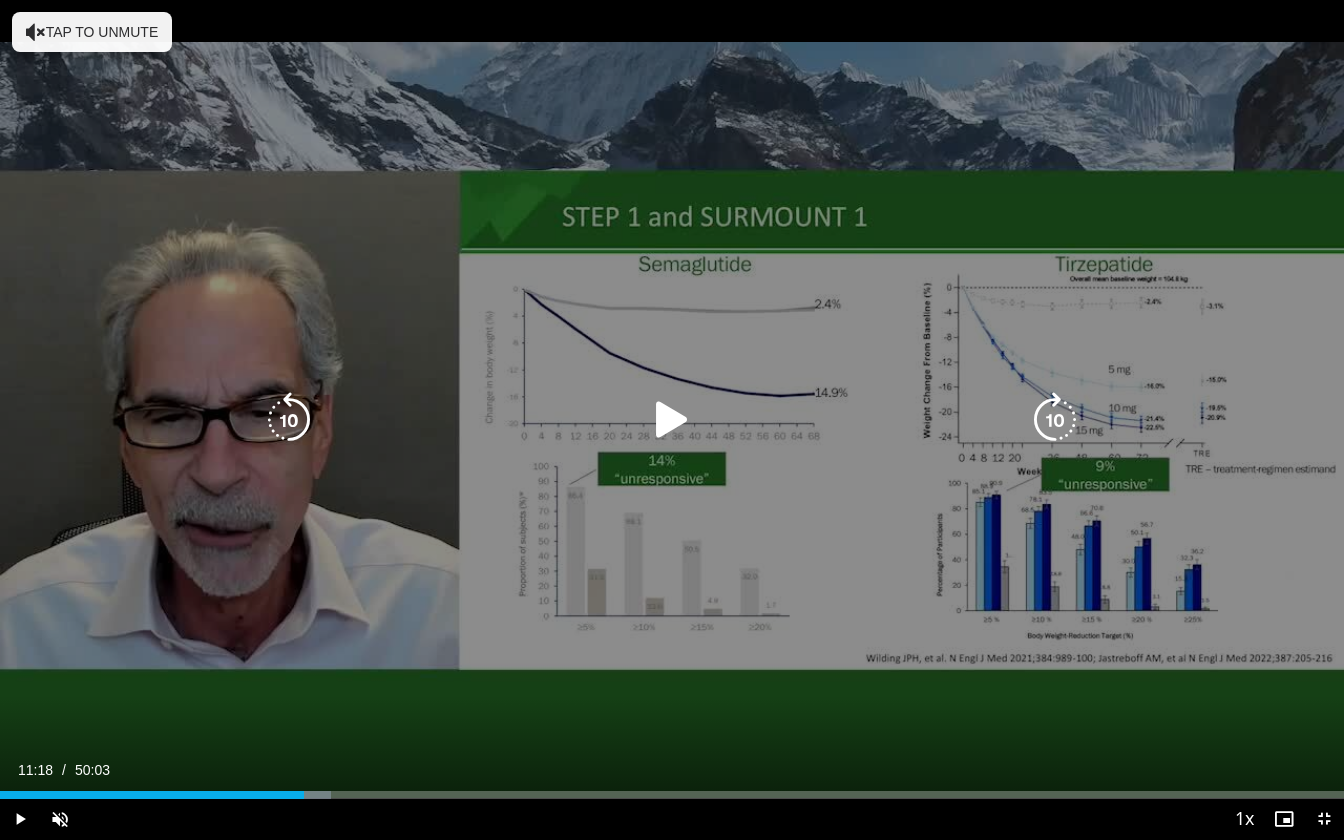 click on "10 seconds
Tap to unmute" at bounding box center (672, 419) 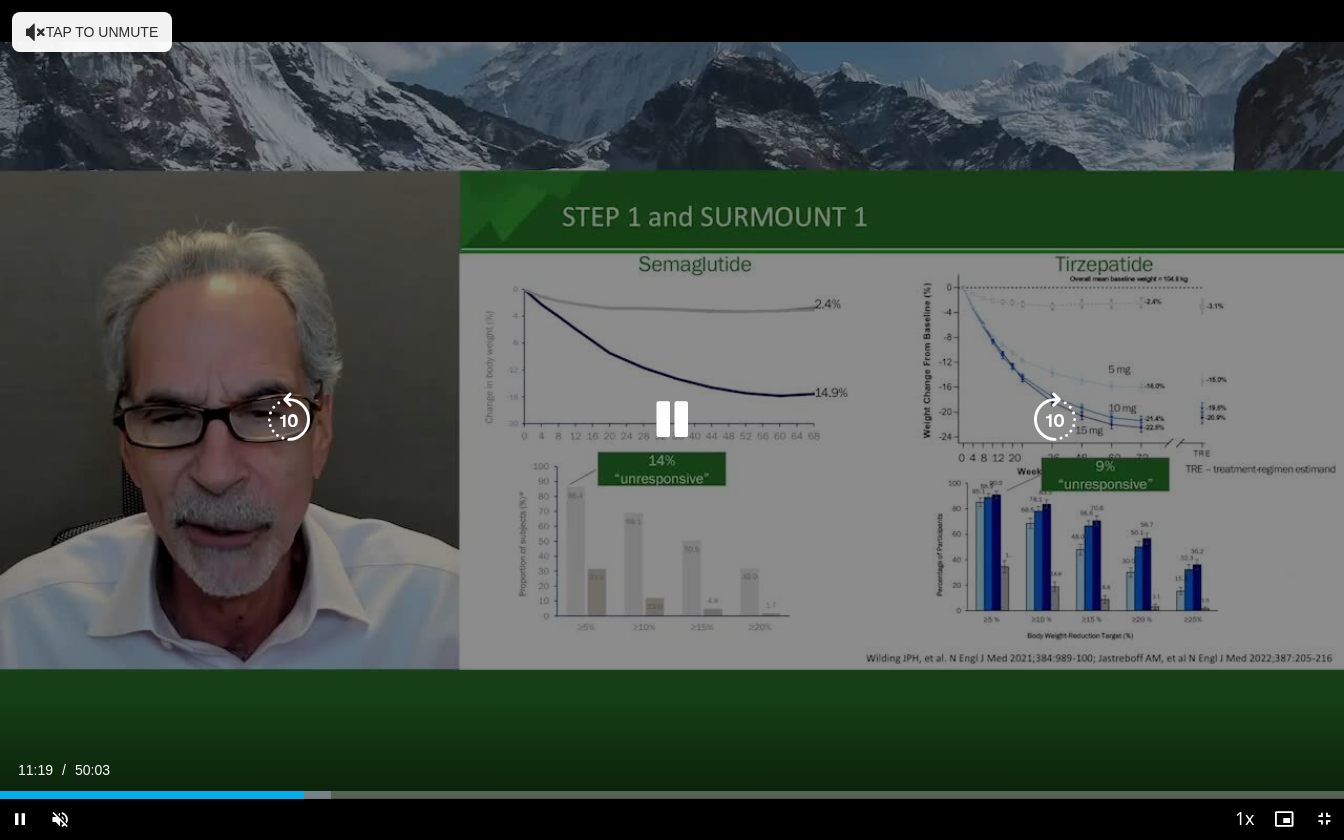 click on "10 seconds
Tap to unmute" at bounding box center [672, 419] 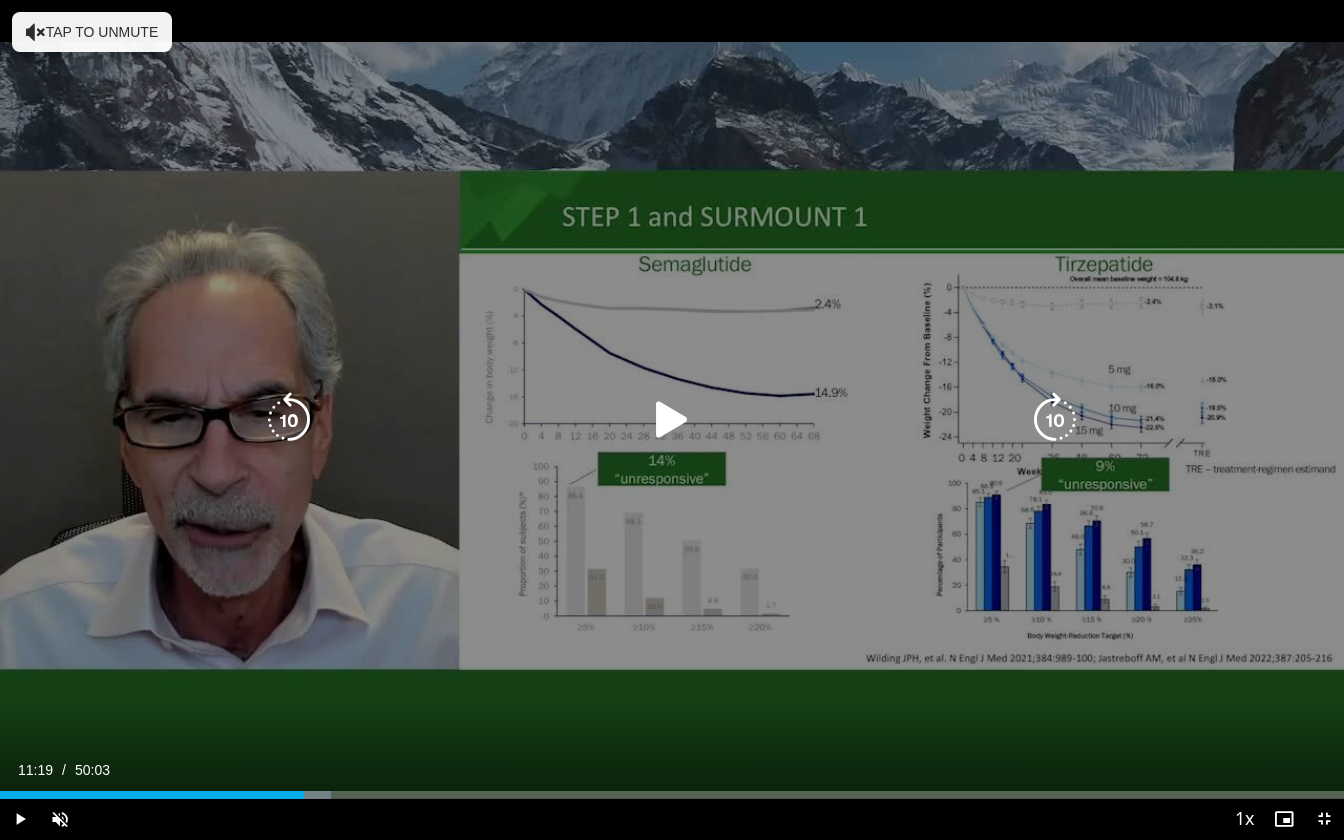 drag, startPoint x: 663, startPoint y: 414, endPoint x: 669, endPoint y: 425, distance: 12.529964 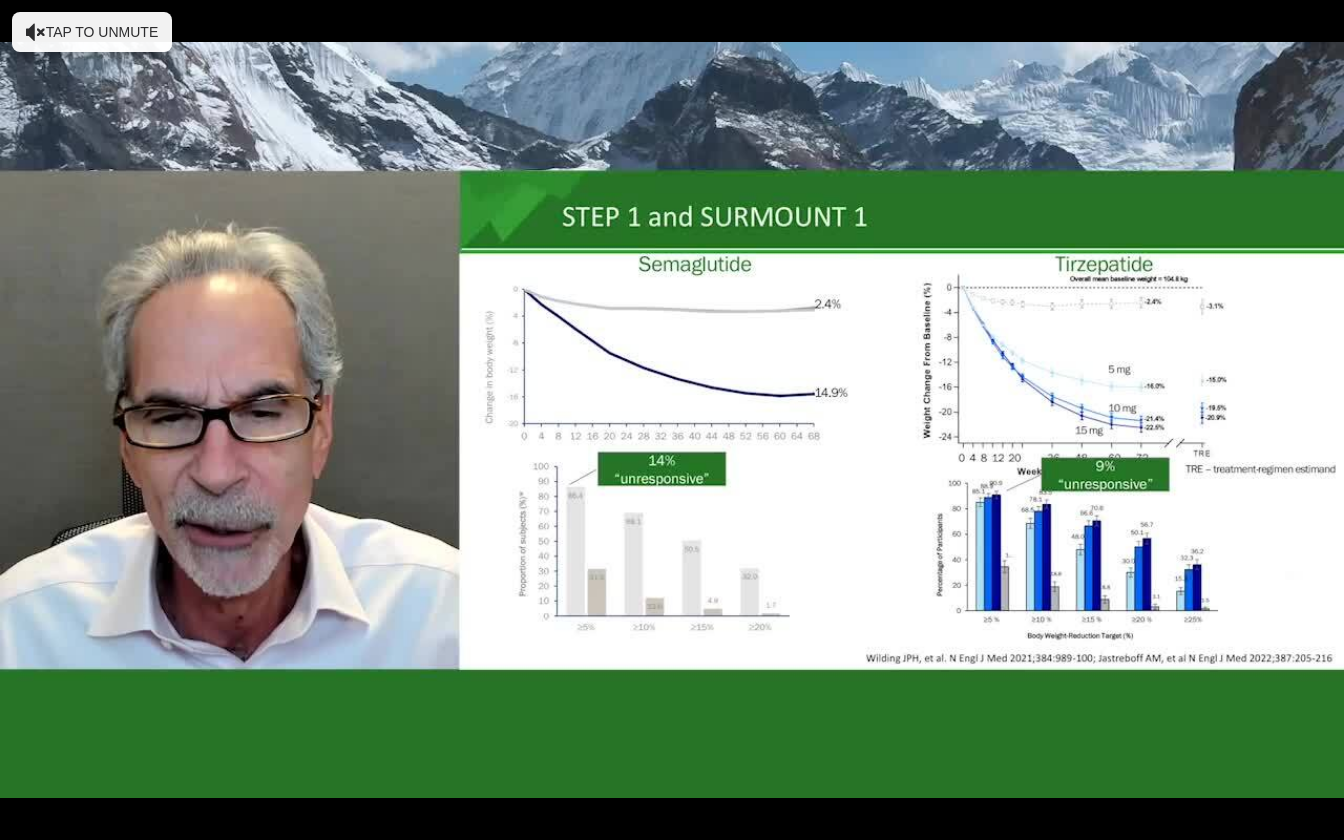 click on "10 seconds
Tap to unmute" at bounding box center [672, 419] 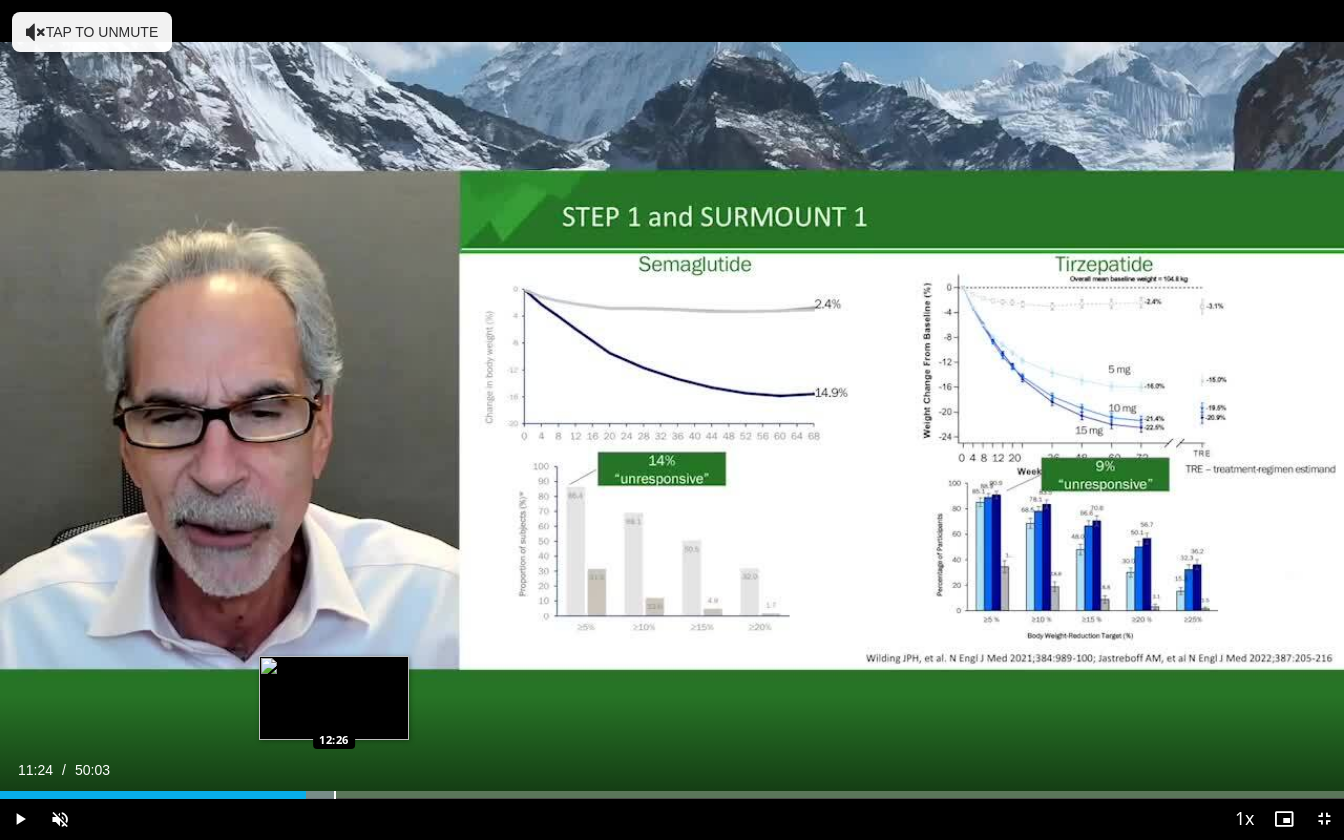 click at bounding box center (335, 795) 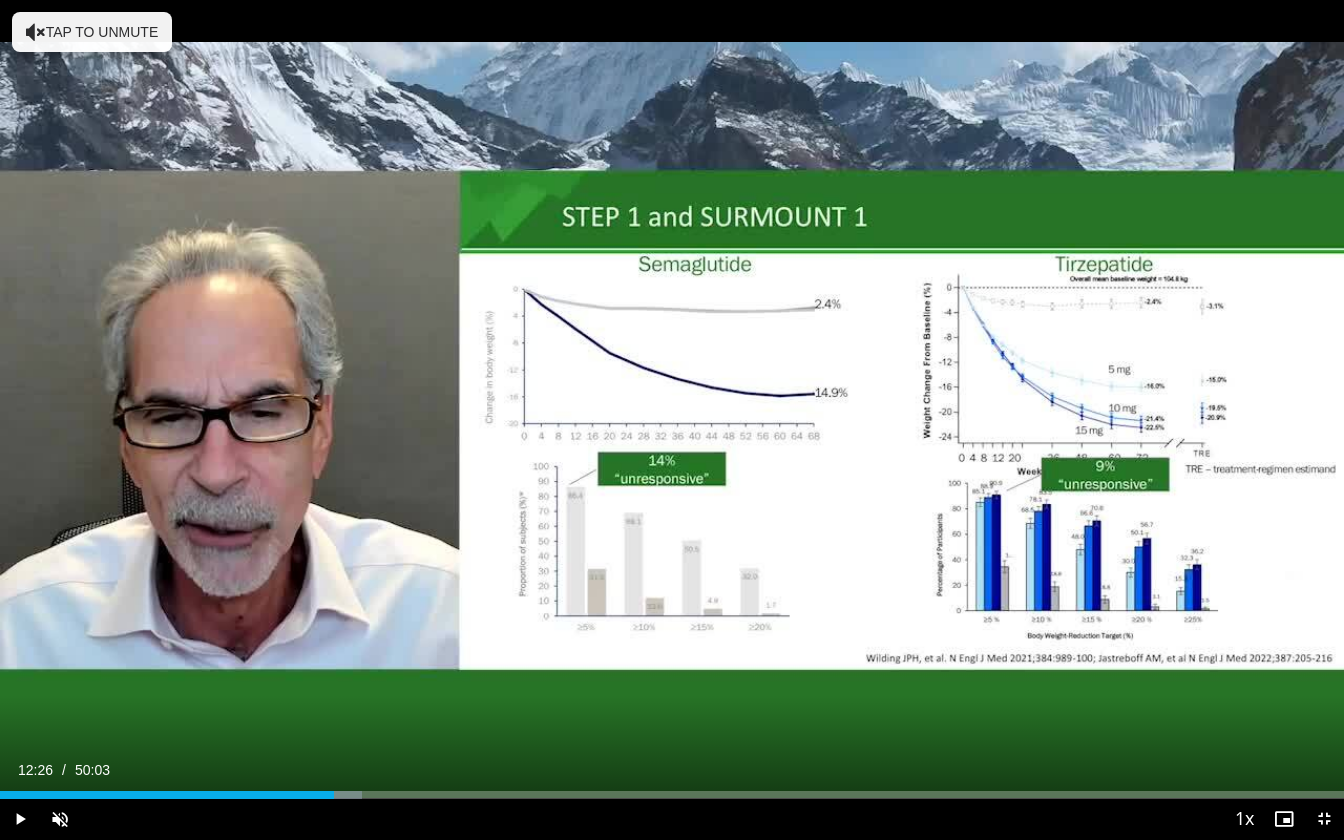 click at bounding box center (0, 0) 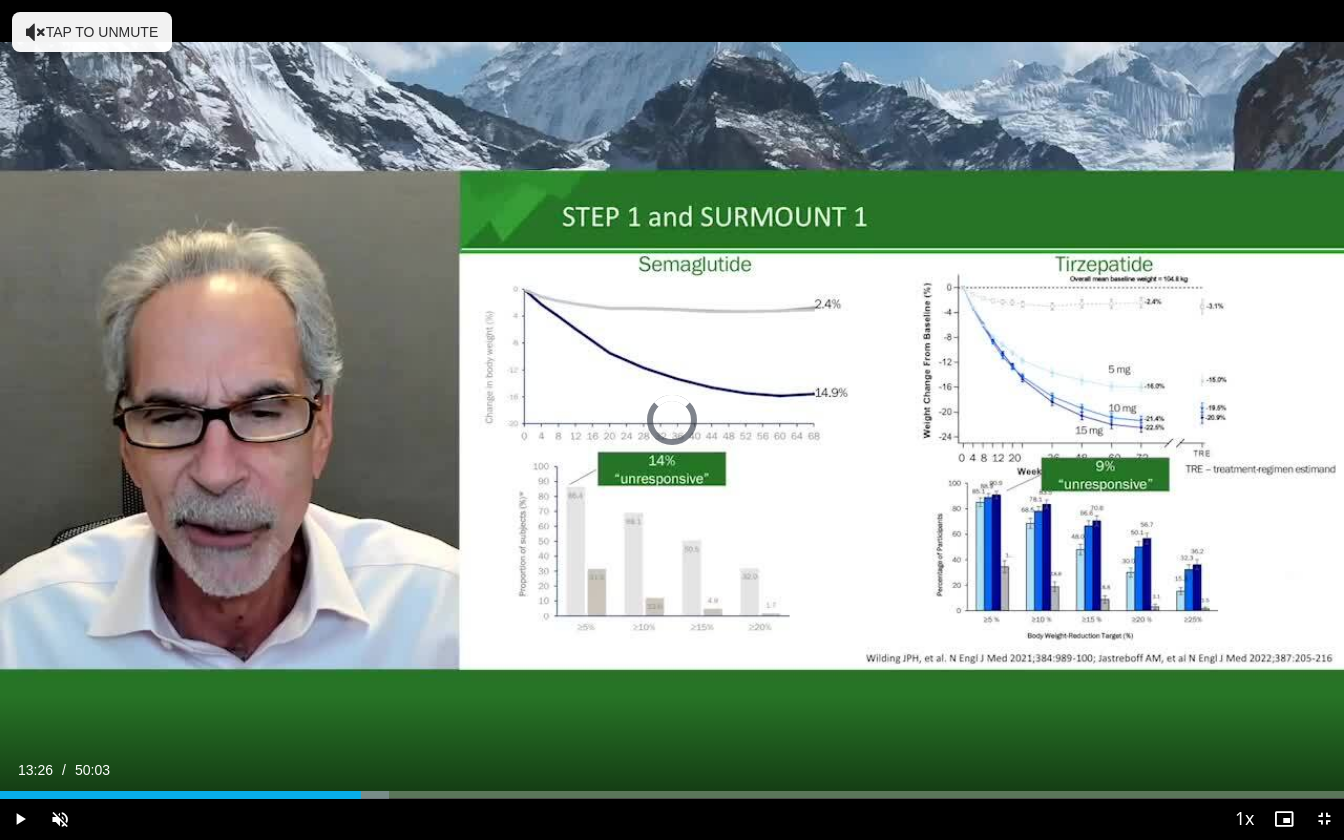 click on "Current Time  13:26 / Duration  50:03 Play Unmute 0% Loaded :  28.92% 13:26 14:47 Stream Type  LIVE Seek to live, currently behind live LIVE   1x Playback Rate 0.5x 0.75x 1x , selected 1.25x 1.5x 1.75x 2x Chapters Chapters Descriptions descriptions off , selected Captions captions settings , opens captions settings dialog captions off , selected Audio Track en (Main) , selected Exit Fullscreen Enable picture-in-picture mode" at bounding box center [672, 819] 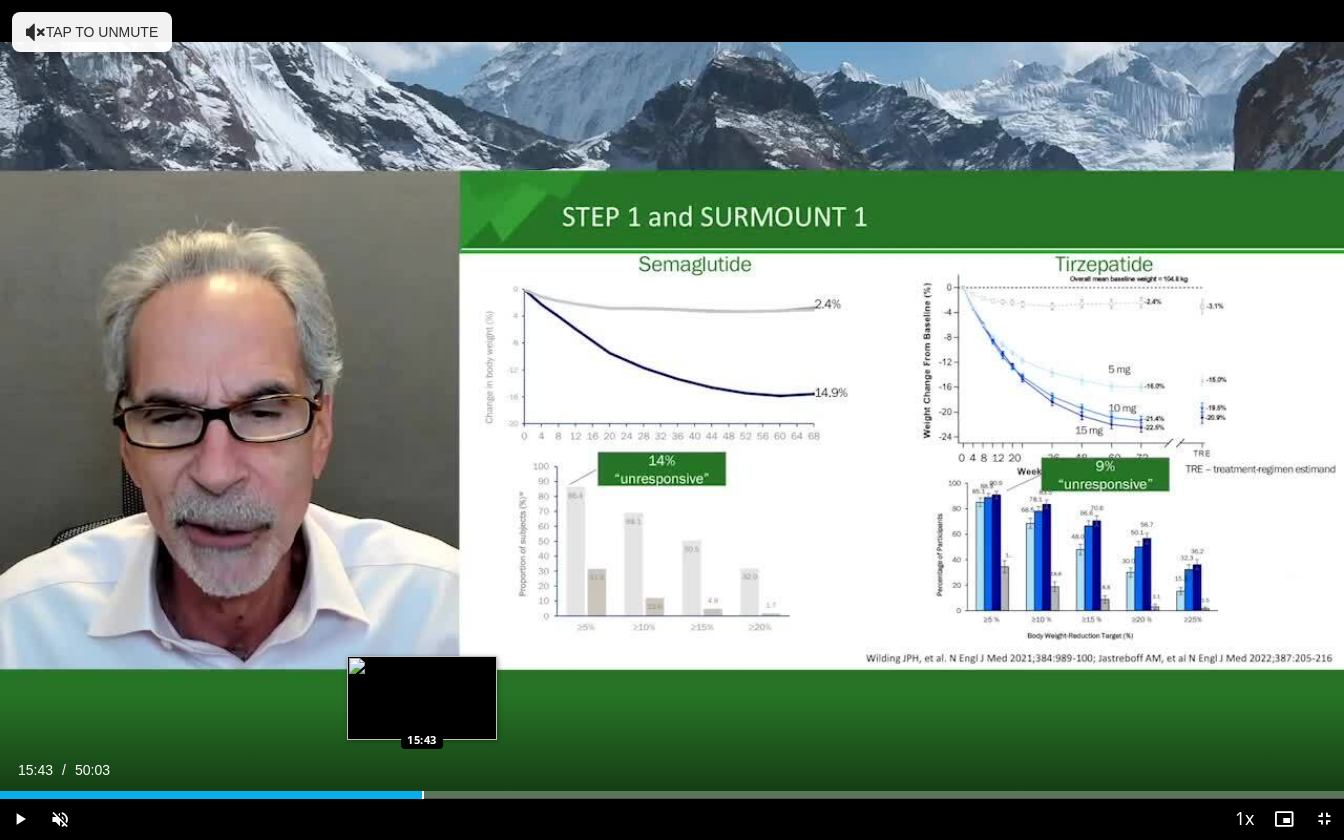 click at bounding box center [423, 795] 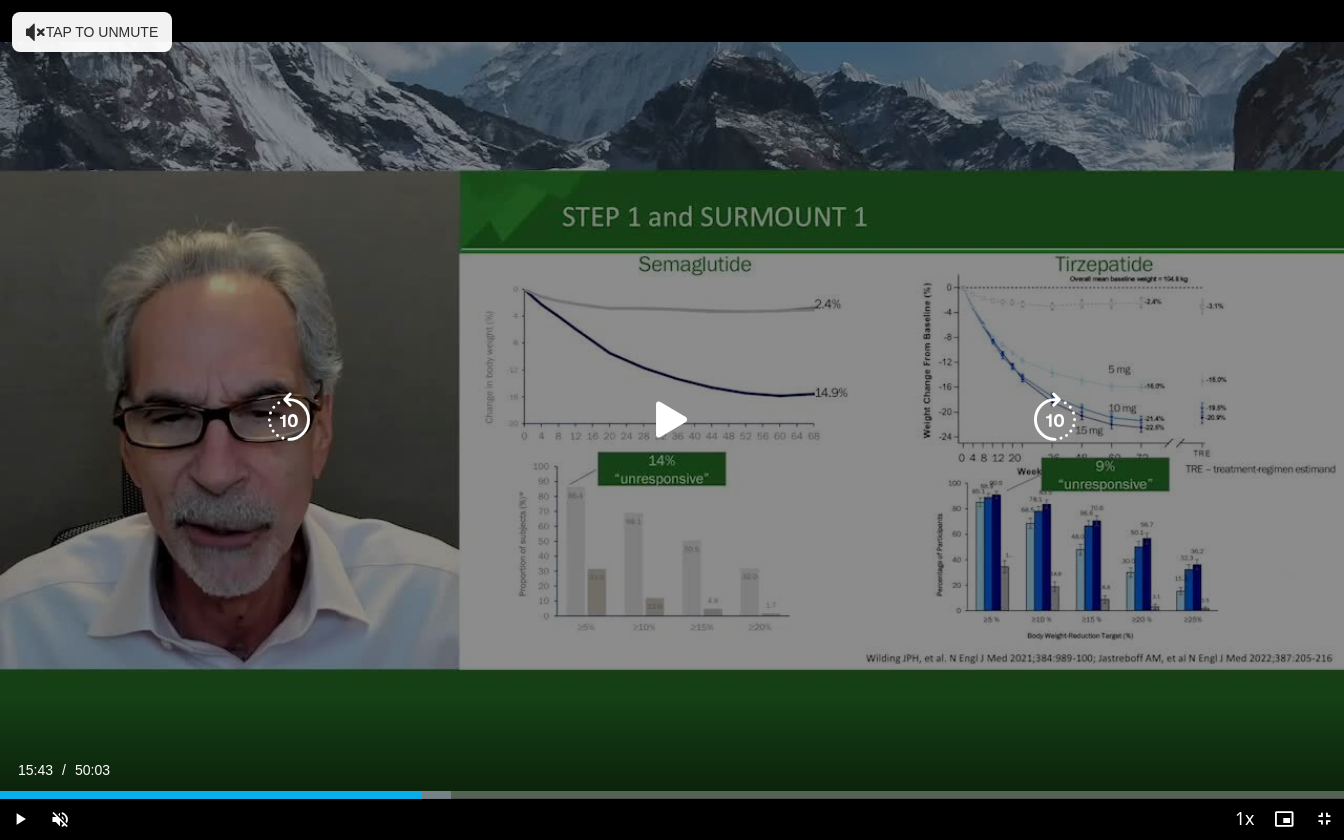 click at bounding box center [672, 420] 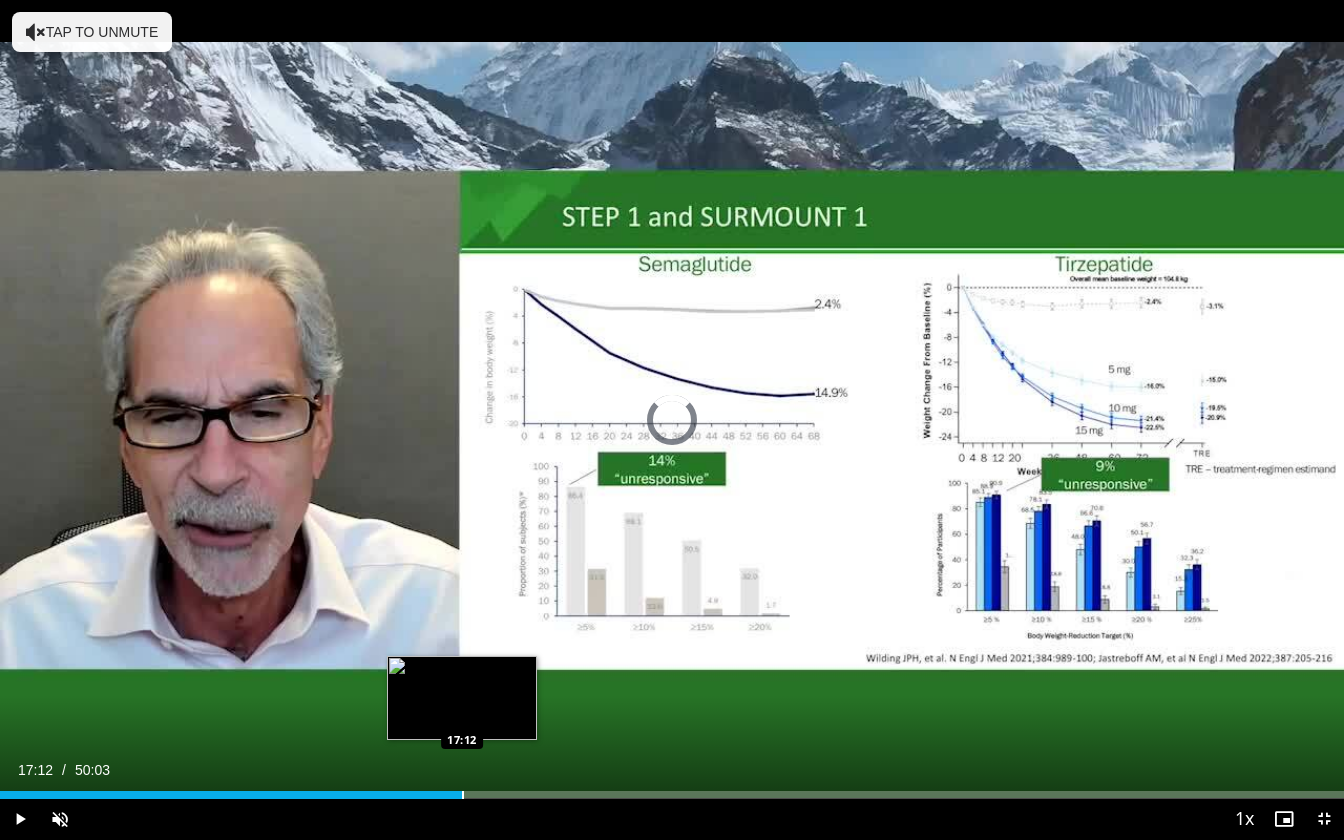 click on "Loaded :  33.57% 17:12 17:12" at bounding box center [672, 789] 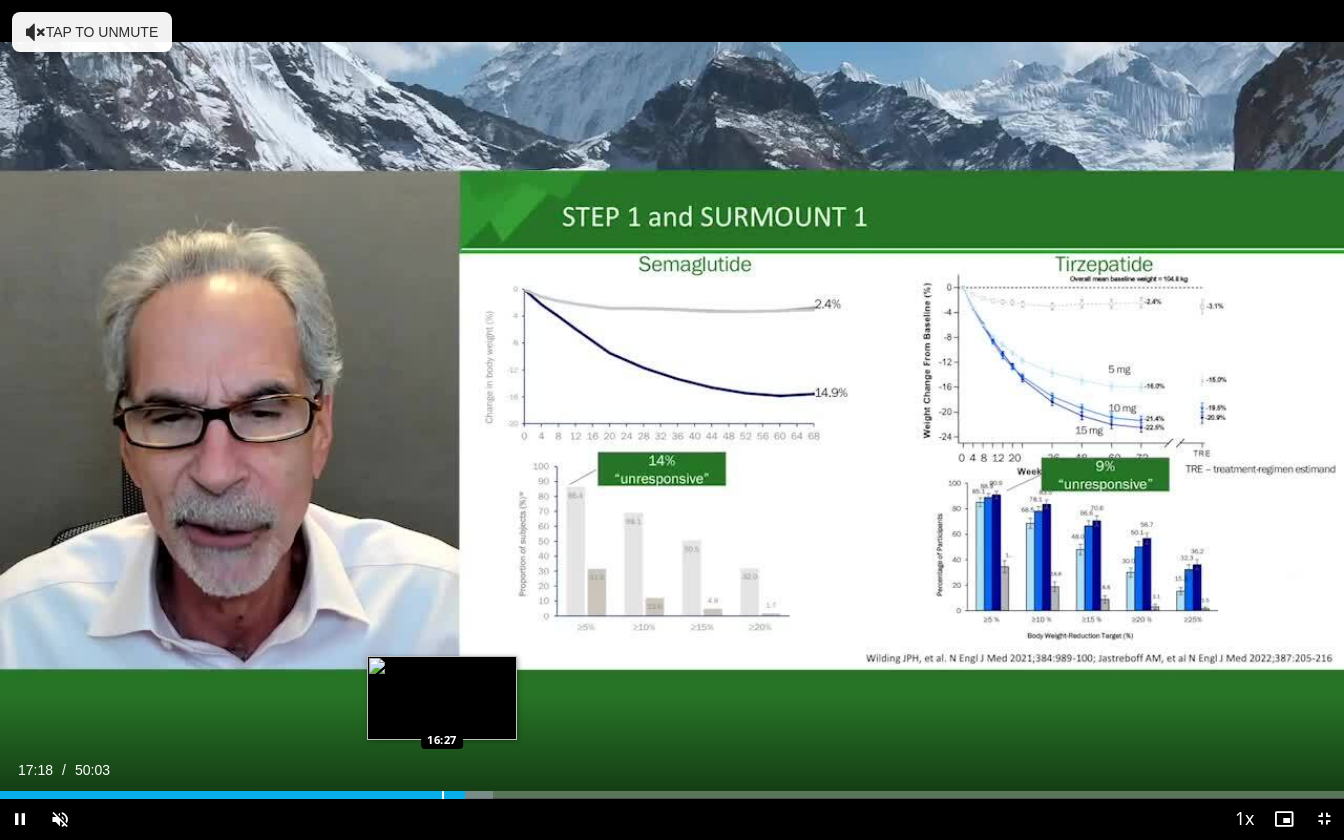 click on "Loaded :  36.66% 17:18 16:27" at bounding box center [672, 789] 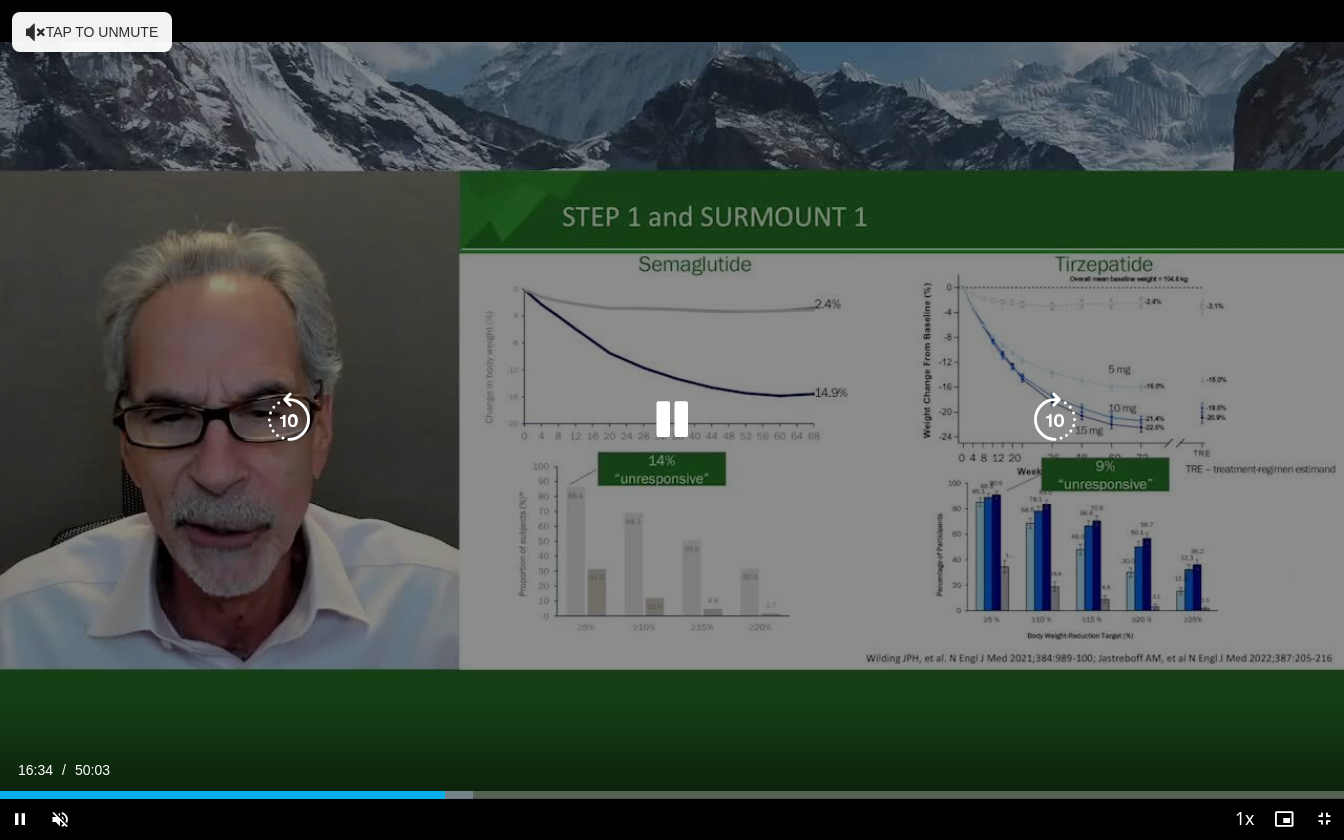 click on "Current Time  16:34 / Duration  50:03 Pause Unmute 0% Loaded :  35.23% 16:34 15:58 Stream Type  LIVE Seek to live, currently behind live LIVE   1x Playback Rate 0.5x 0.75x 1x , selected 1.25x 1.5x 1.75x 2x Chapters Chapters Descriptions descriptions off , selected Captions captions settings , opens captions settings dialog captions off , selected Audio Track en (Main) , selected Exit Fullscreen Enable picture-in-picture mode" at bounding box center (672, 819) 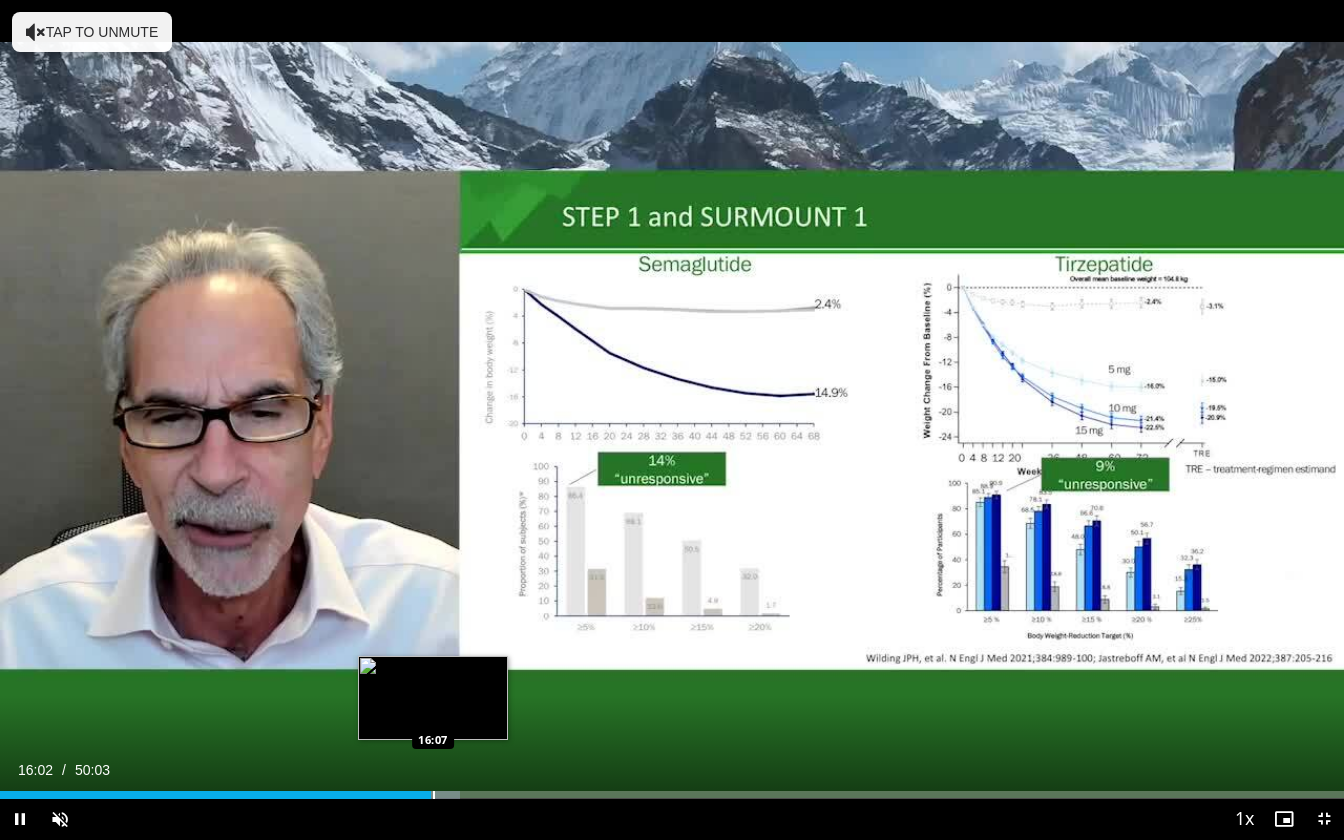 click at bounding box center [444, 795] 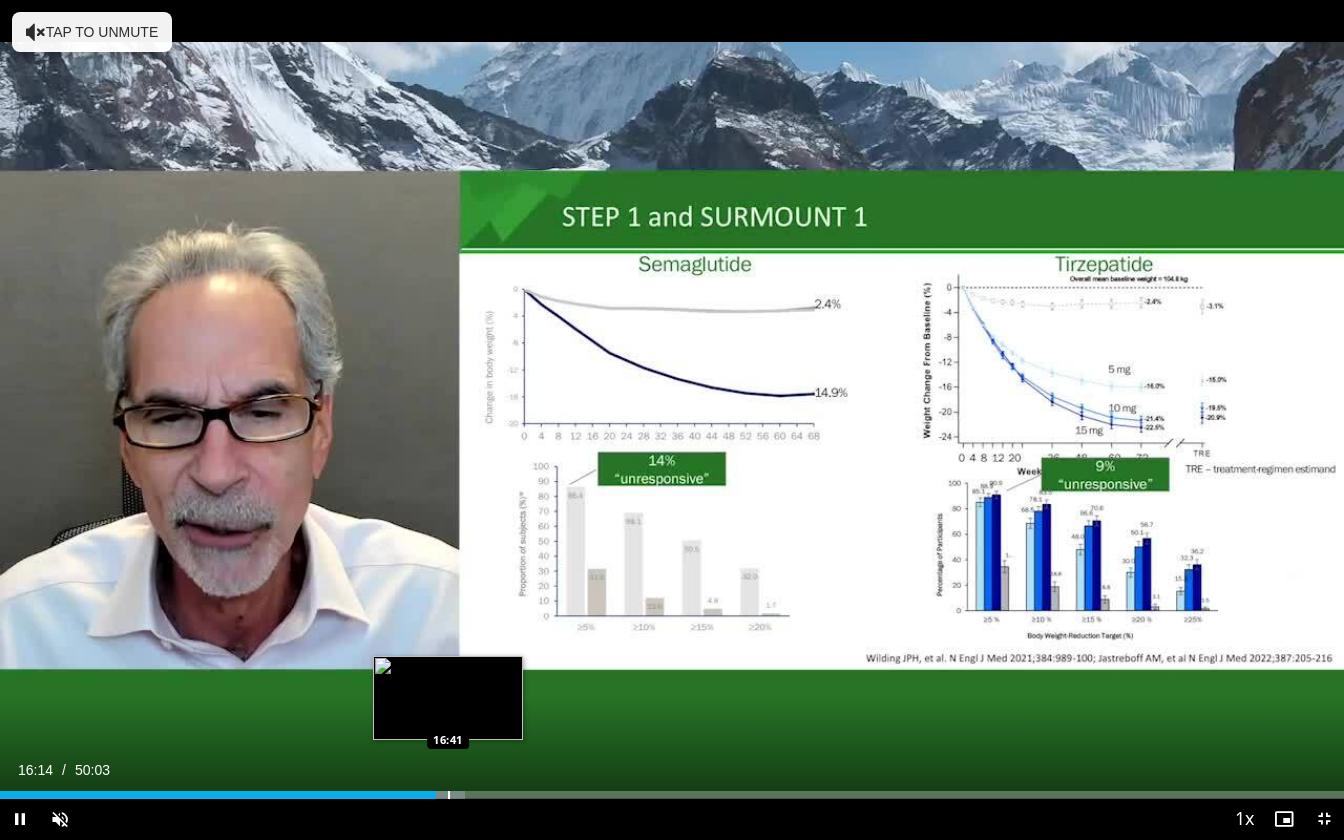 click on "Loaded :  34.57% 16:15 16:41" at bounding box center [672, 789] 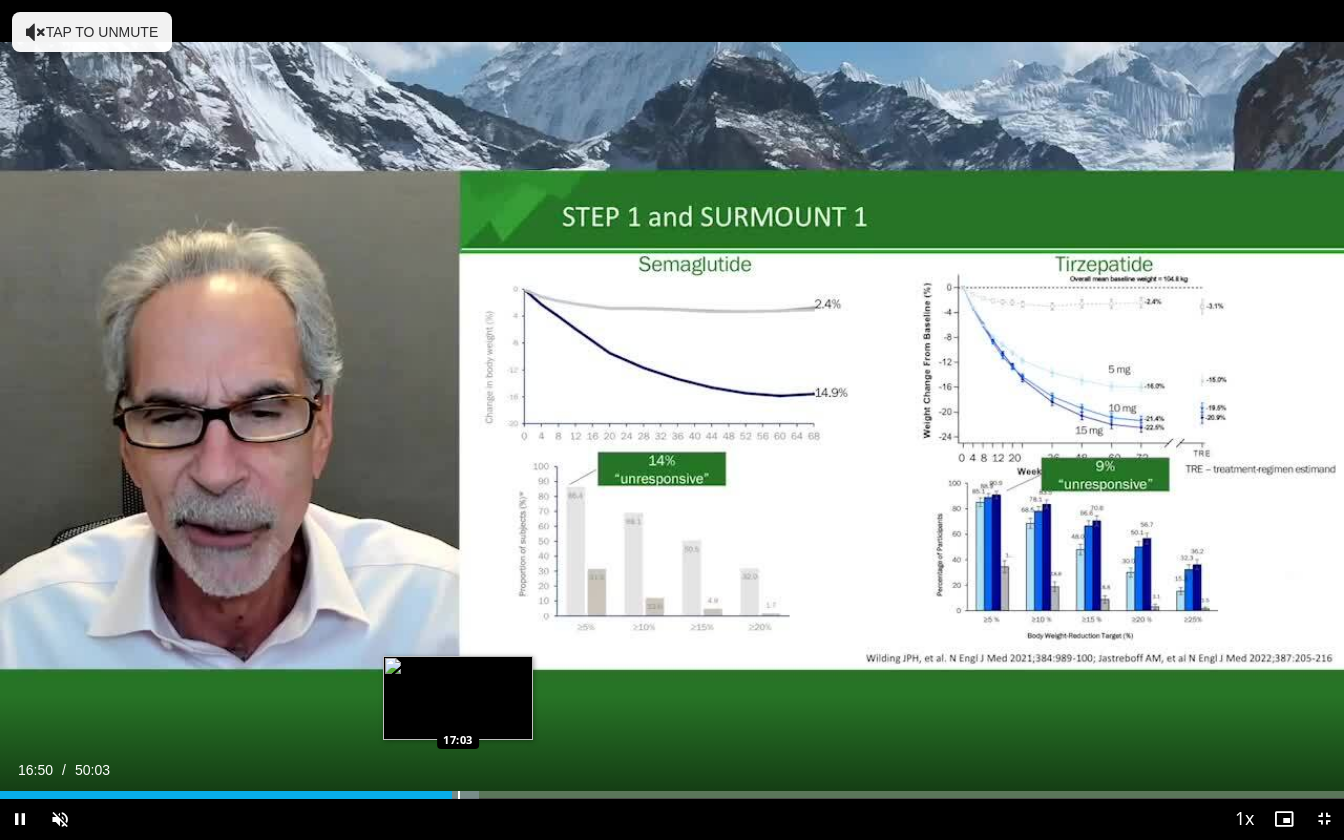 click on "Loaded :  35.66% 16:50 17:03" at bounding box center [672, 795] 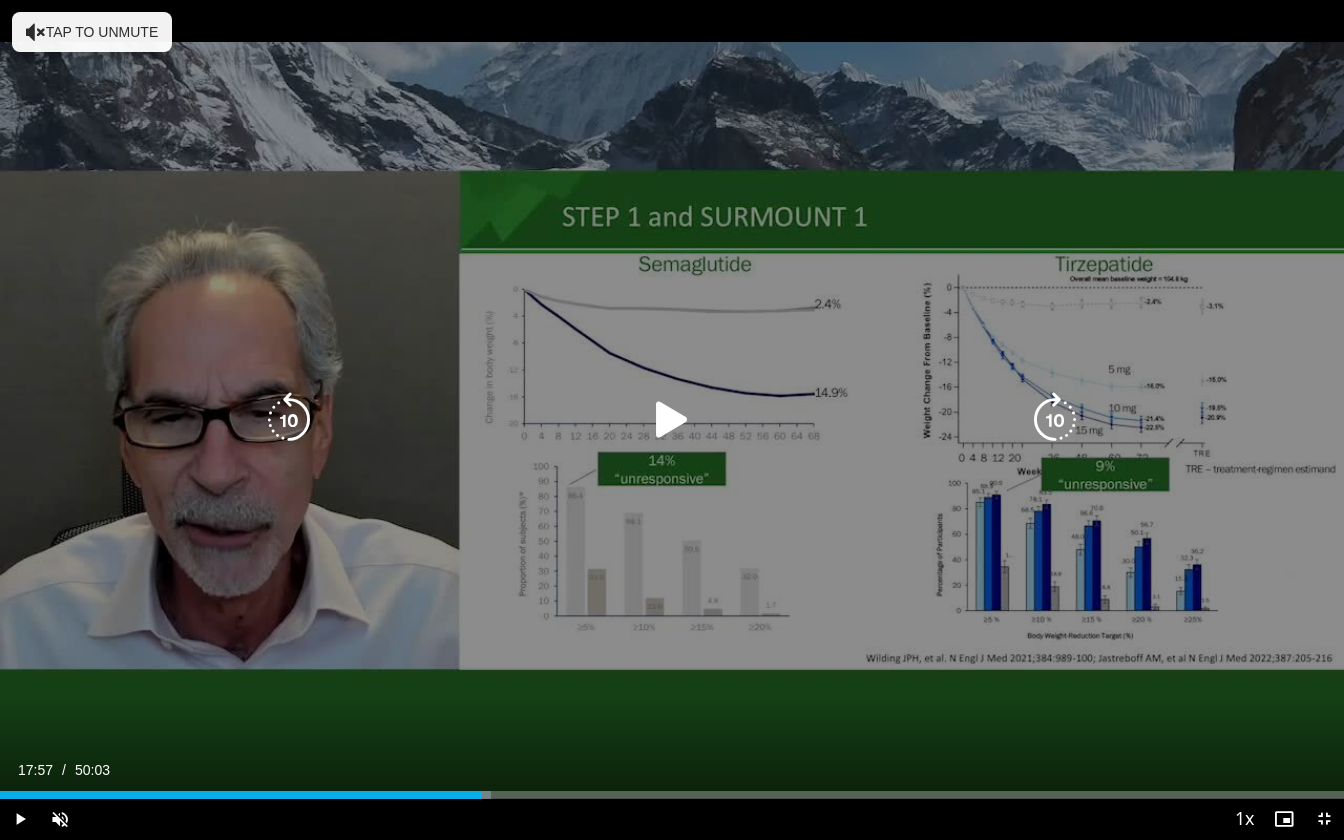 click on "Loaded :  36.56% 17:57 17:12" at bounding box center (672, 795) 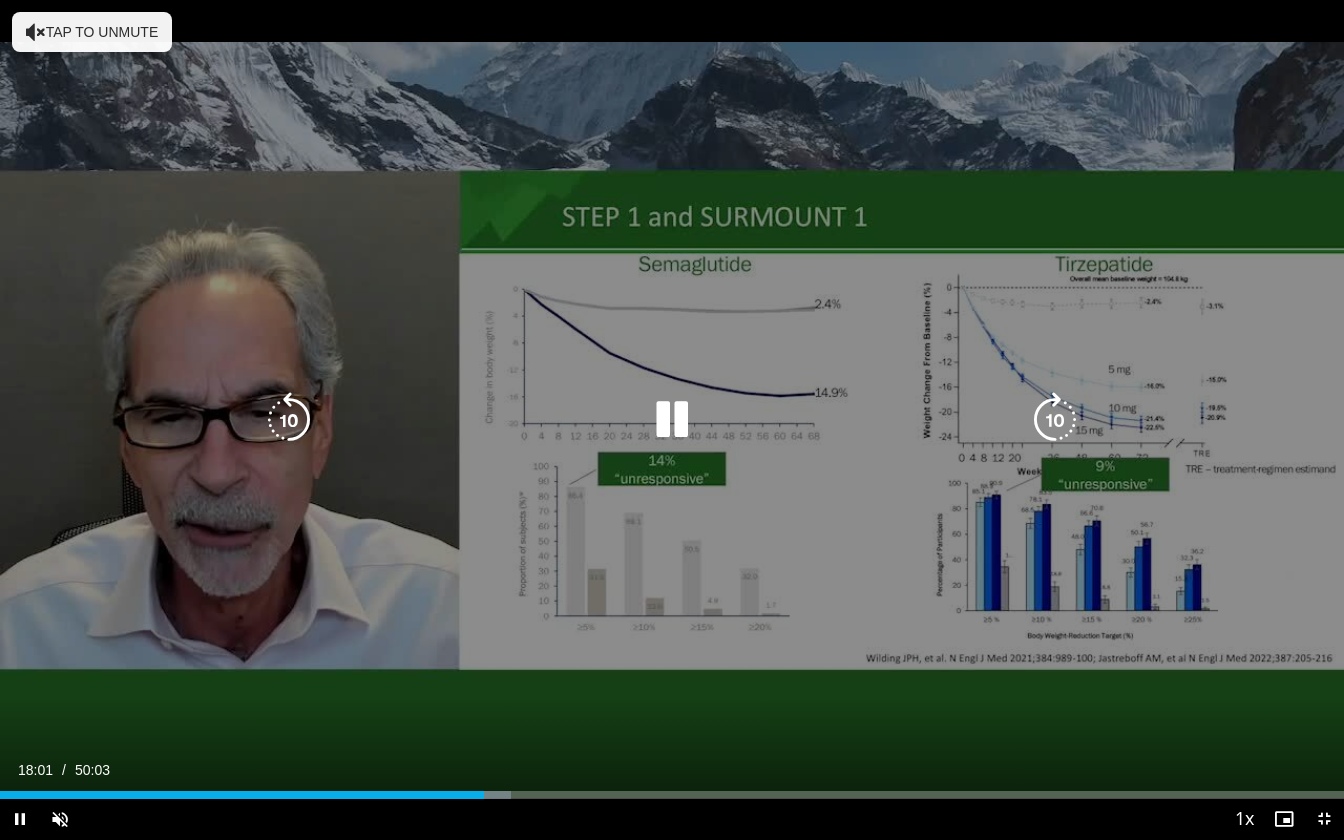 type 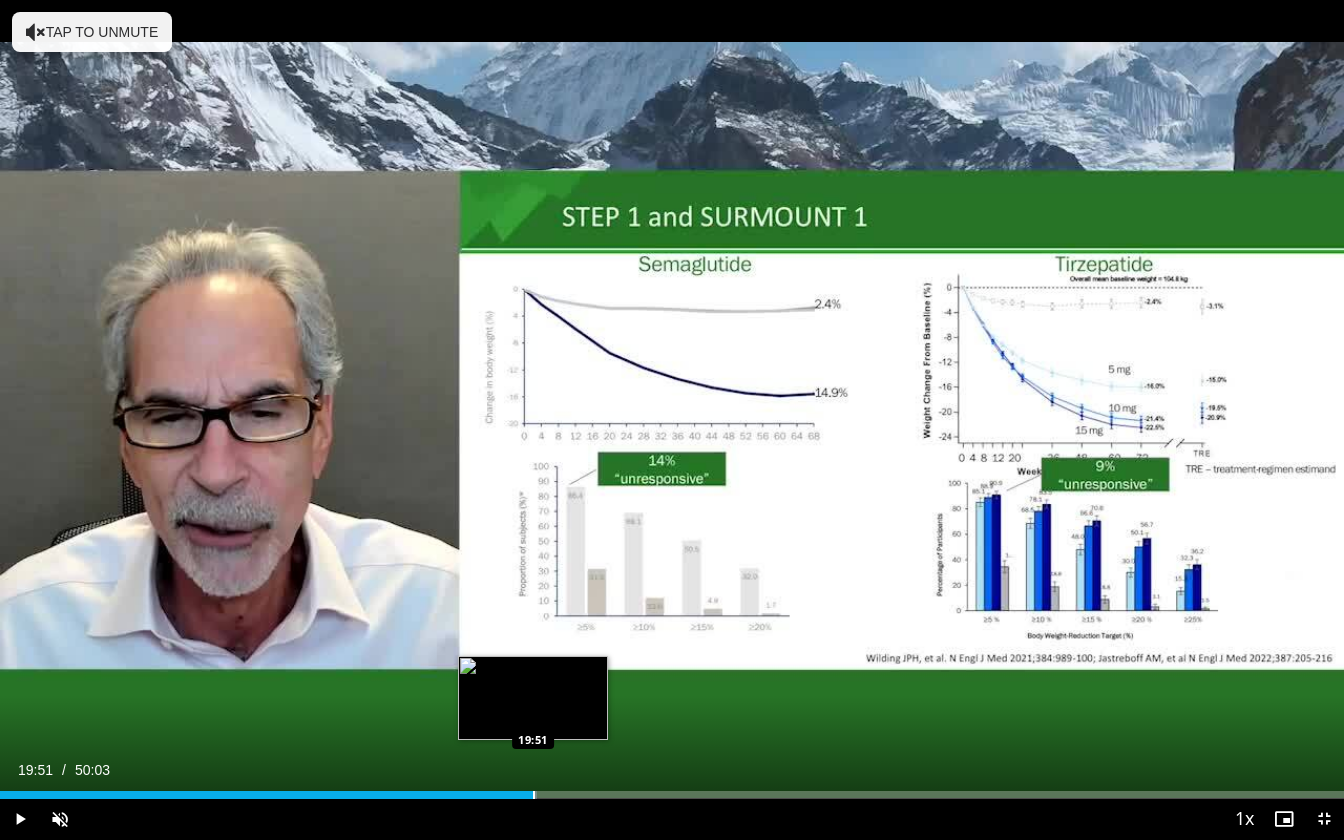 click at bounding box center (534, 795) 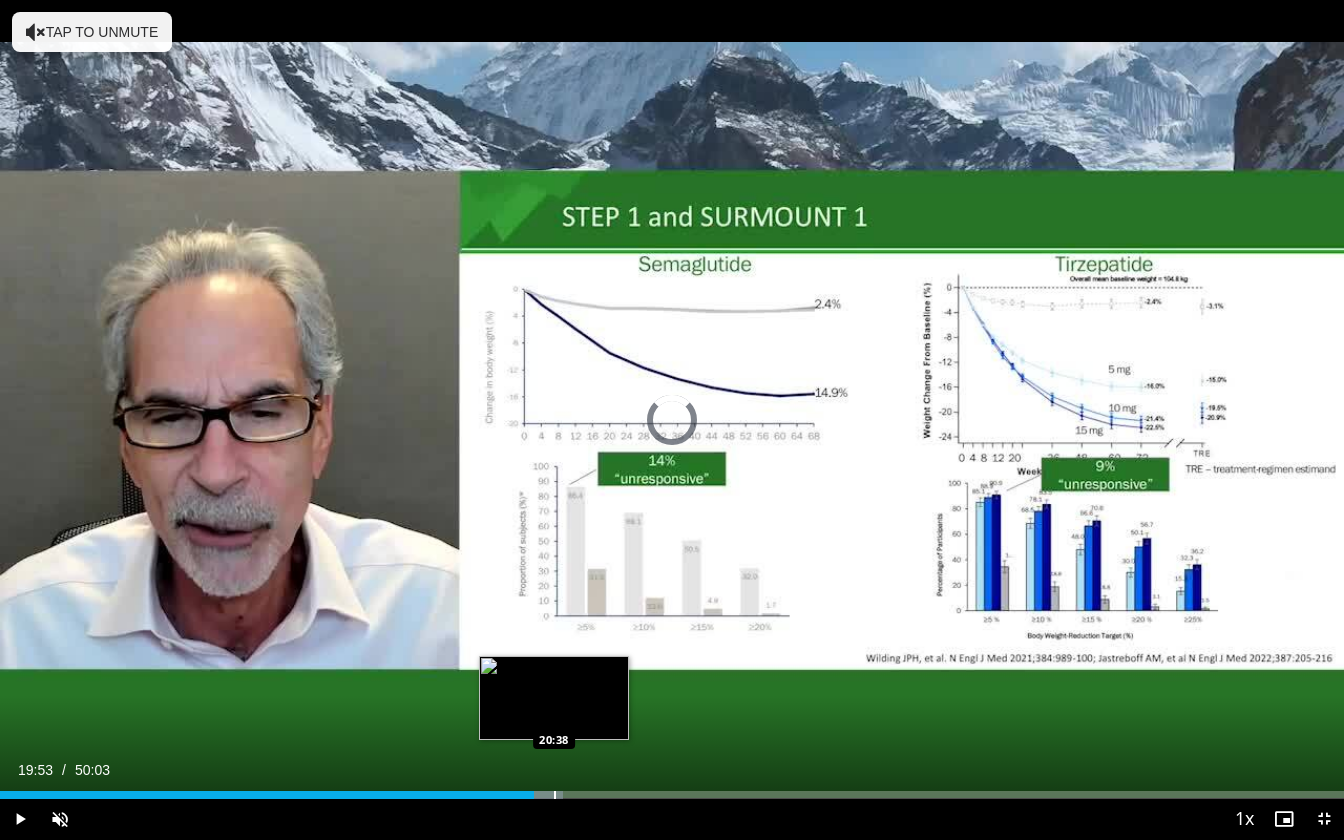 click at bounding box center (555, 795) 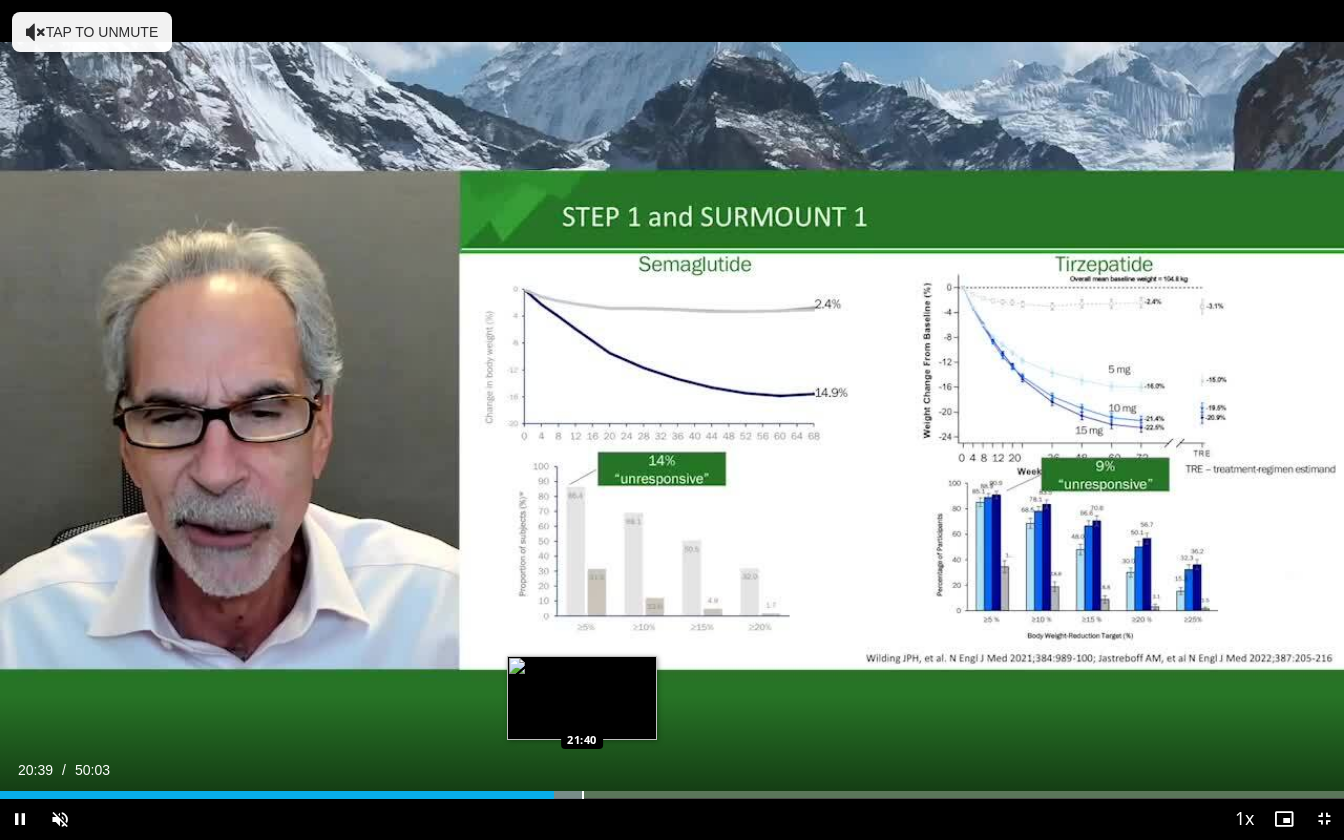 click at bounding box center (583, 795) 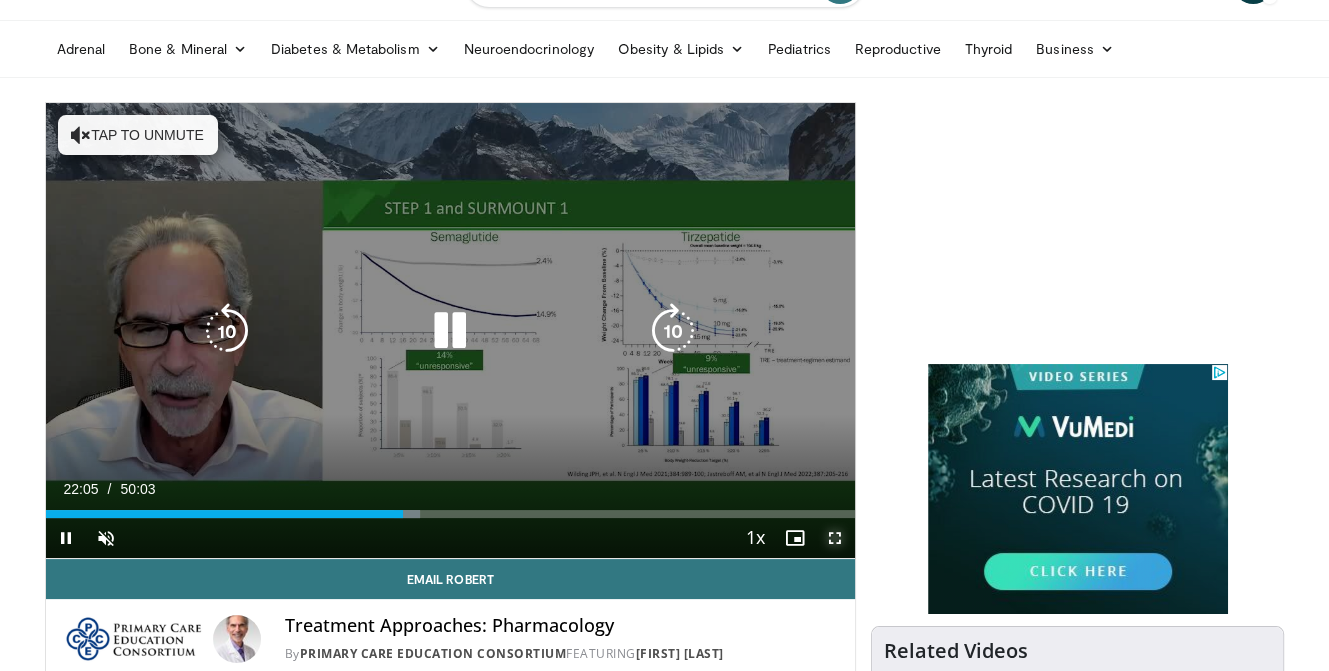 drag, startPoint x: 841, startPoint y: 540, endPoint x: 840, endPoint y: 664, distance: 124.004036 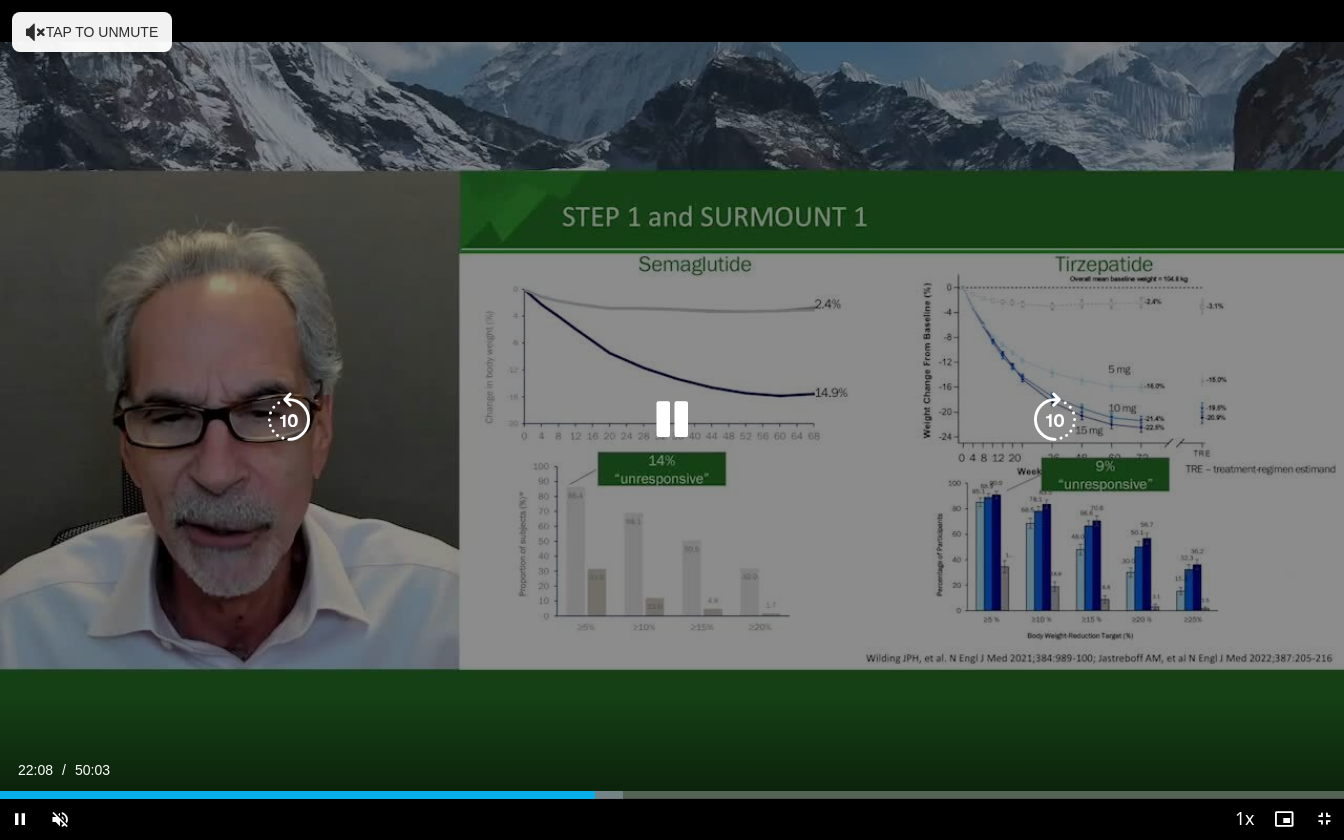 click on "10 seconds
Tap to unmute" at bounding box center [672, 419] 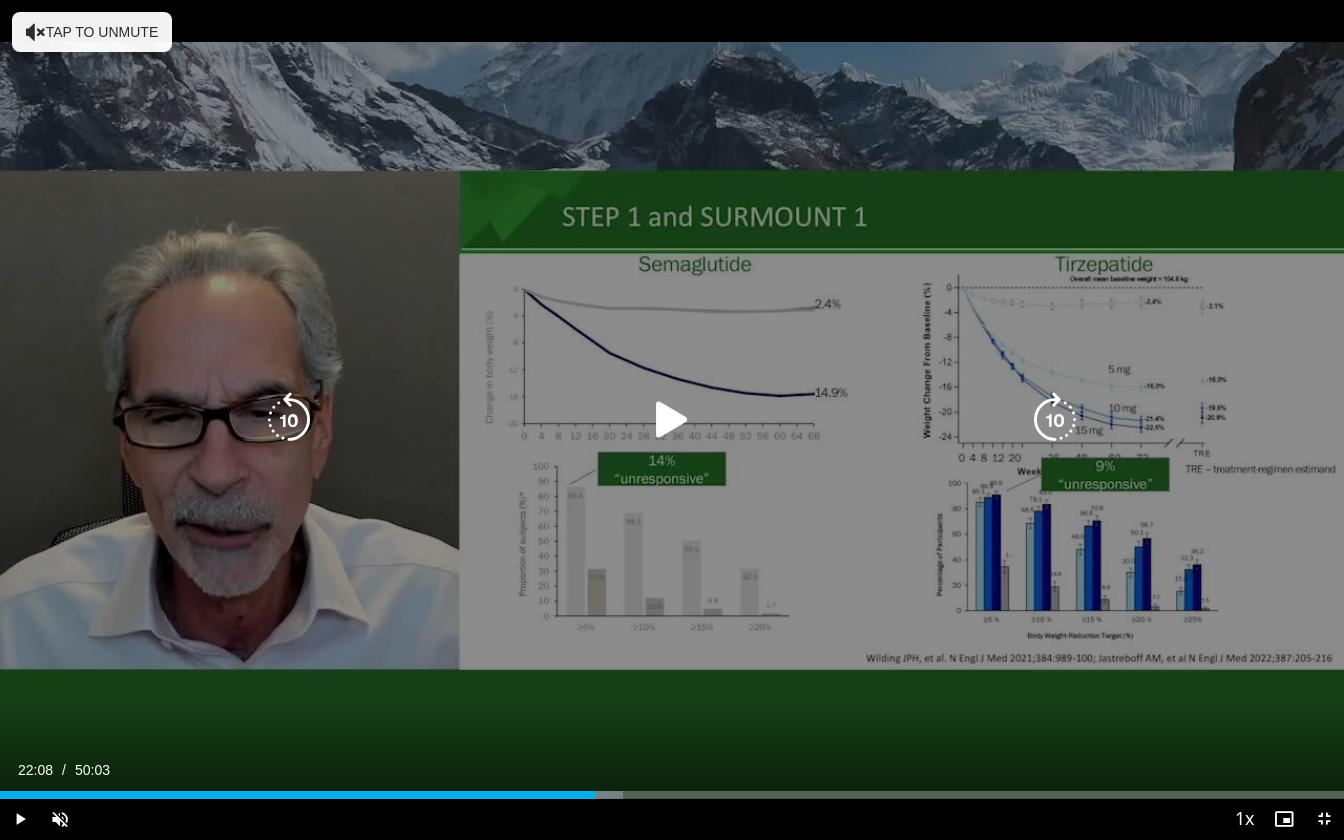 click on "10 seconds
Tap to unmute" at bounding box center (672, 419) 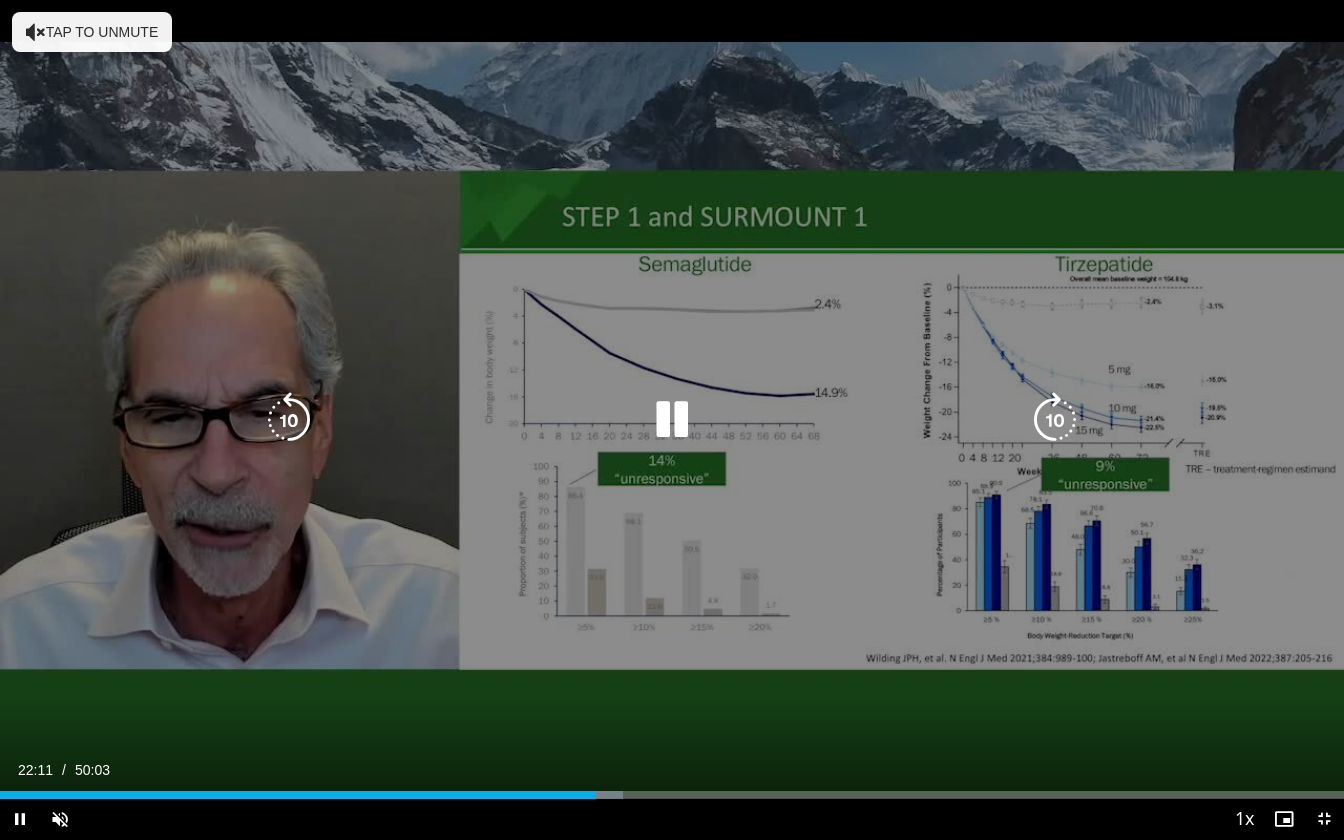 click on "10 seconds
Tap to unmute" at bounding box center [672, 419] 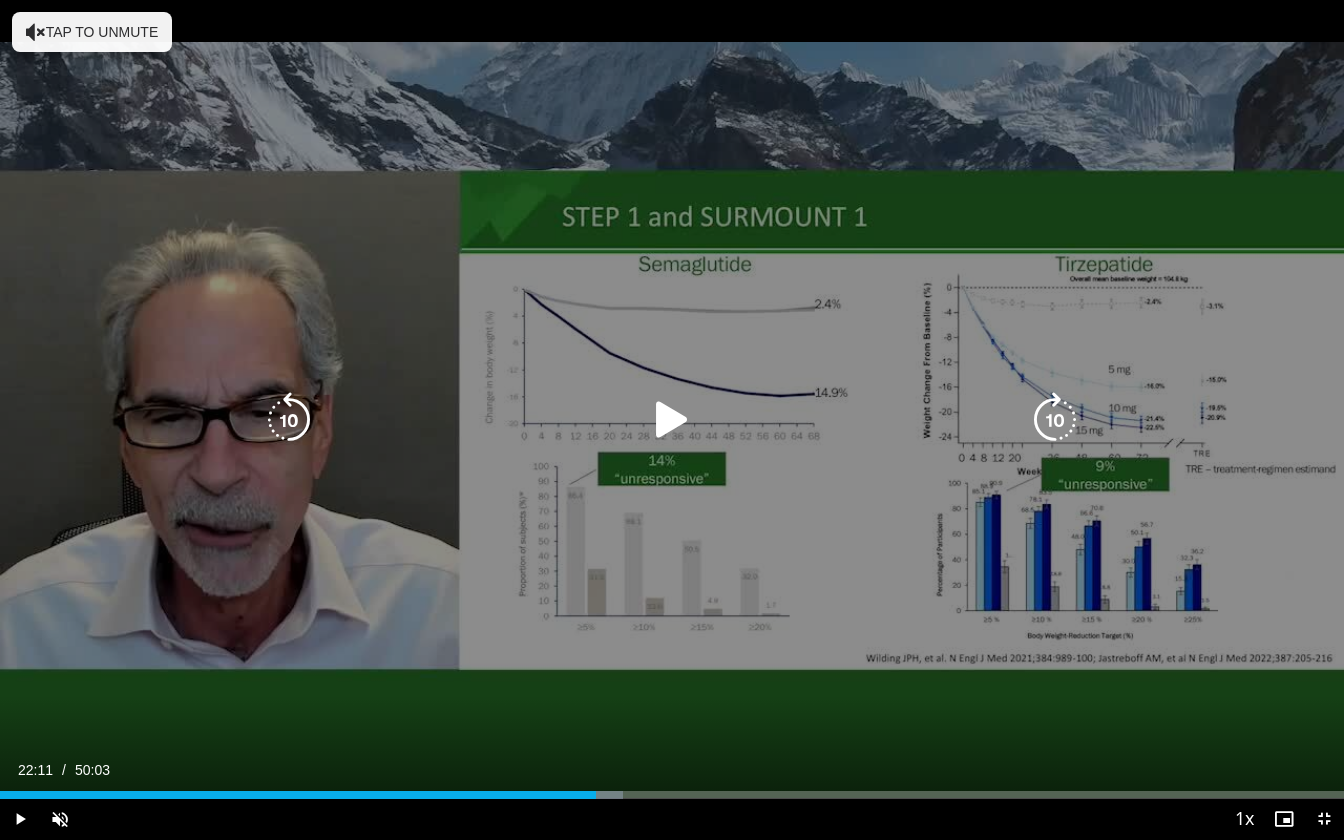 click on "10 seconds
Tap to unmute" at bounding box center (672, 419) 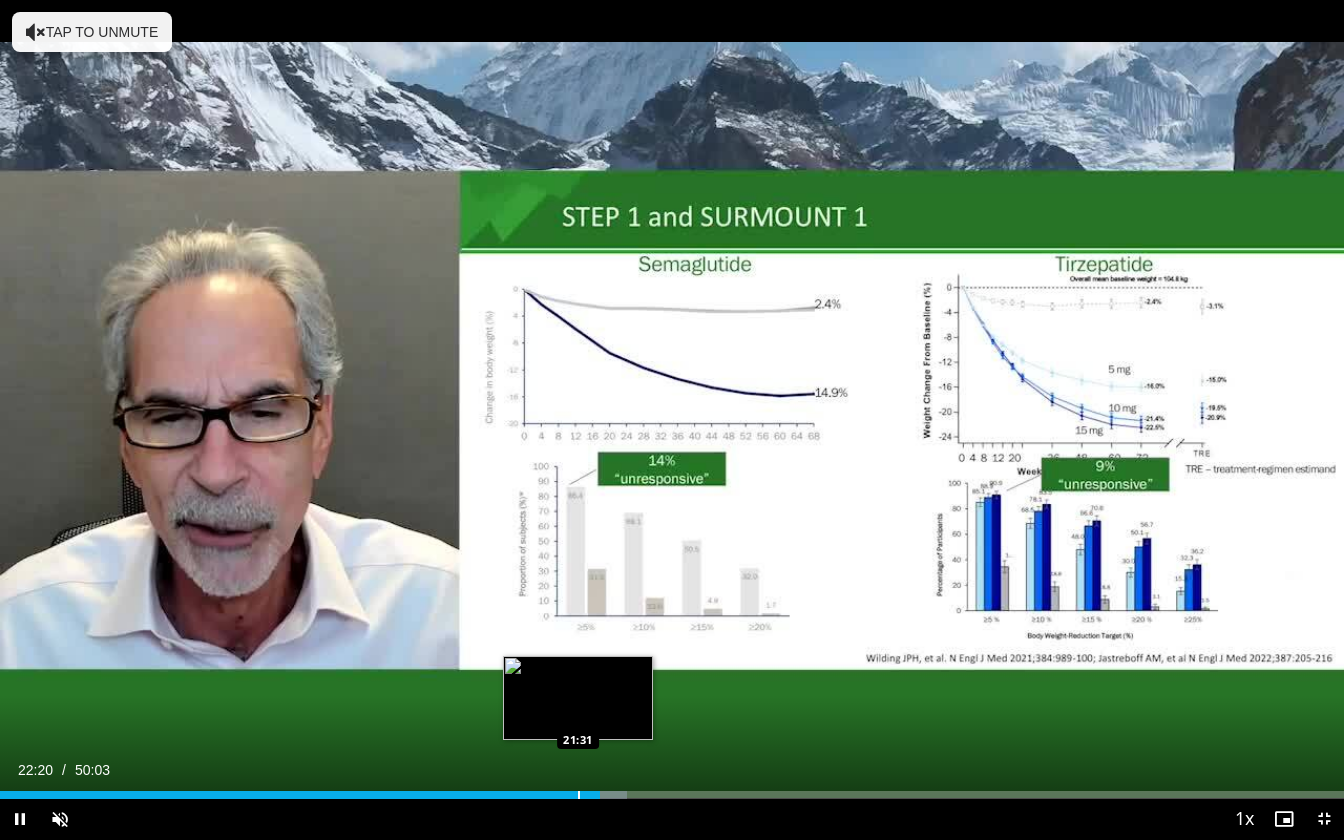 click at bounding box center [579, 795] 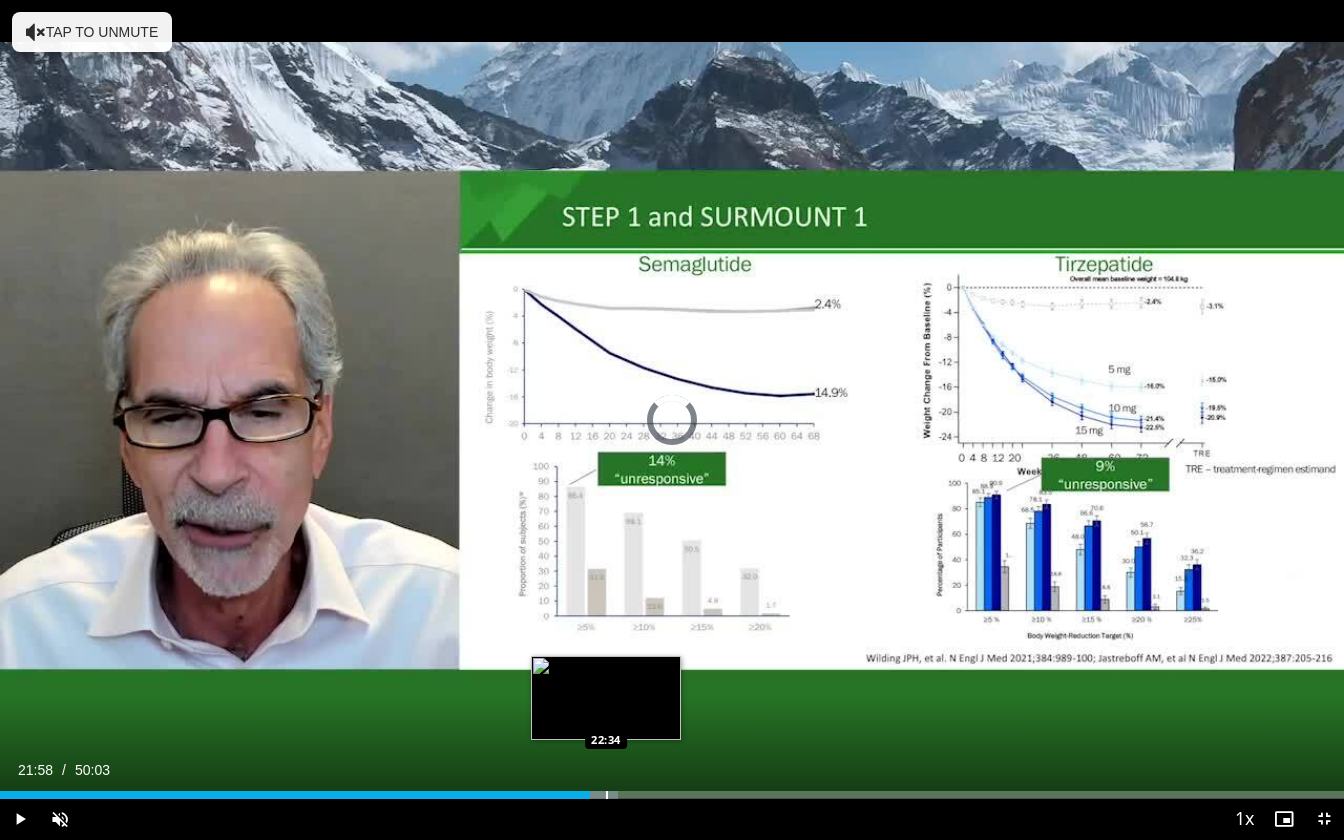 click on "Loaded :  45.99% 21:59 22:34" at bounding box center (672, 789) 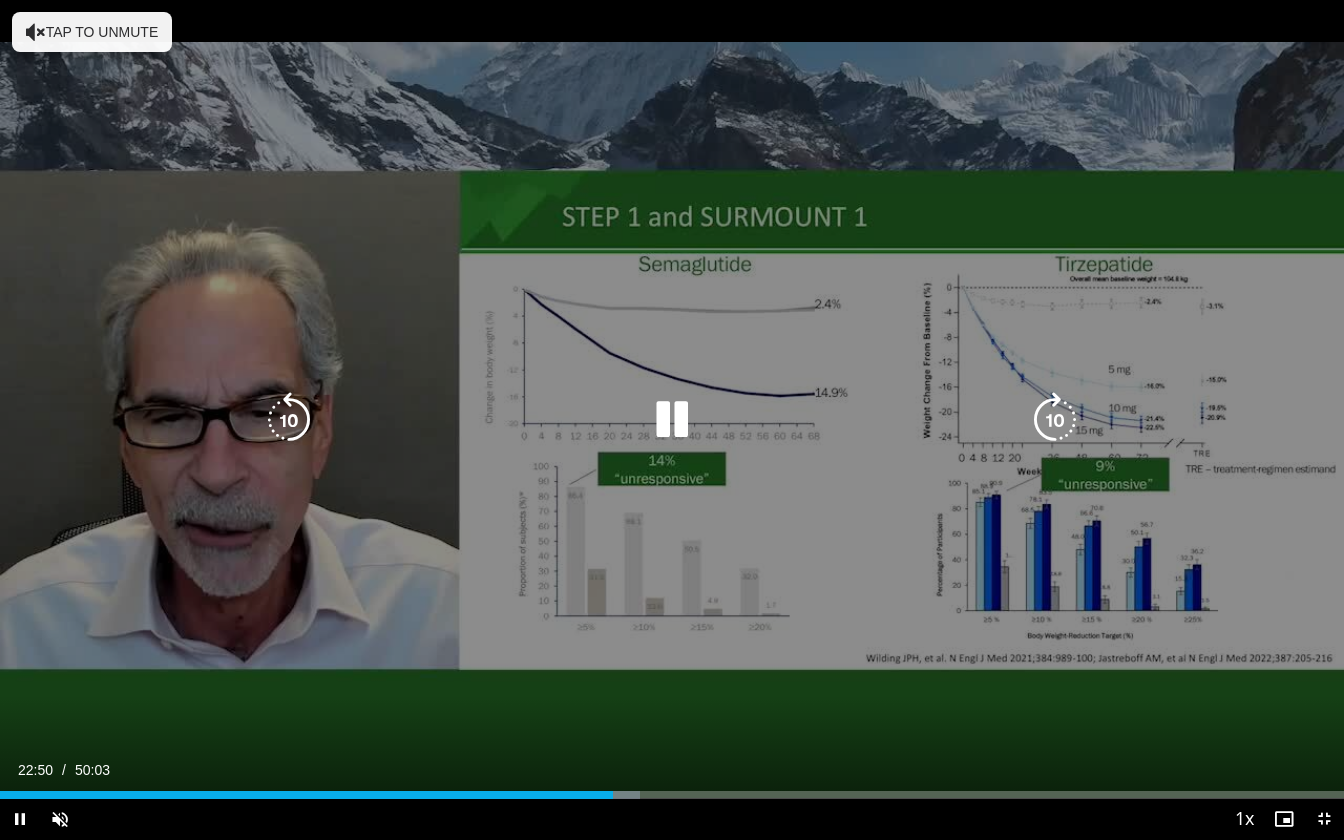 click at bounding box center [652, 819] 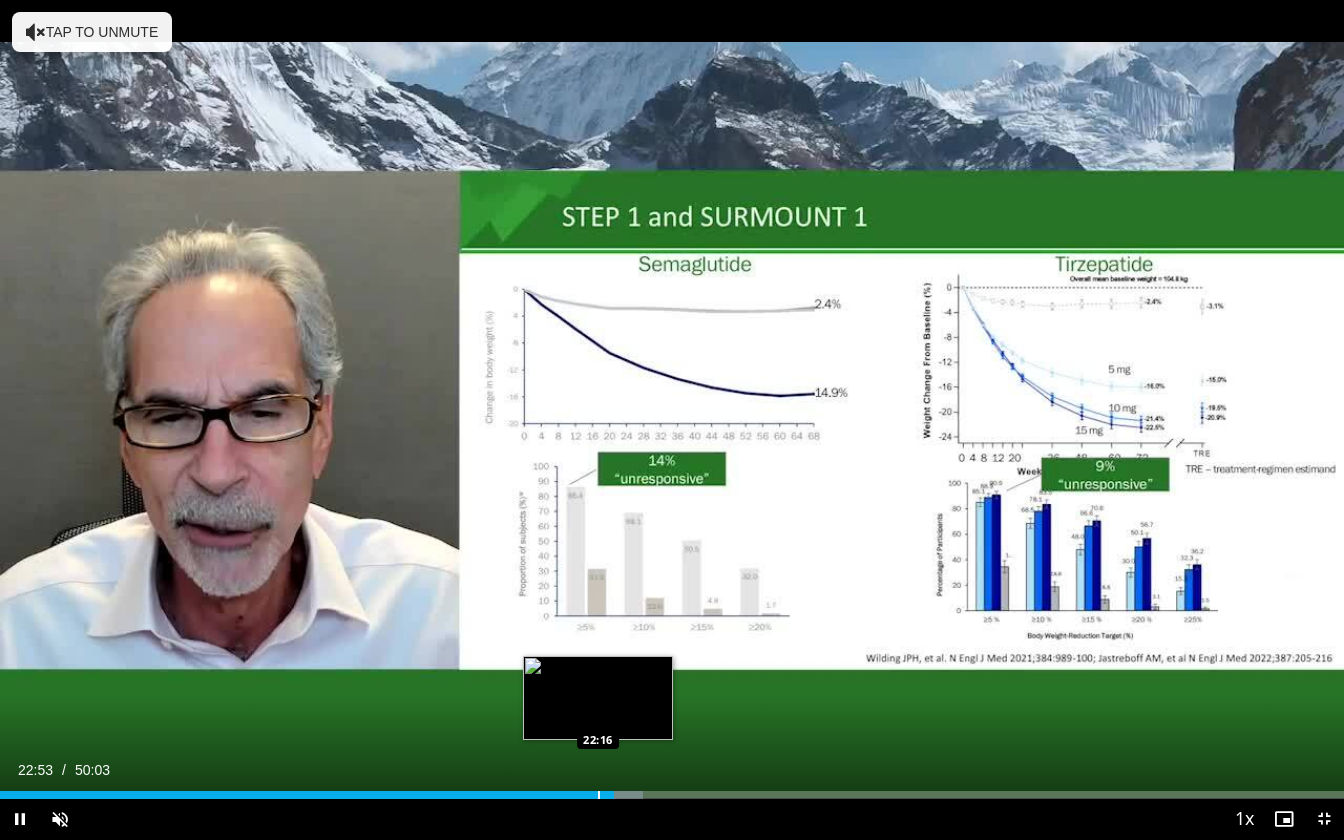 click at bounding box center (599, 795) 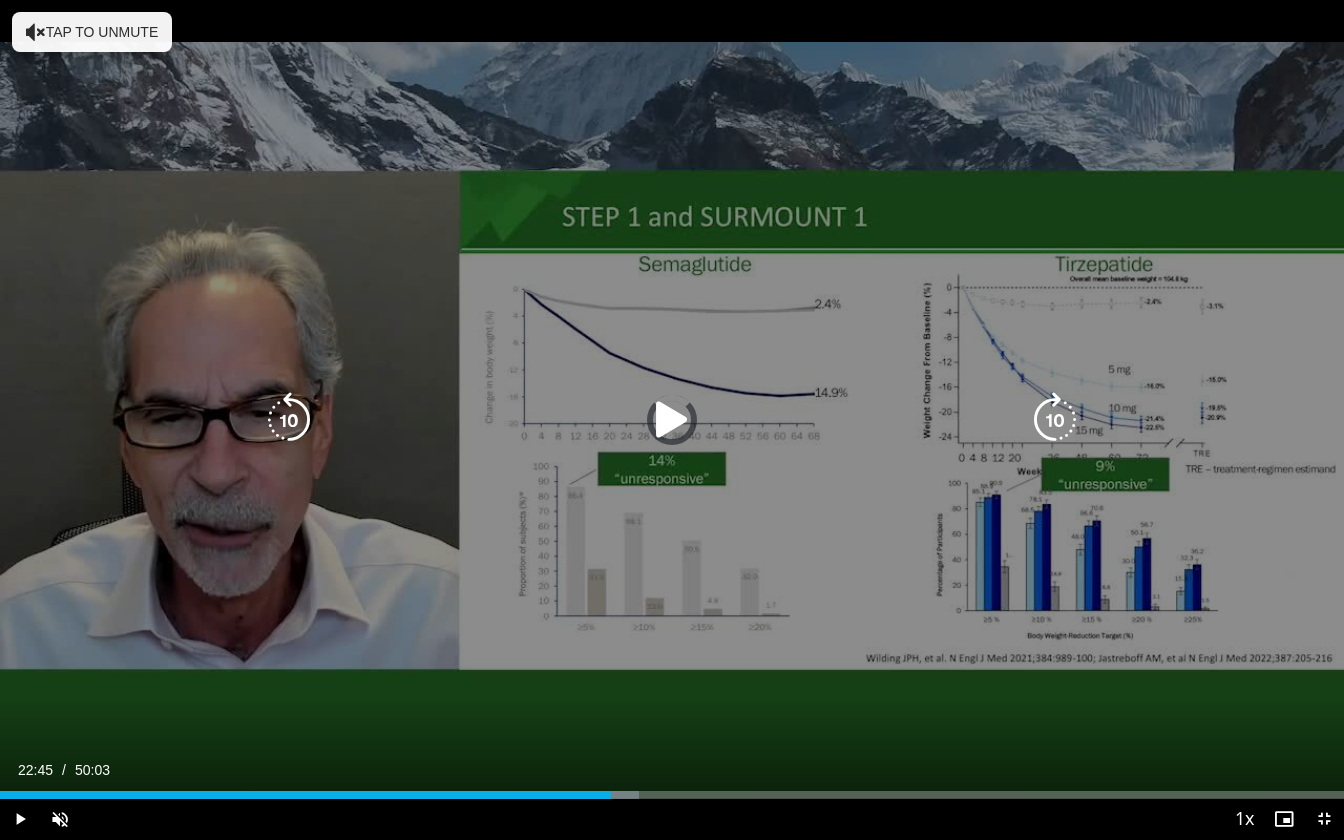 click on "Loaded :  47.53% 22:45 23:32" at bounding box center (672, 789) 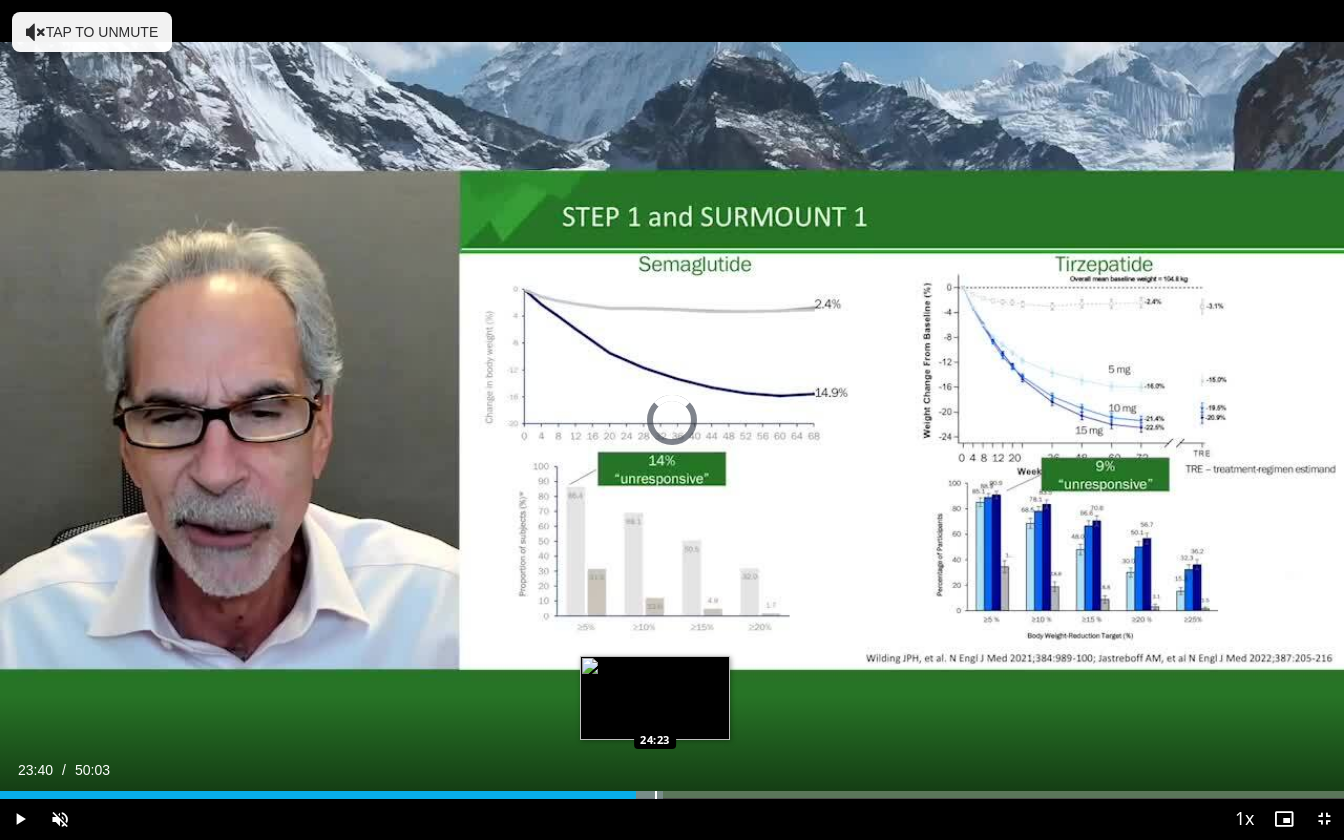 click at bounding box center [656, 795] 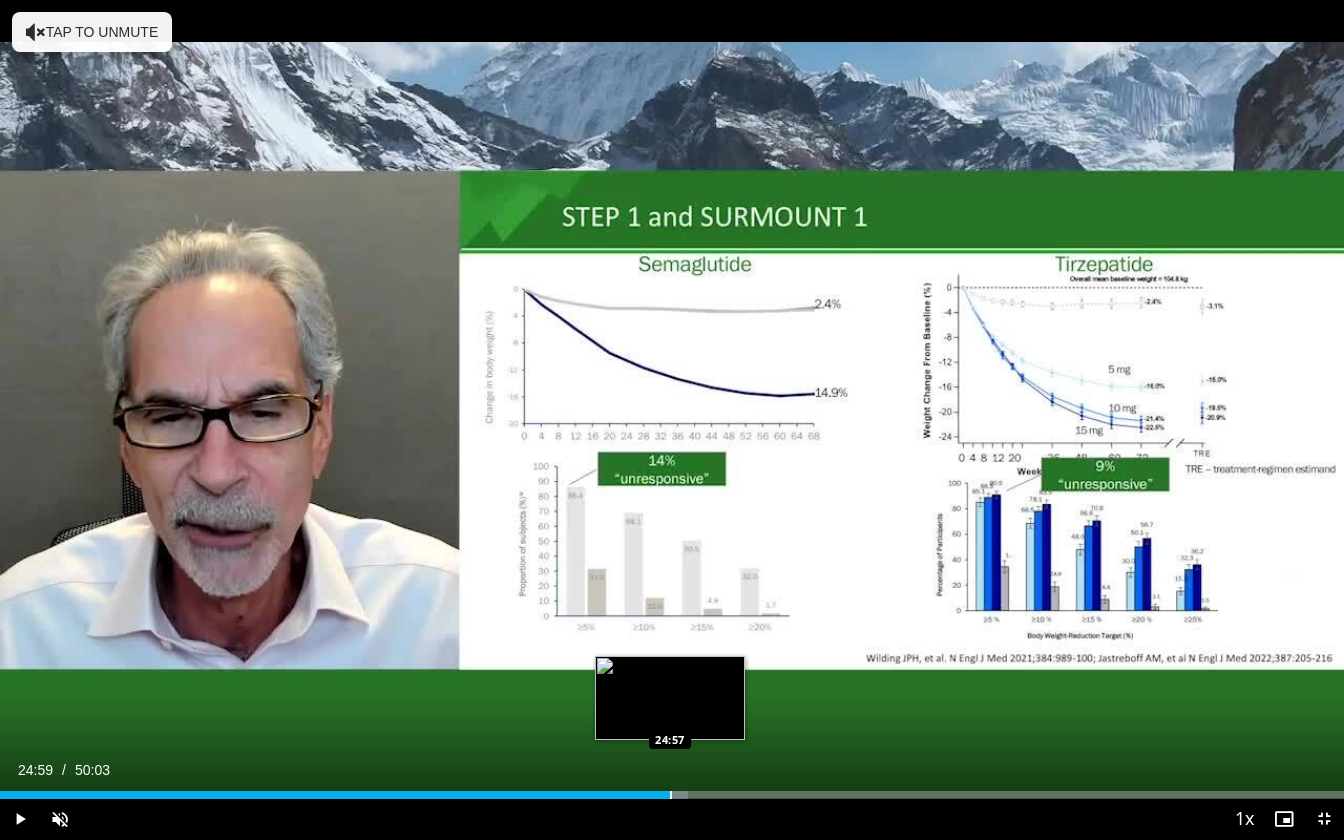 click on "Loaded :  51.19% 24:59 24:57" at bounding box center [672, 789] 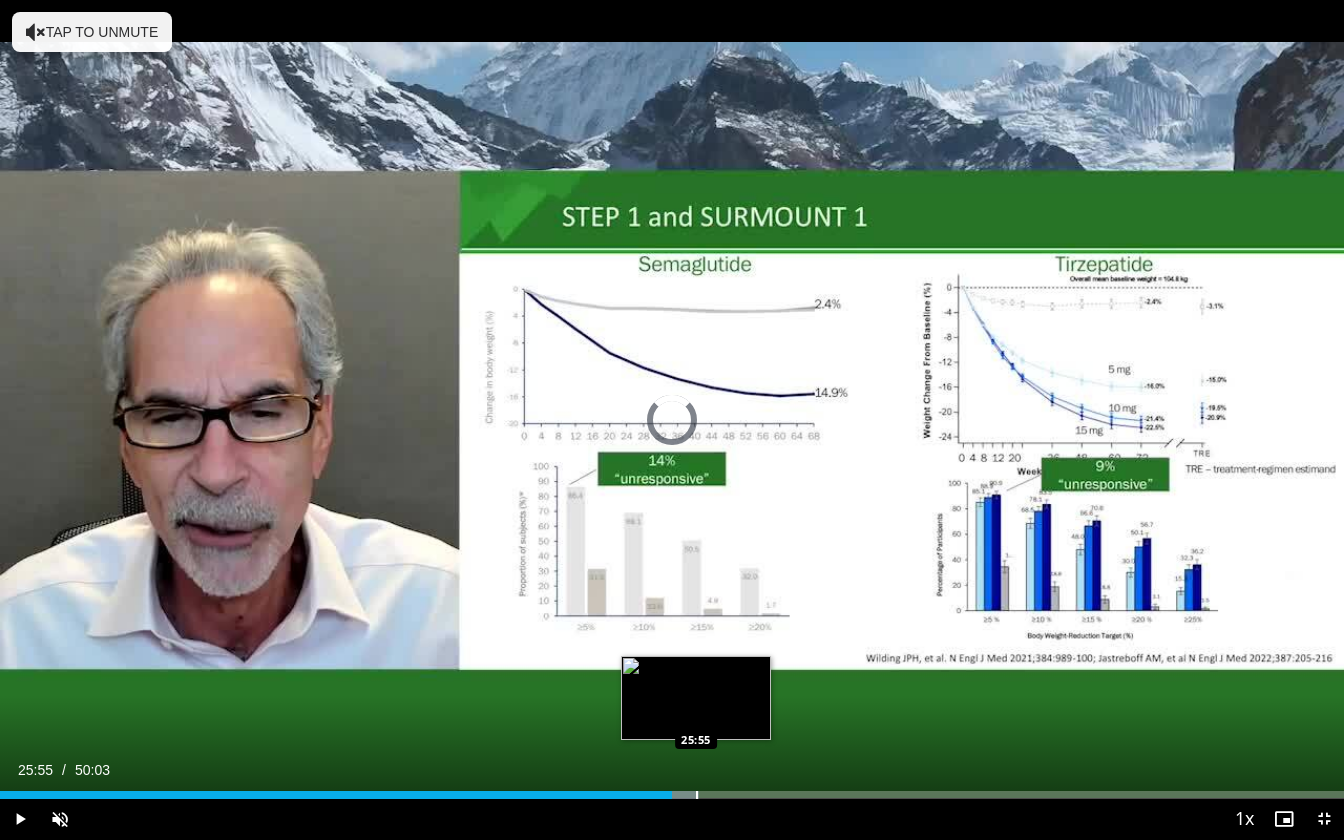 click at bounding box center [697, 795] 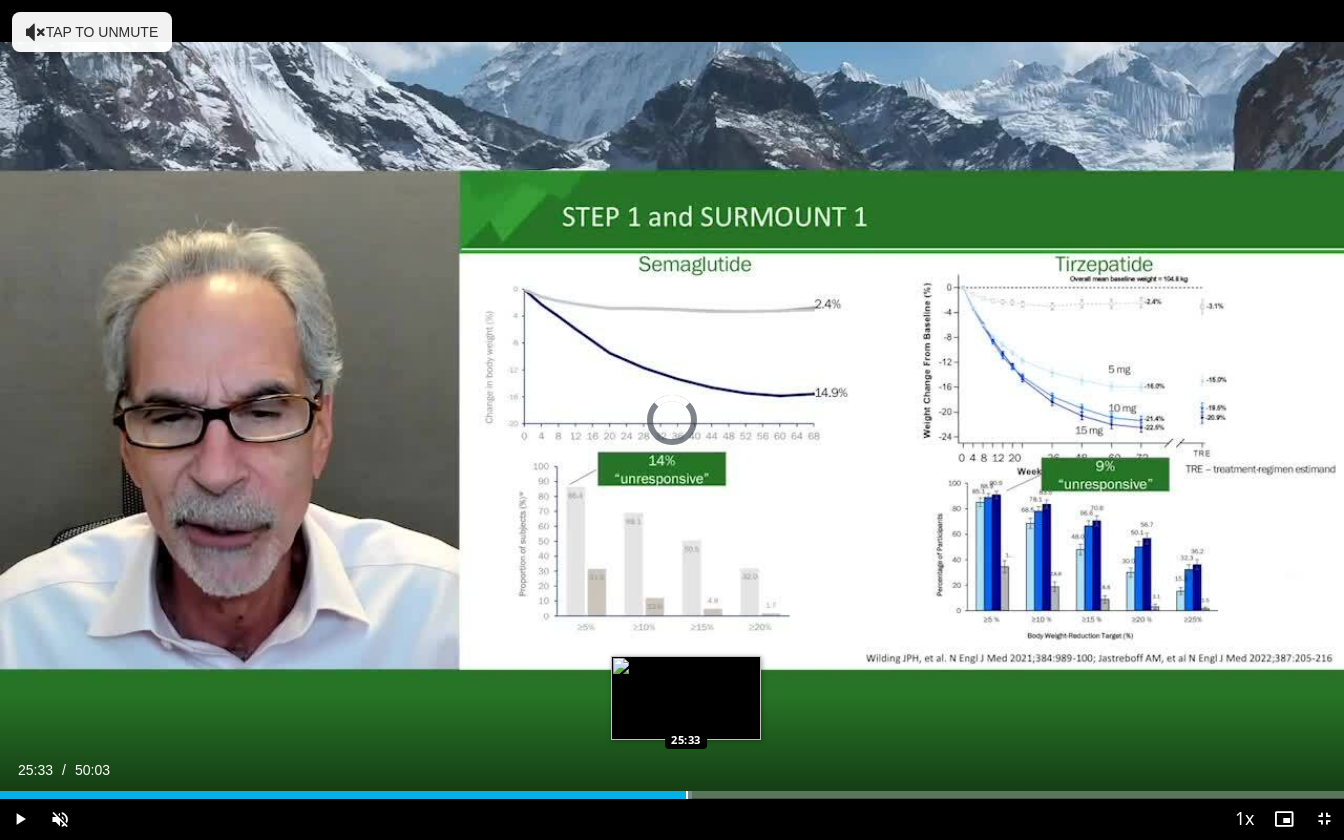 click at bounding box center (687, 795) 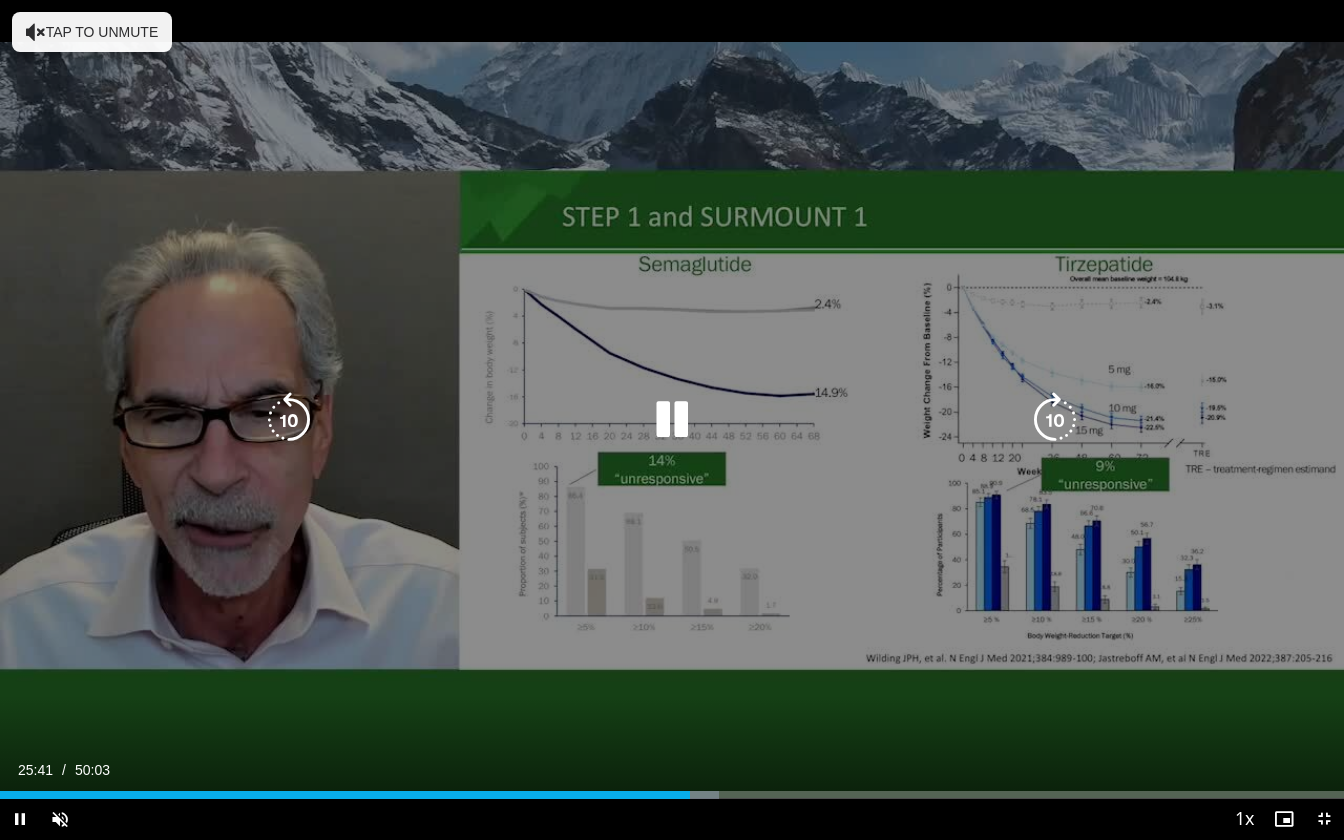click on "Loaded :  53.51% 25:41 25:01" at bounding box center [672, 789] 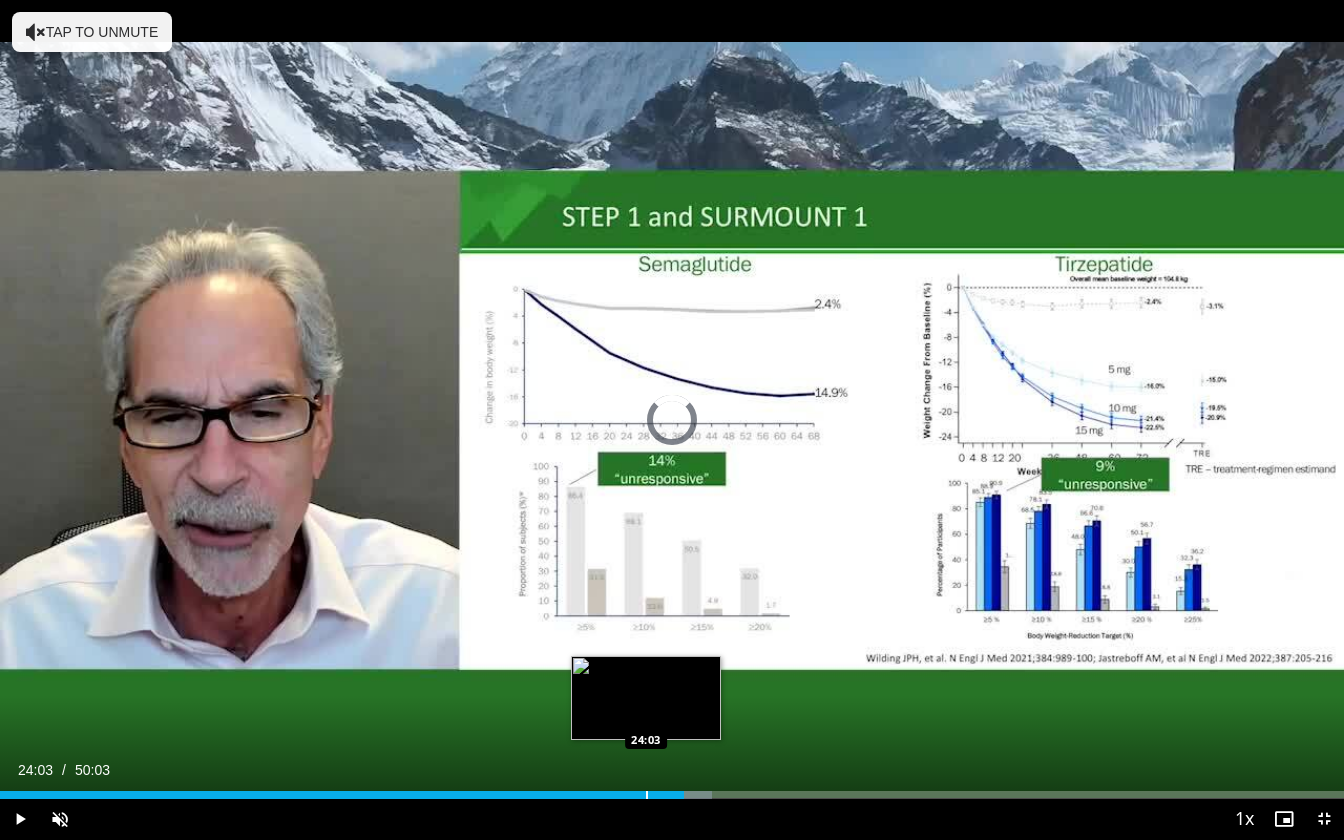 click at bounding box center [647, 795] 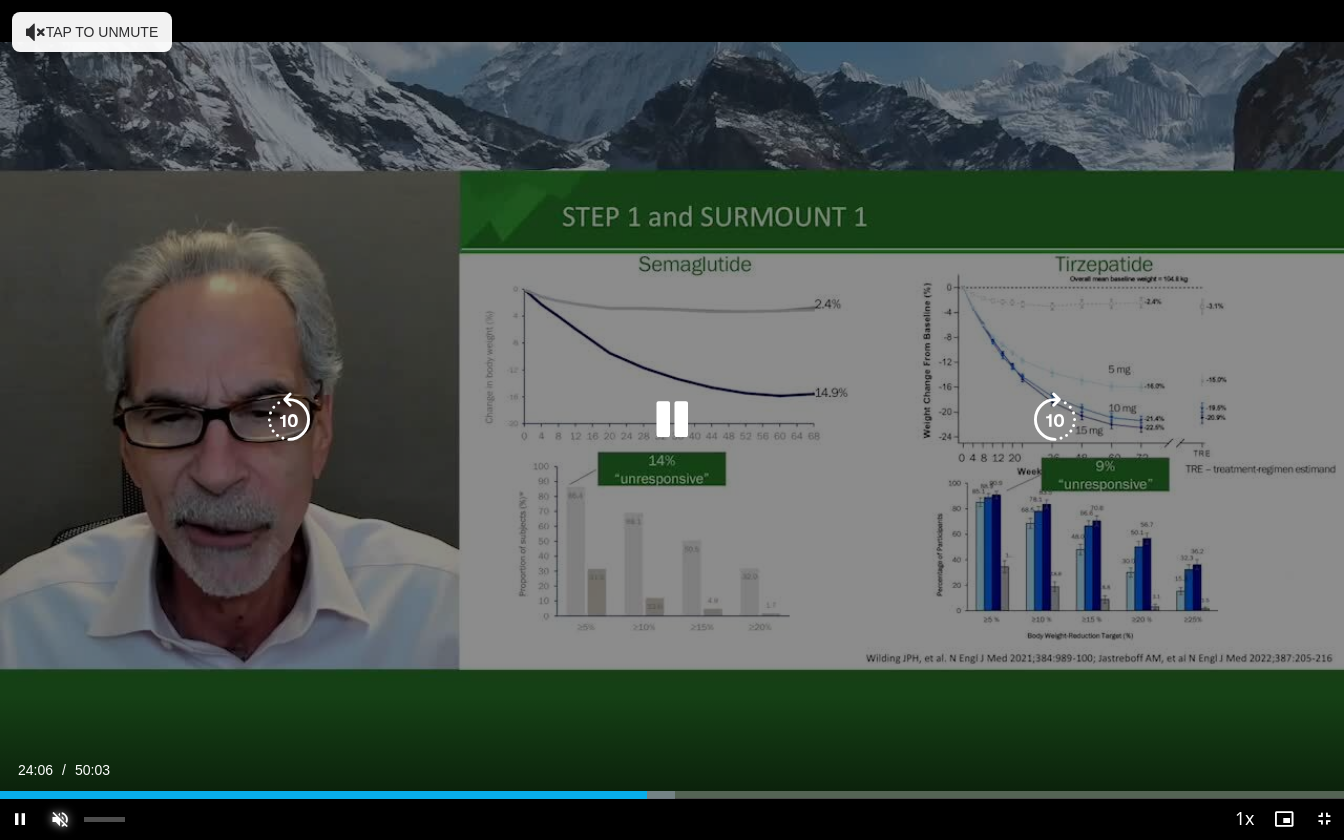 click at bounding box center [60, 819] 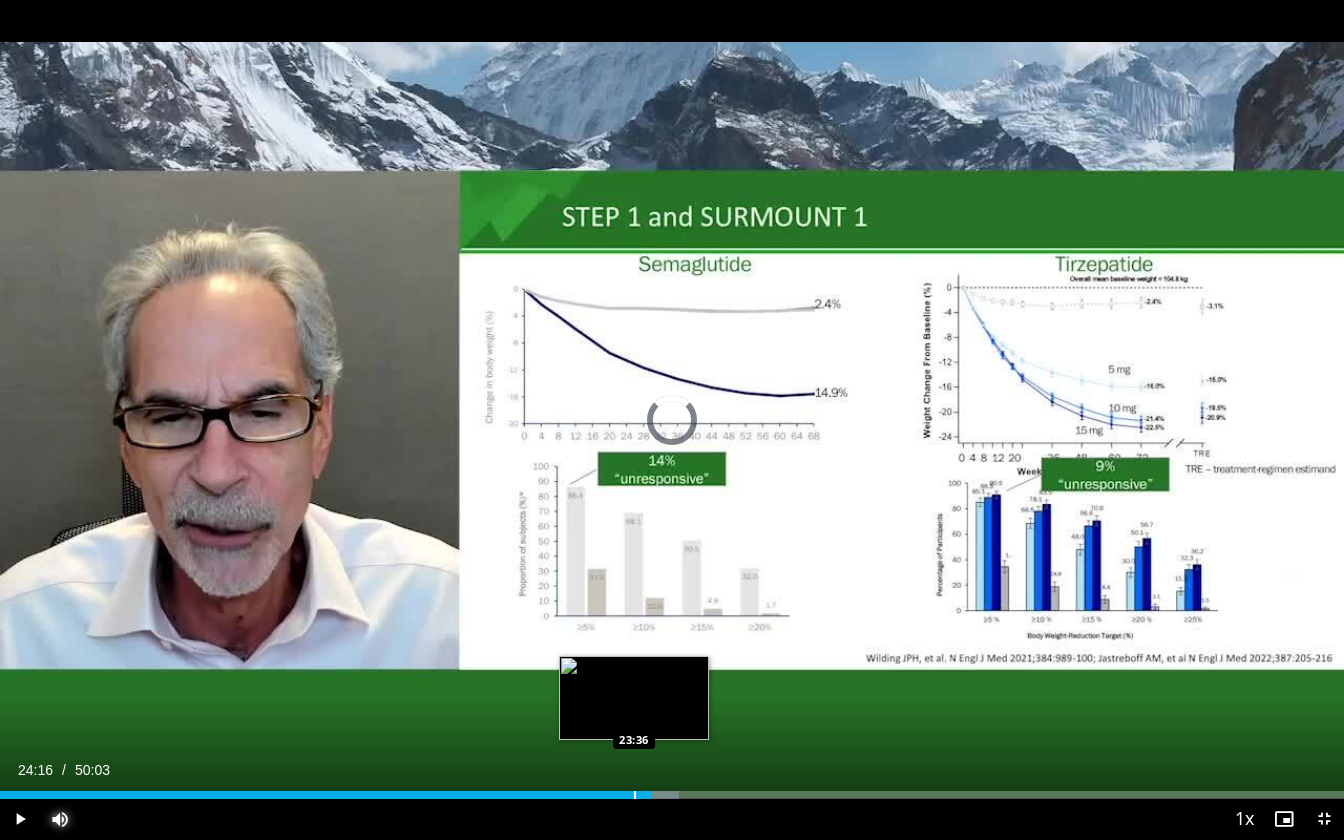 click at bounding box center [635, 795] 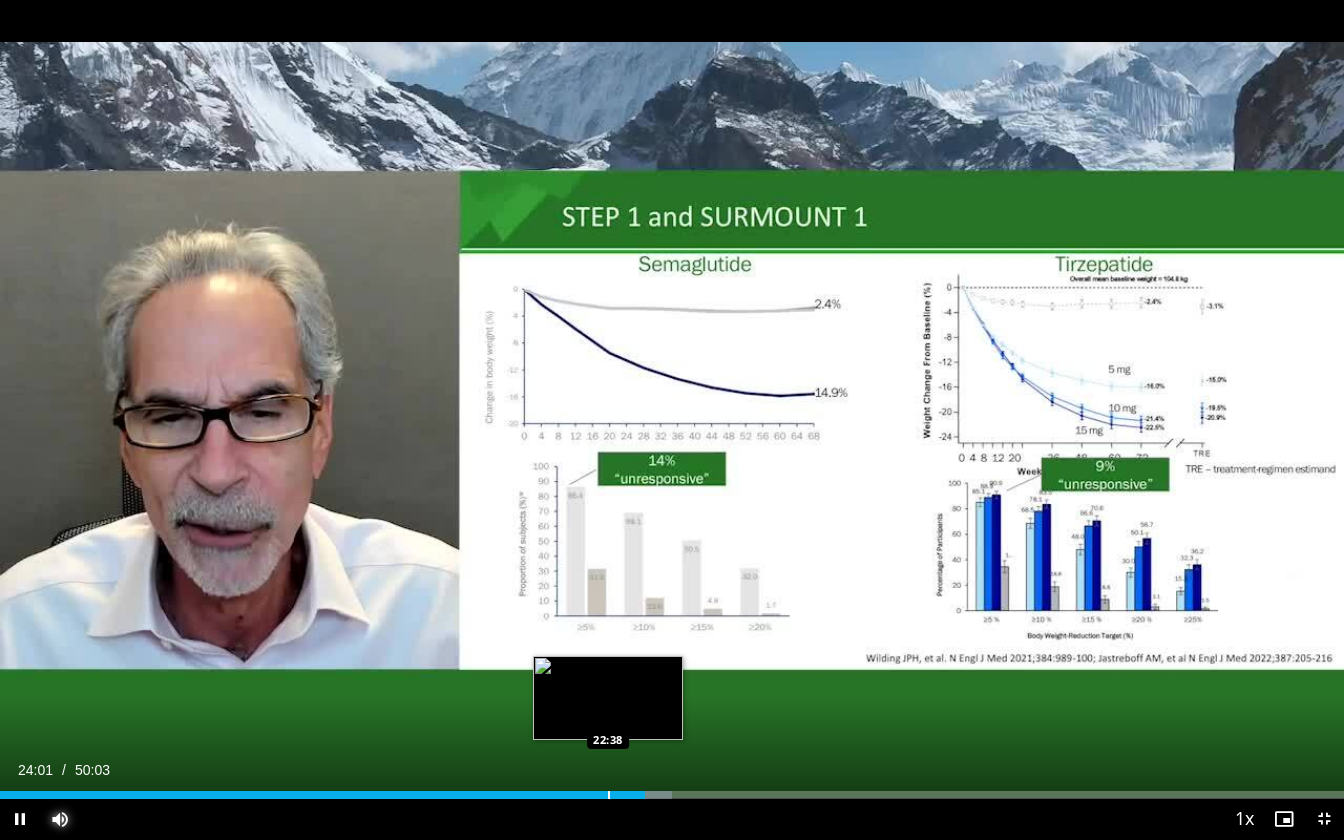 click at bounding box center [609, 795] 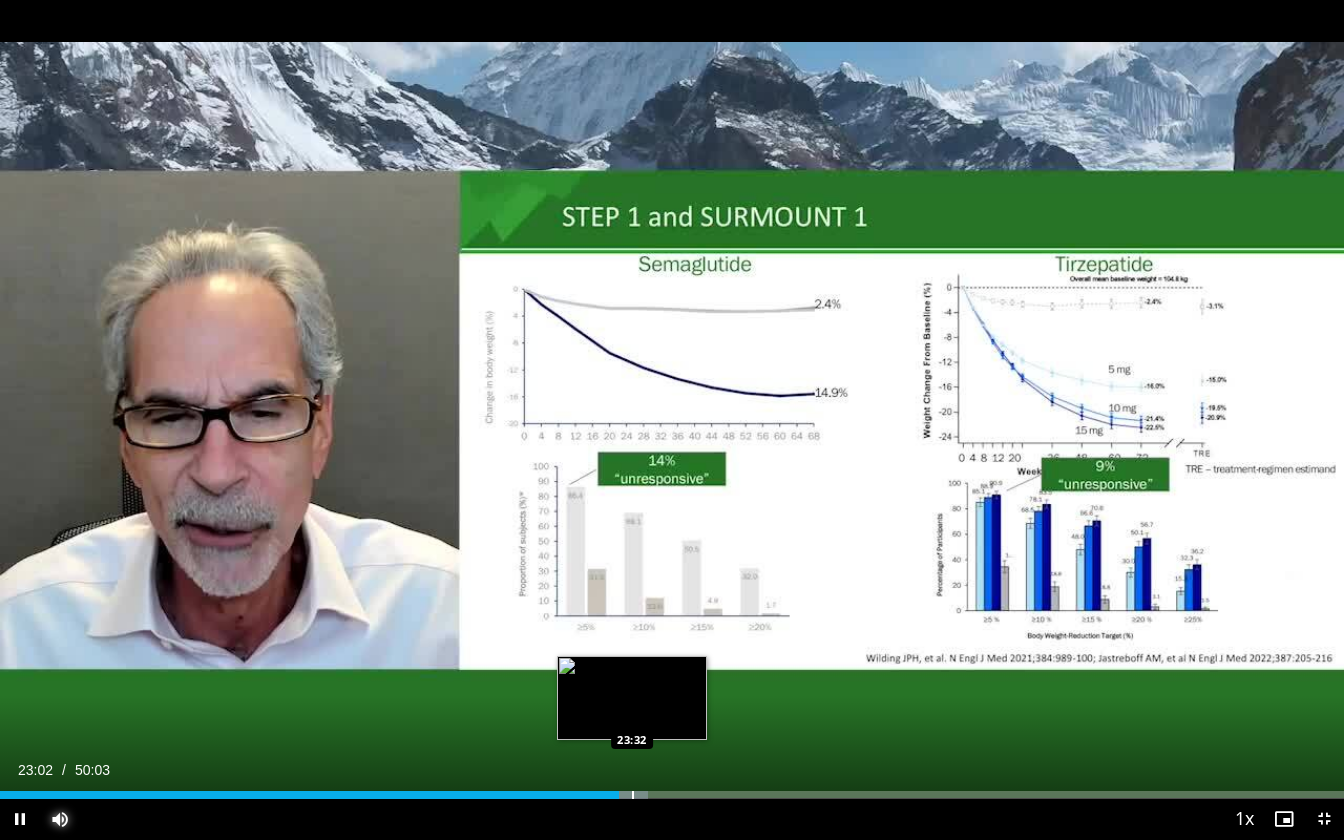 click on "Loaded :  48.20% 23:02 23:32" at bounding box center [672, 789] 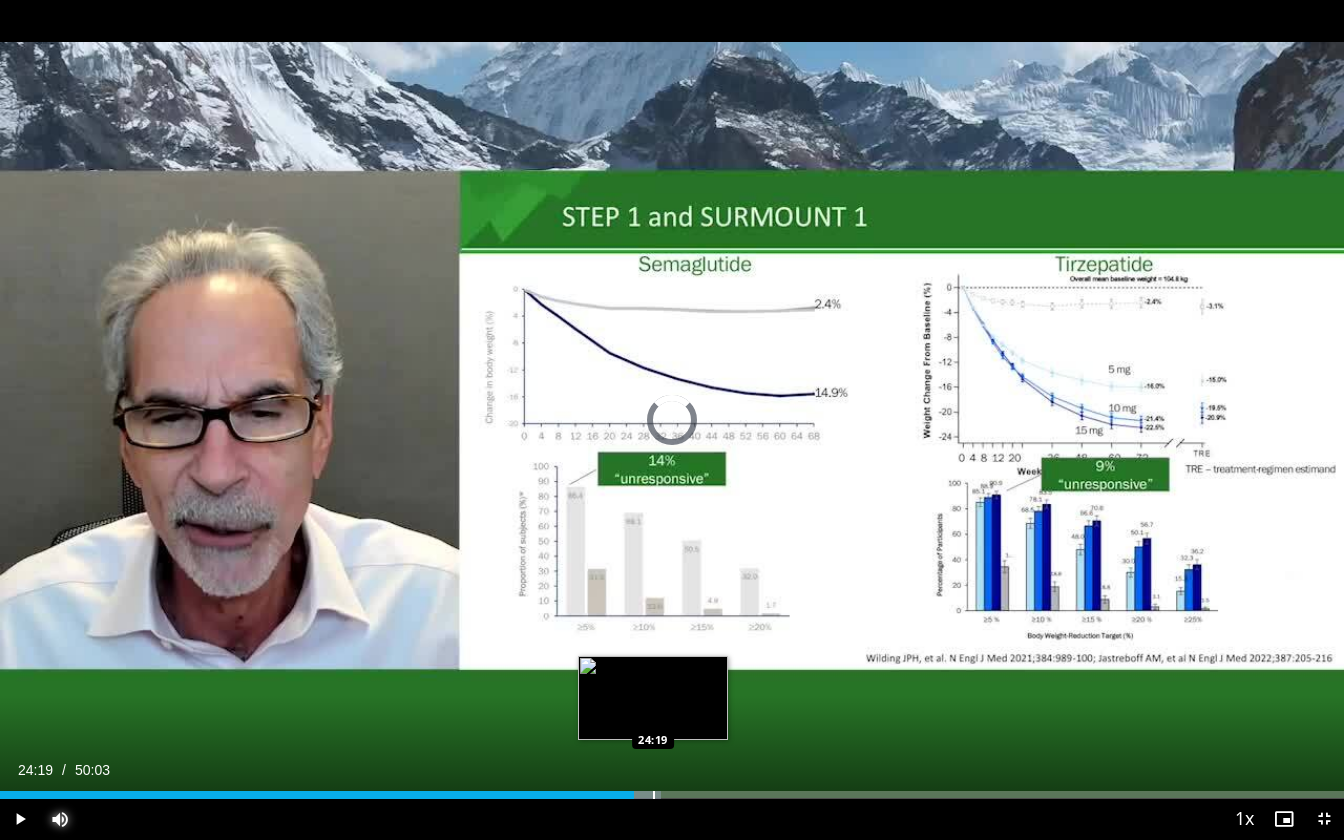 click at bounding box center [654, 795] 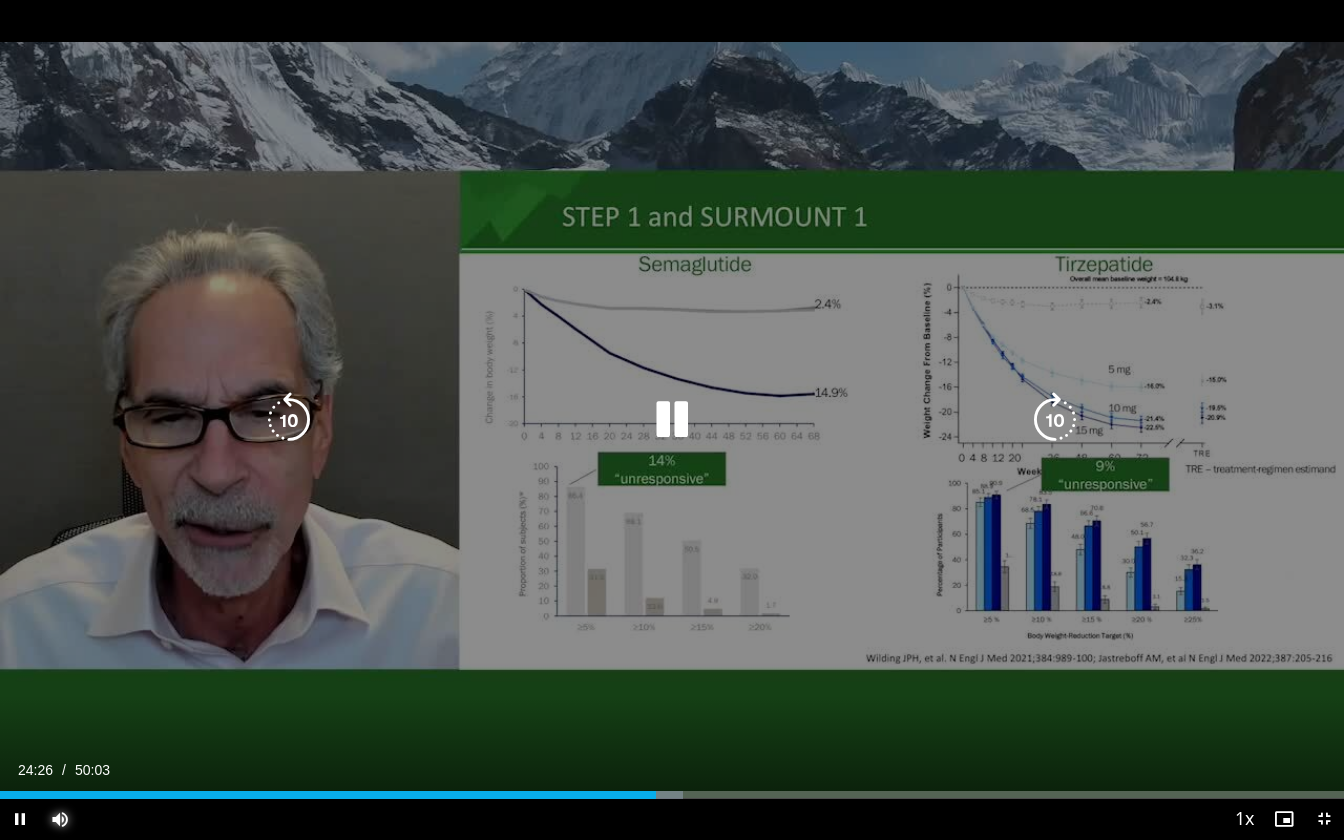 click on "Loaded :  50.85% 24:26 23:45" at bounding box center (672, 789) 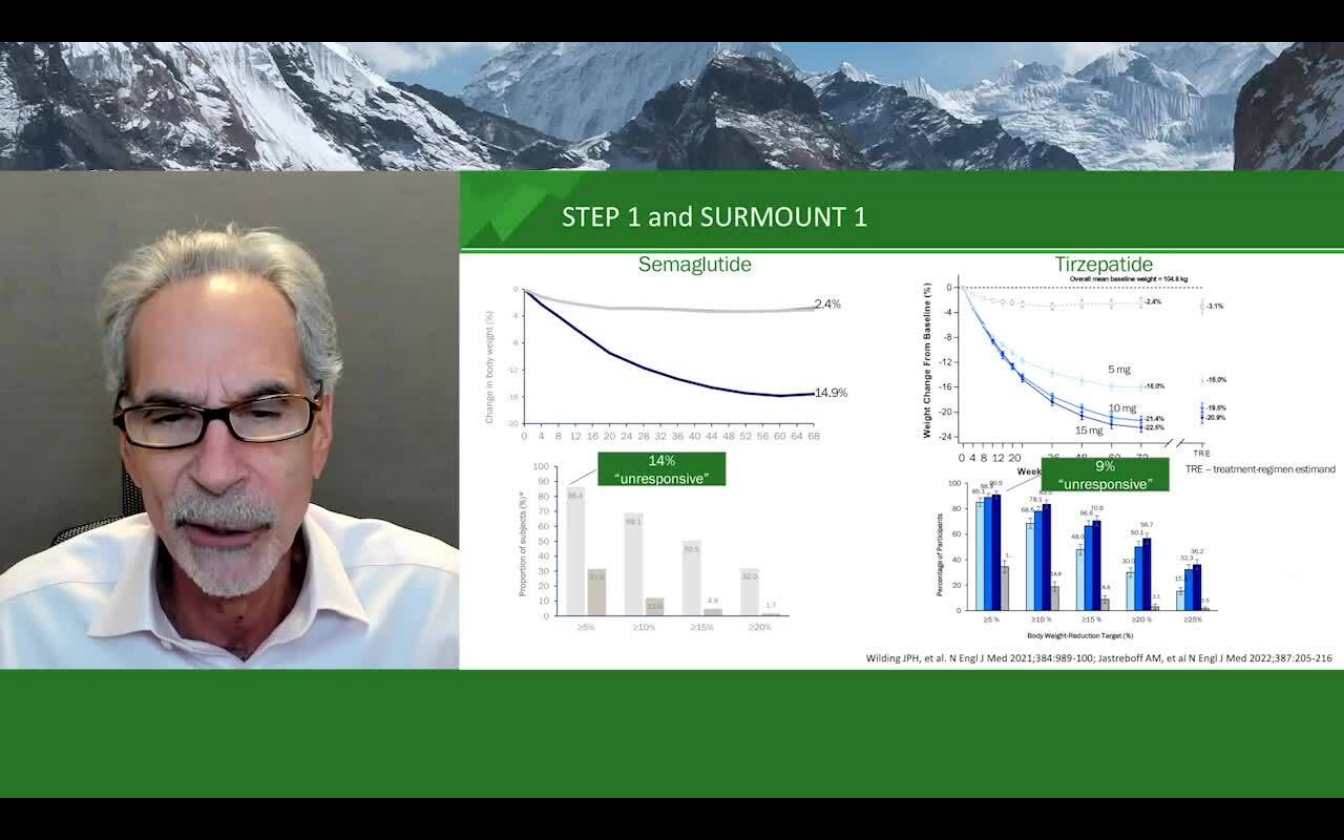 type 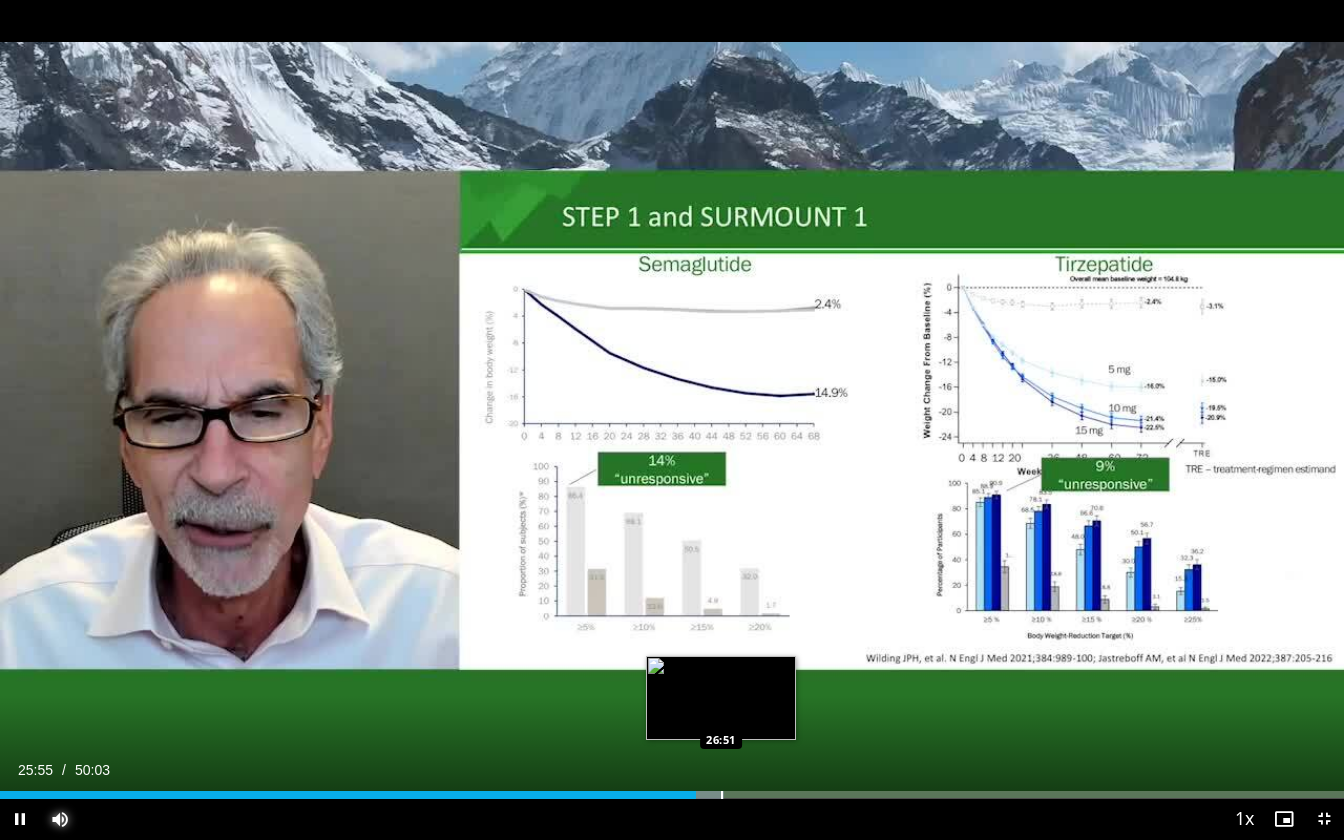 click at bounding box center [722, 795] 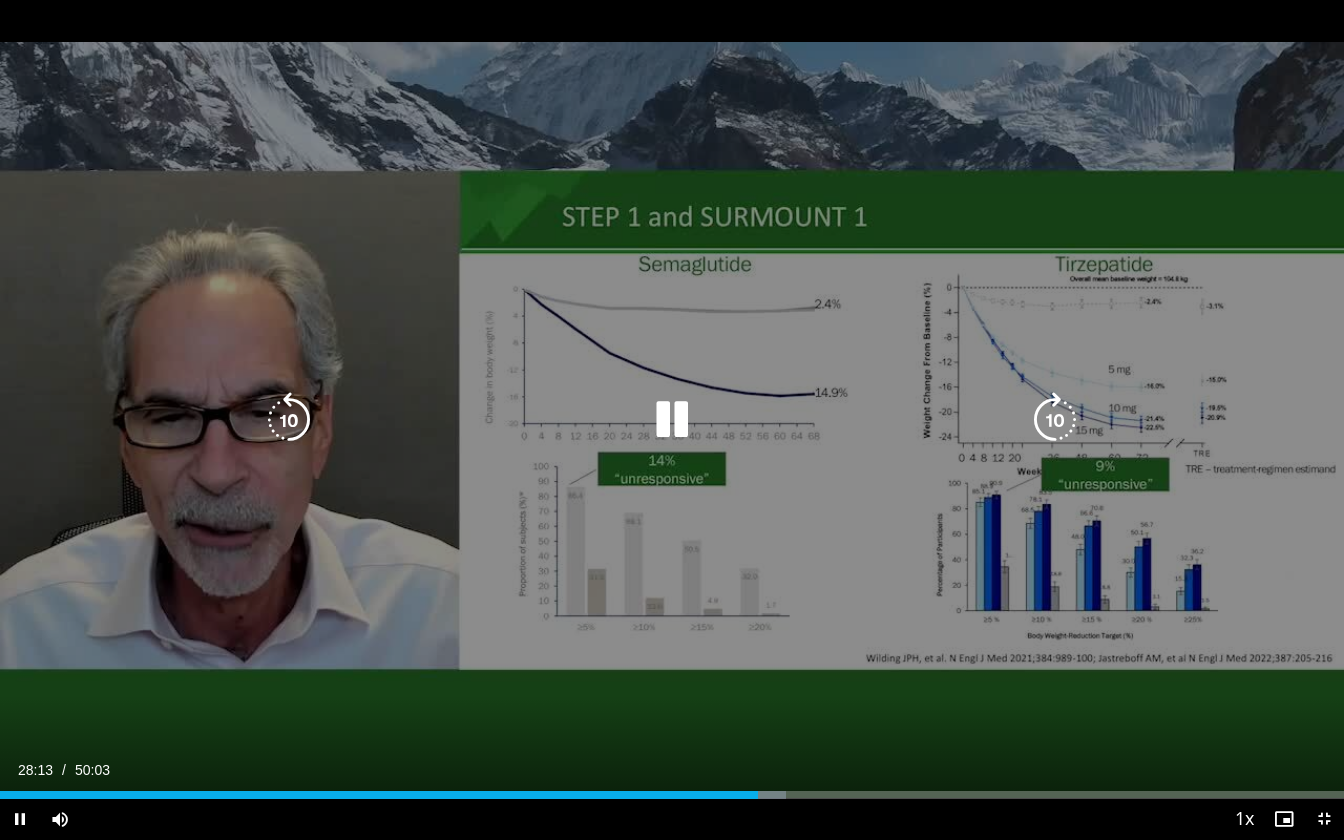 click on "10 seconds
Tap to unmute" at bounding box center [672, 419] 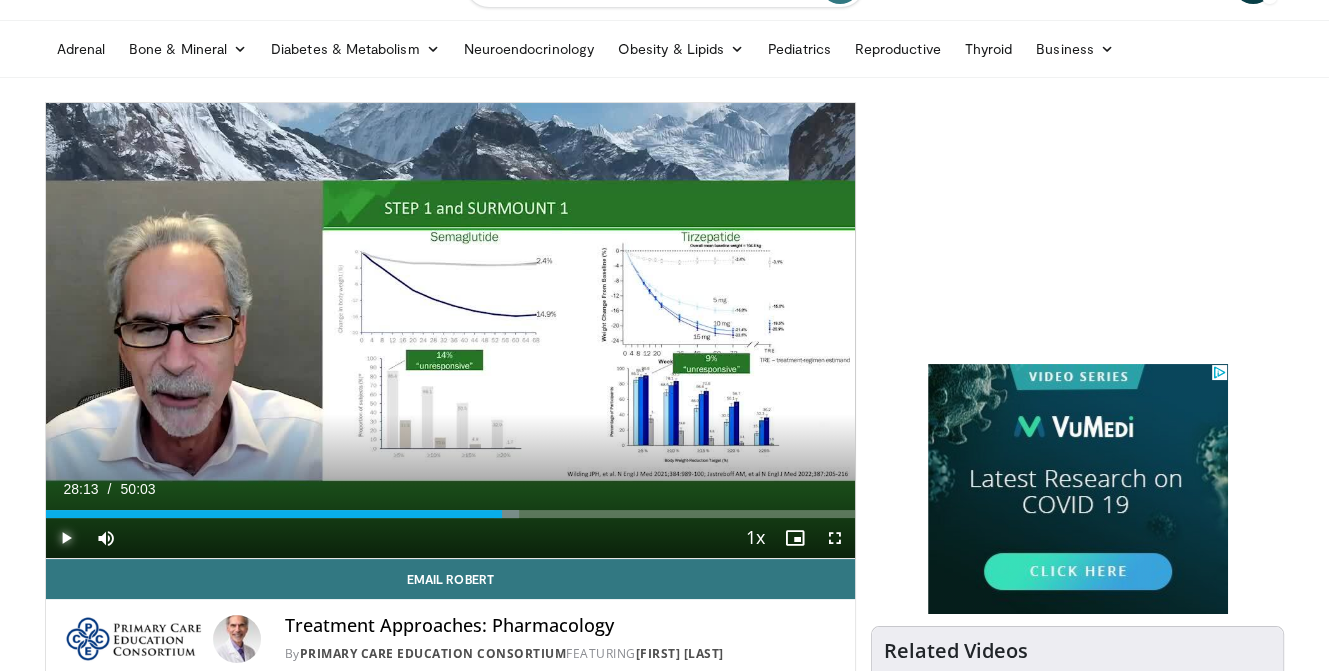 click at bounding box center [66, 538] 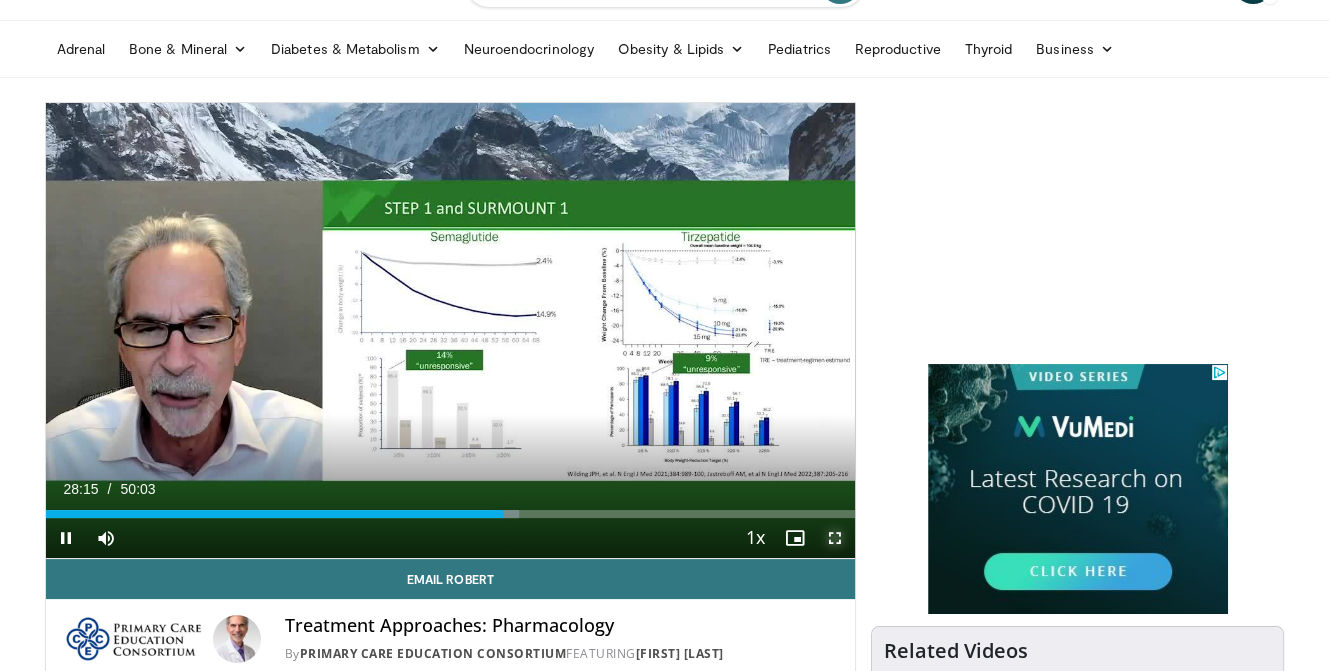 click at bounding box center [835, 538] 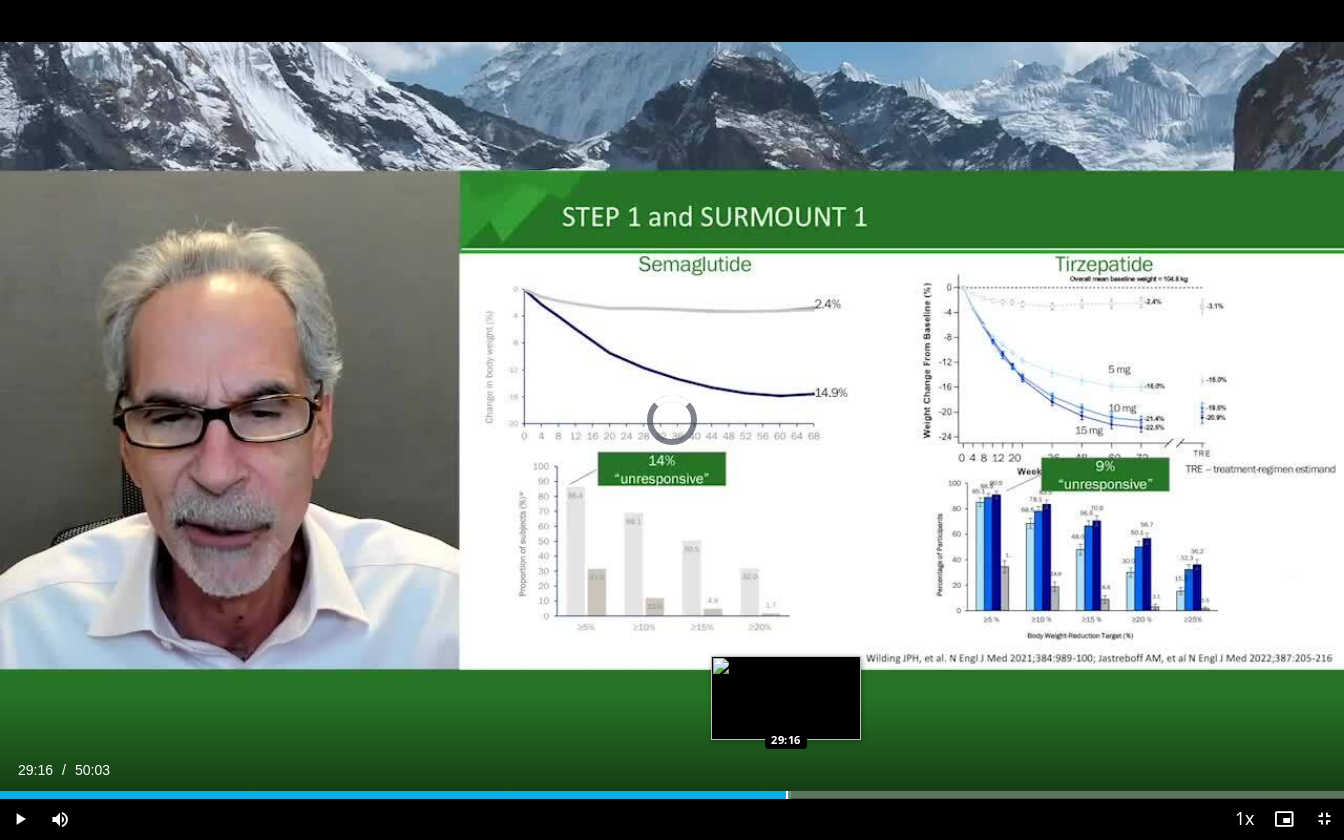 click at bounding box center (787, 795) 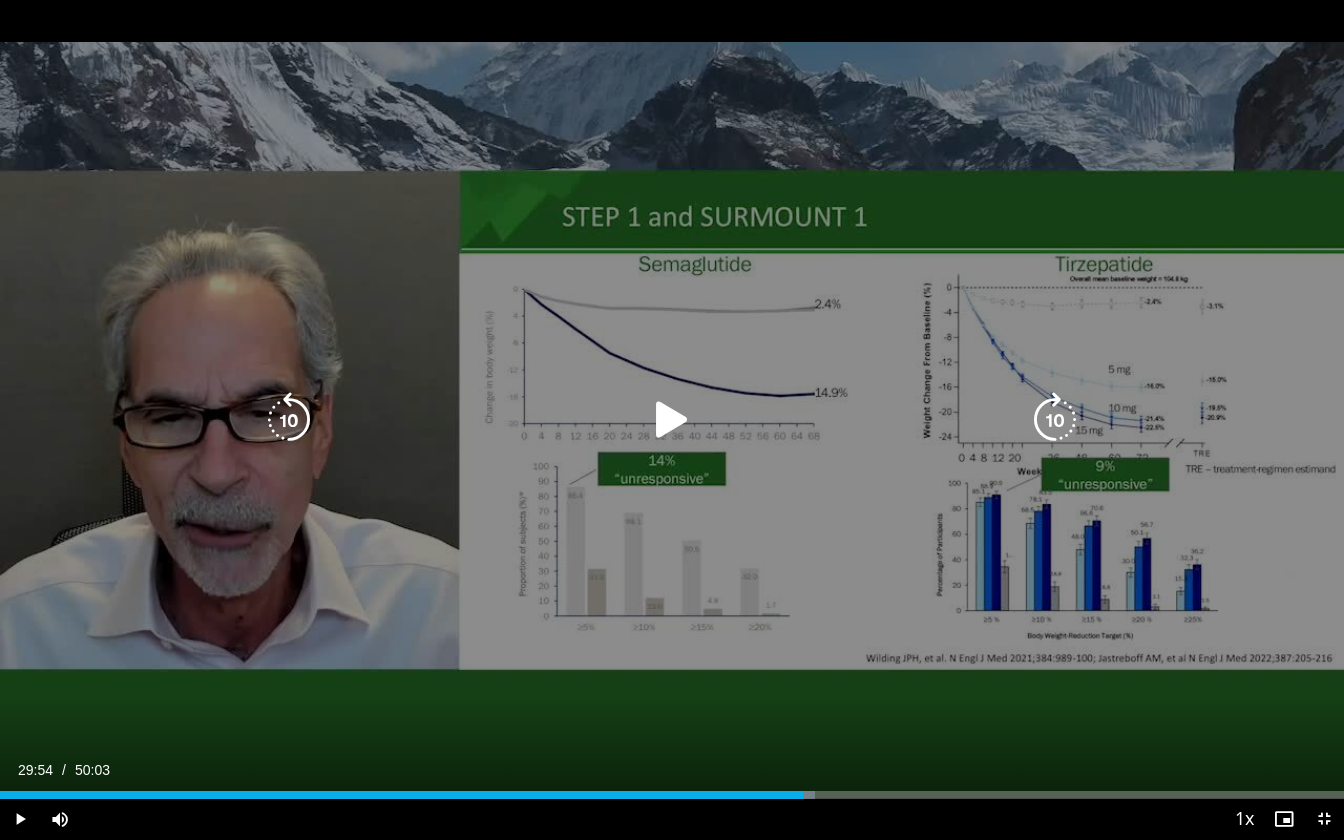 click on "Loaded :  60.65% 29:54 29:54" at bounding box center (672, 789) 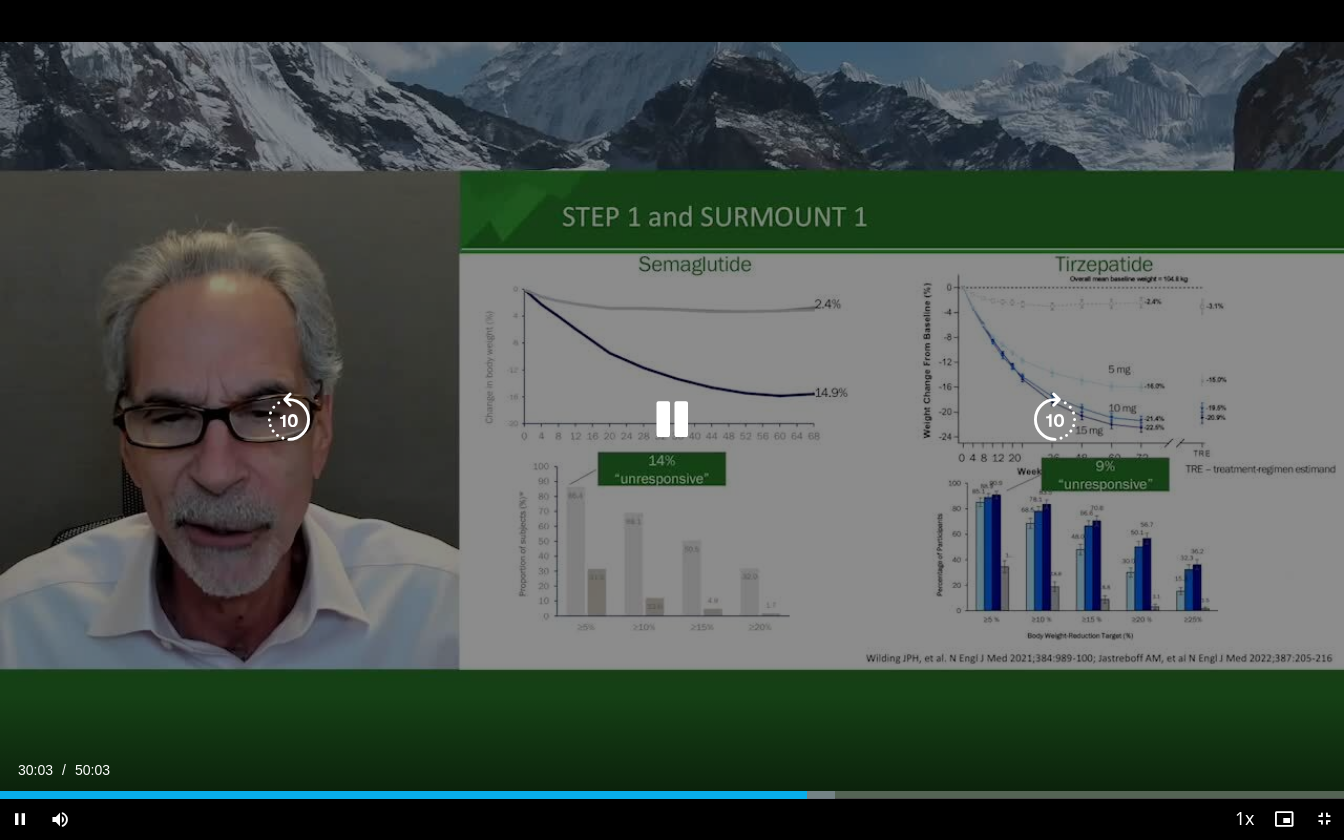 click on "10 seconds
Tap to unmute" at bounding box center (672, 419) 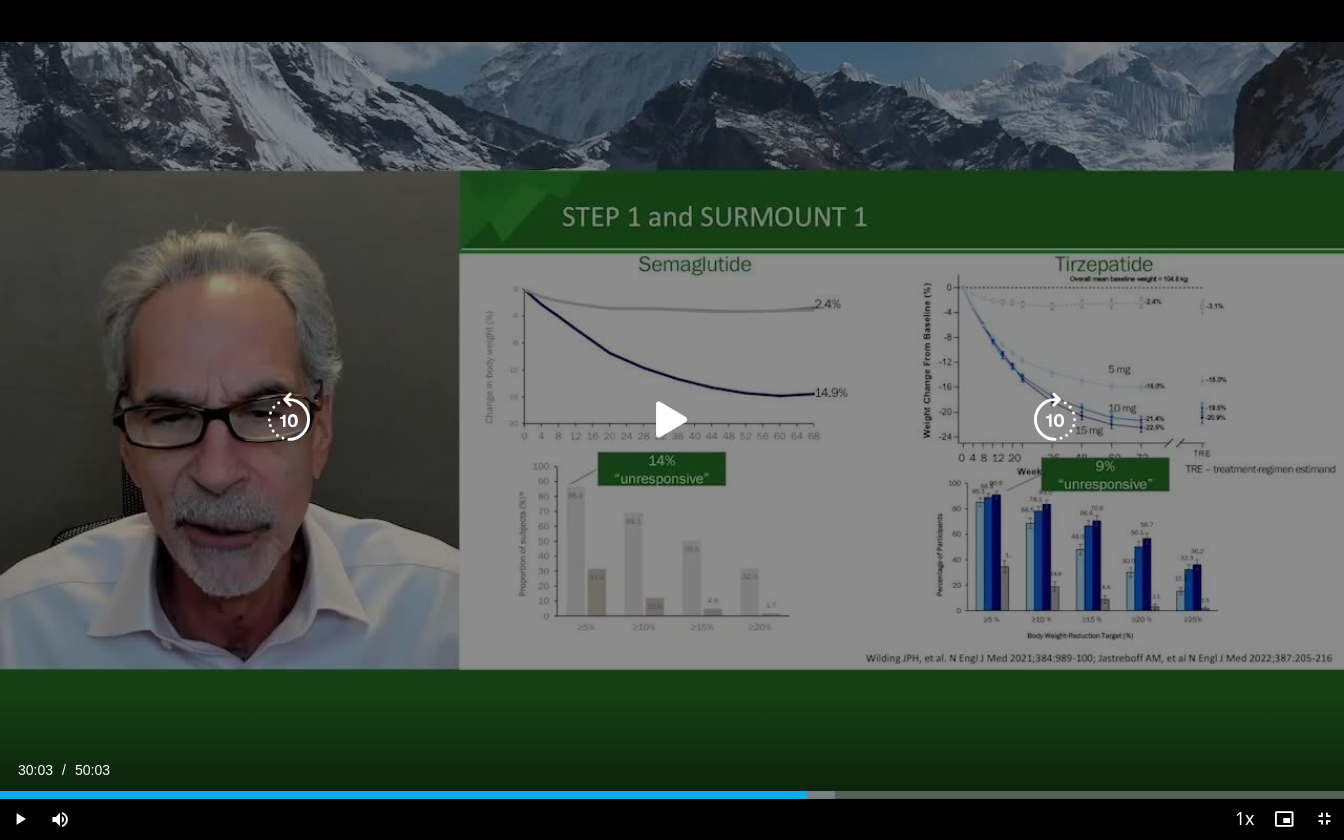 click on "10 seconds
Tap to unmute" at bounding box center (672, 419) 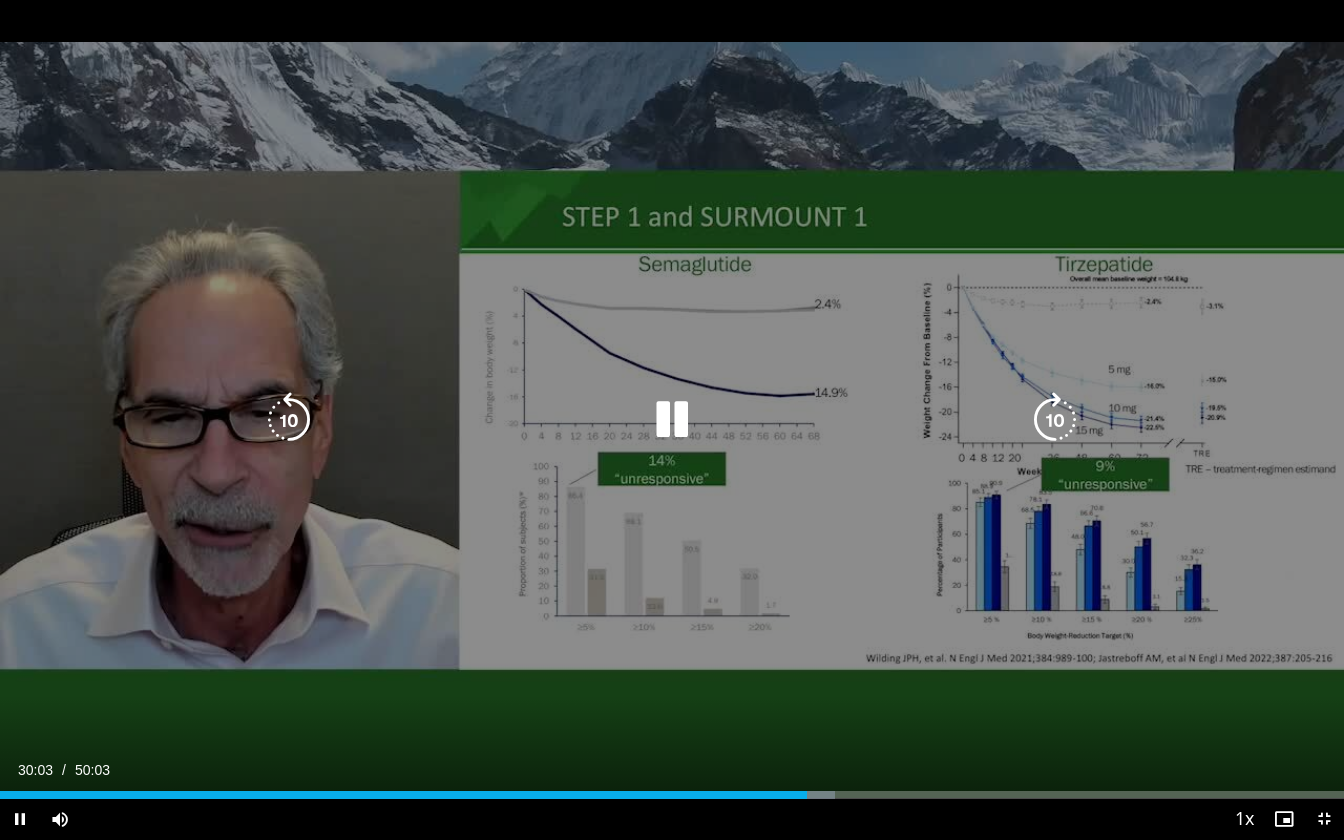 click on "10 seconds
Tap to unmute" at bounding box center [672, 419] 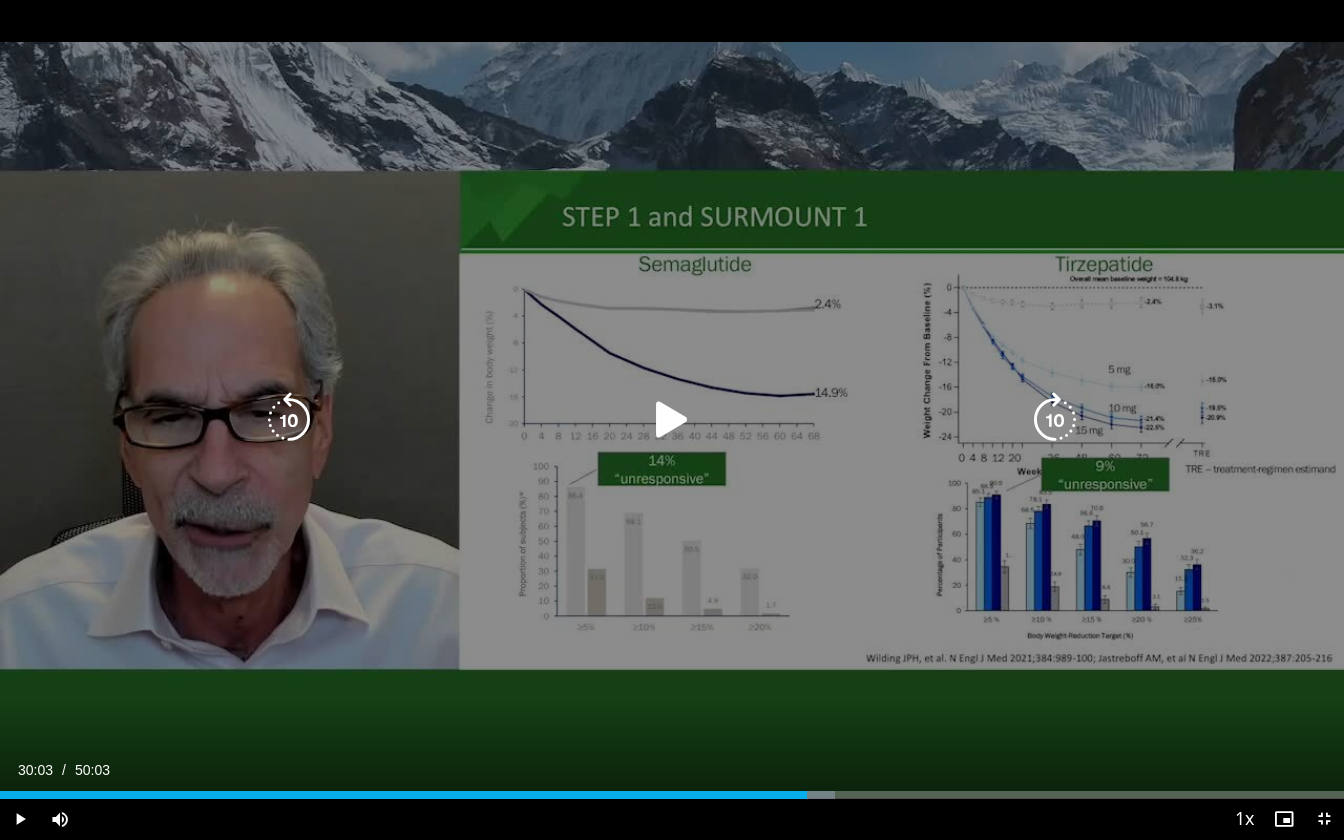 click at bounding box center [672, 420] 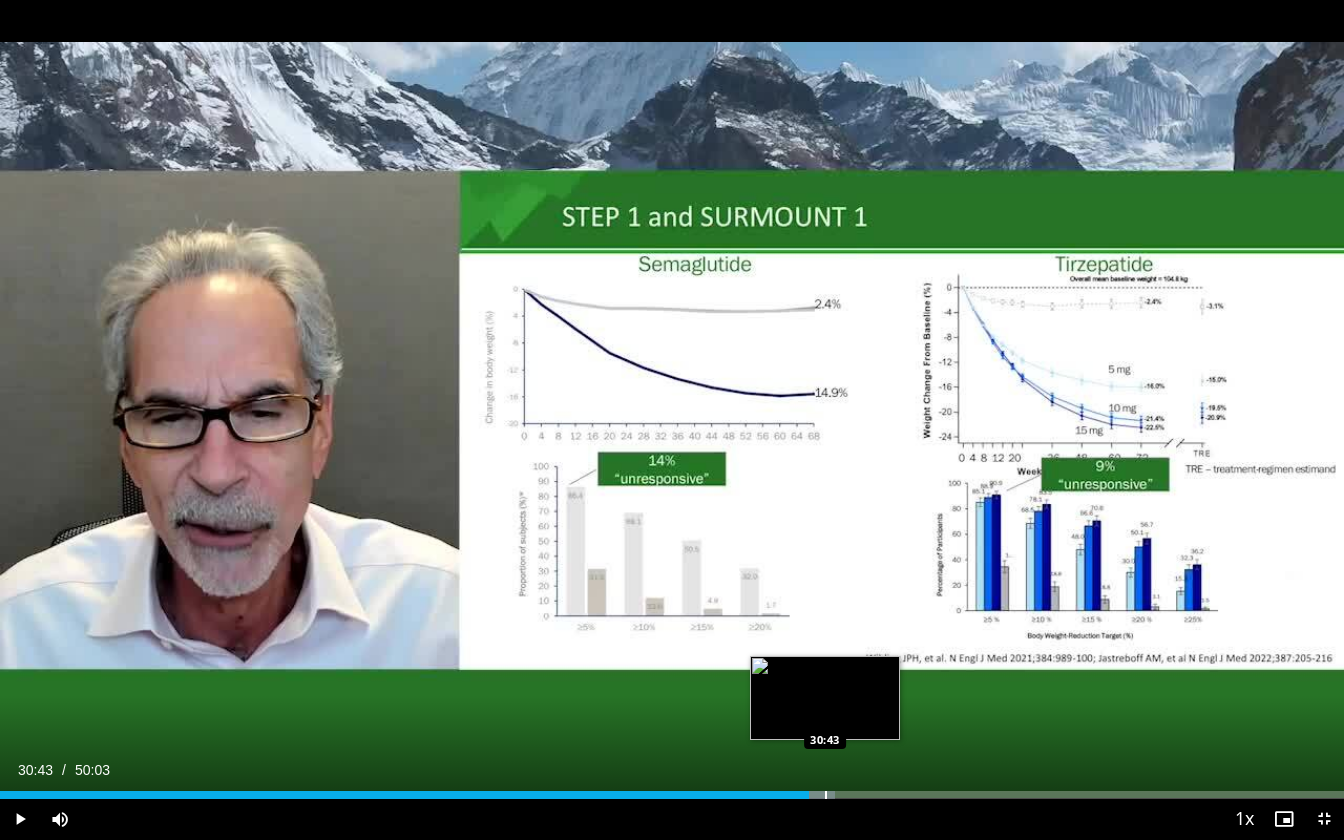 click at bounding box center [826, 795] 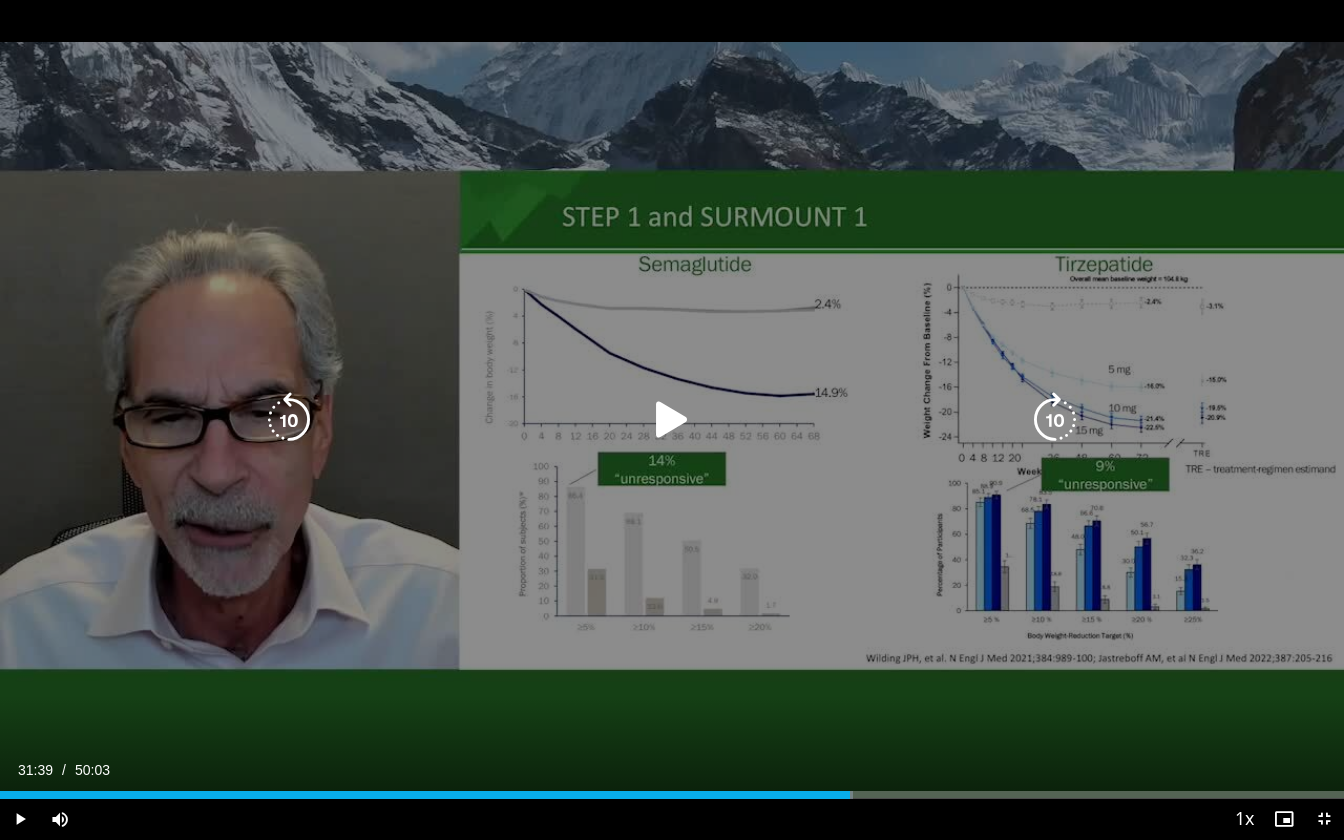 click on "Loaded :  63.49% 31:39 31:39" at bounding box center (672, 789) 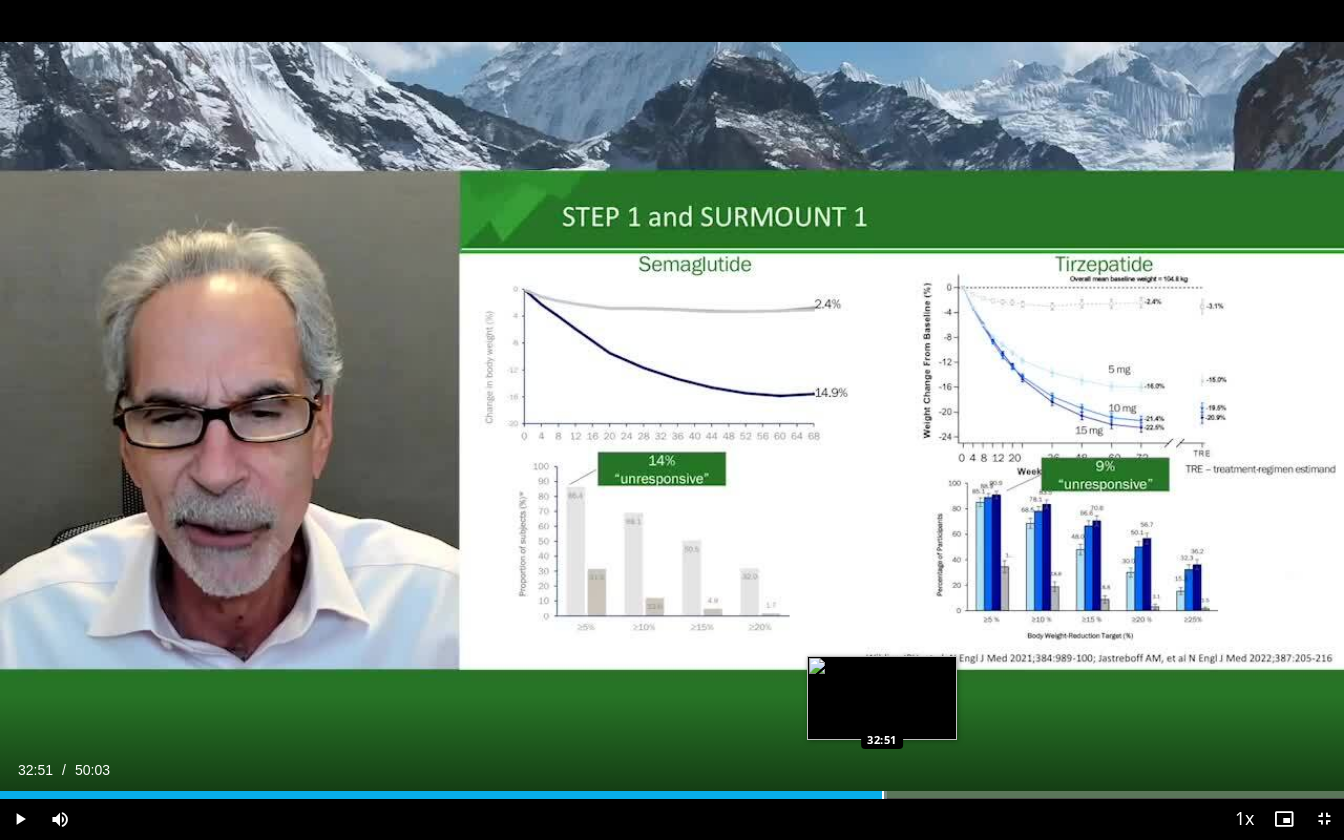 click at bounding box center [883, 795] 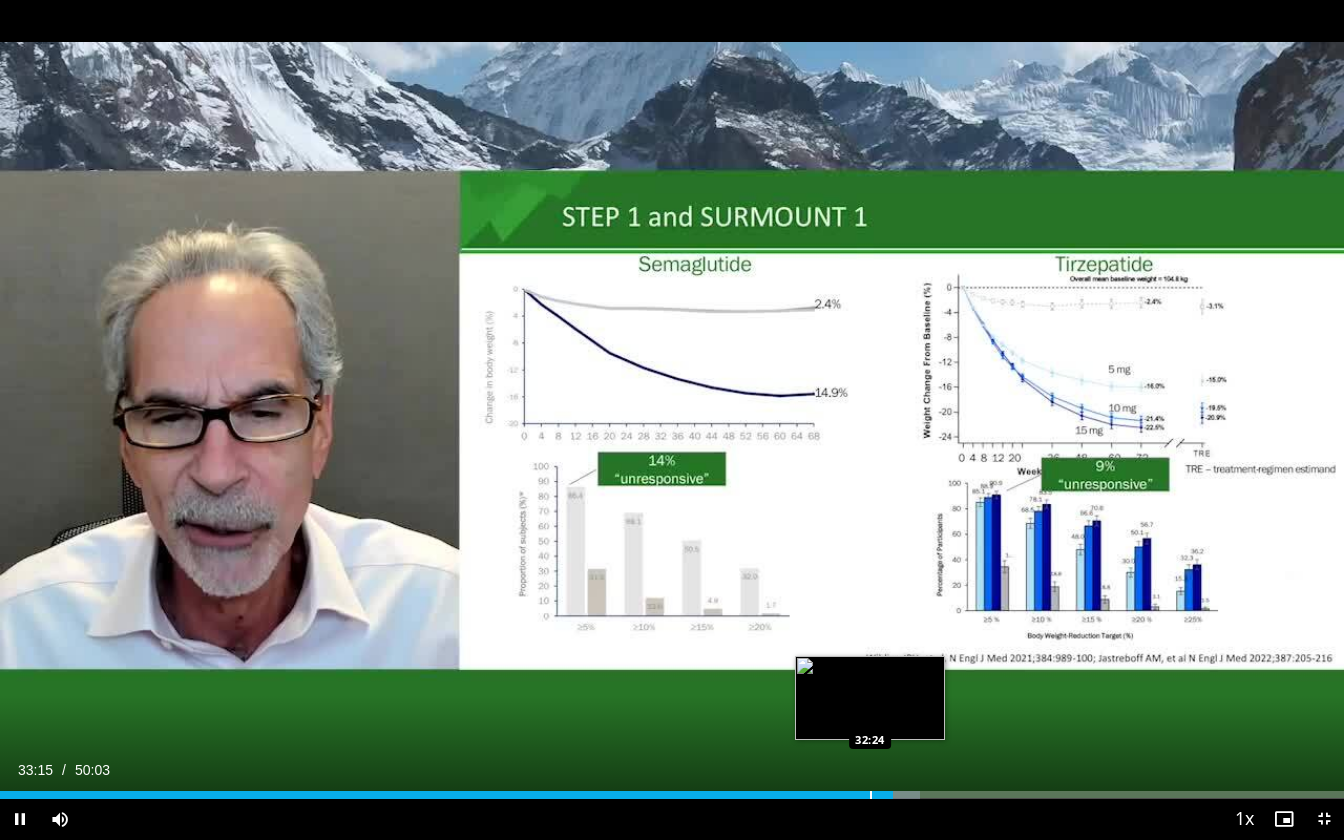 click at bounding box center [871, 795] 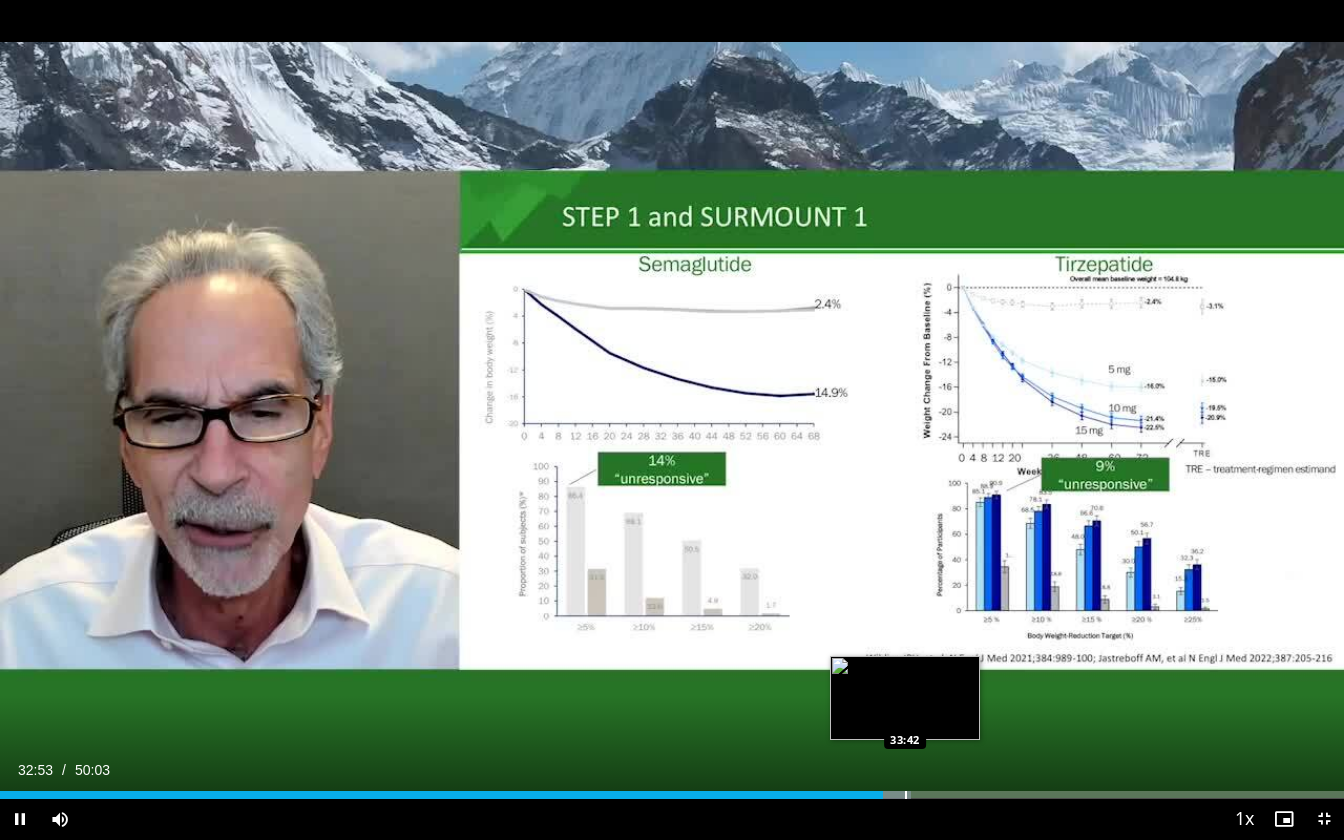 click at bounding box center (906, 795) 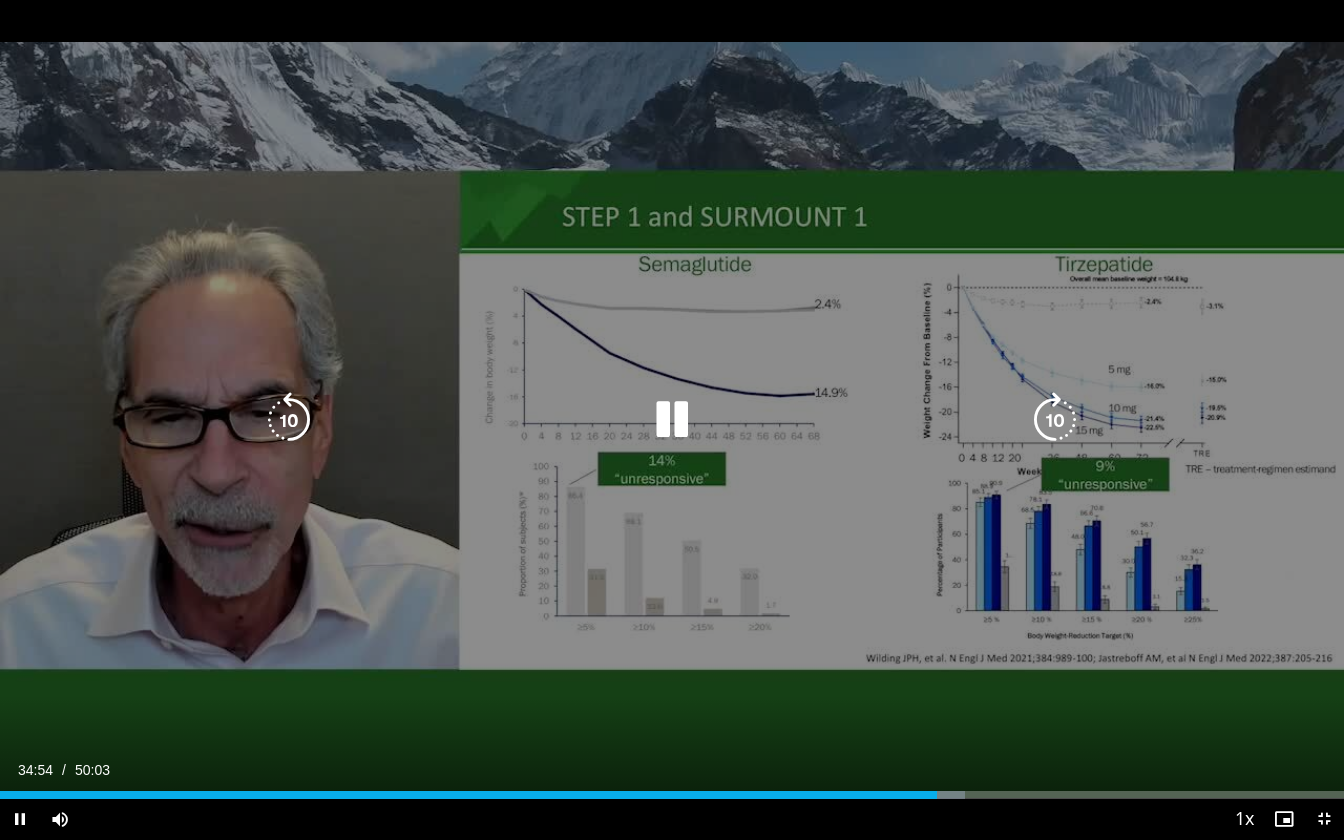 click at bounding box center [672, 420] 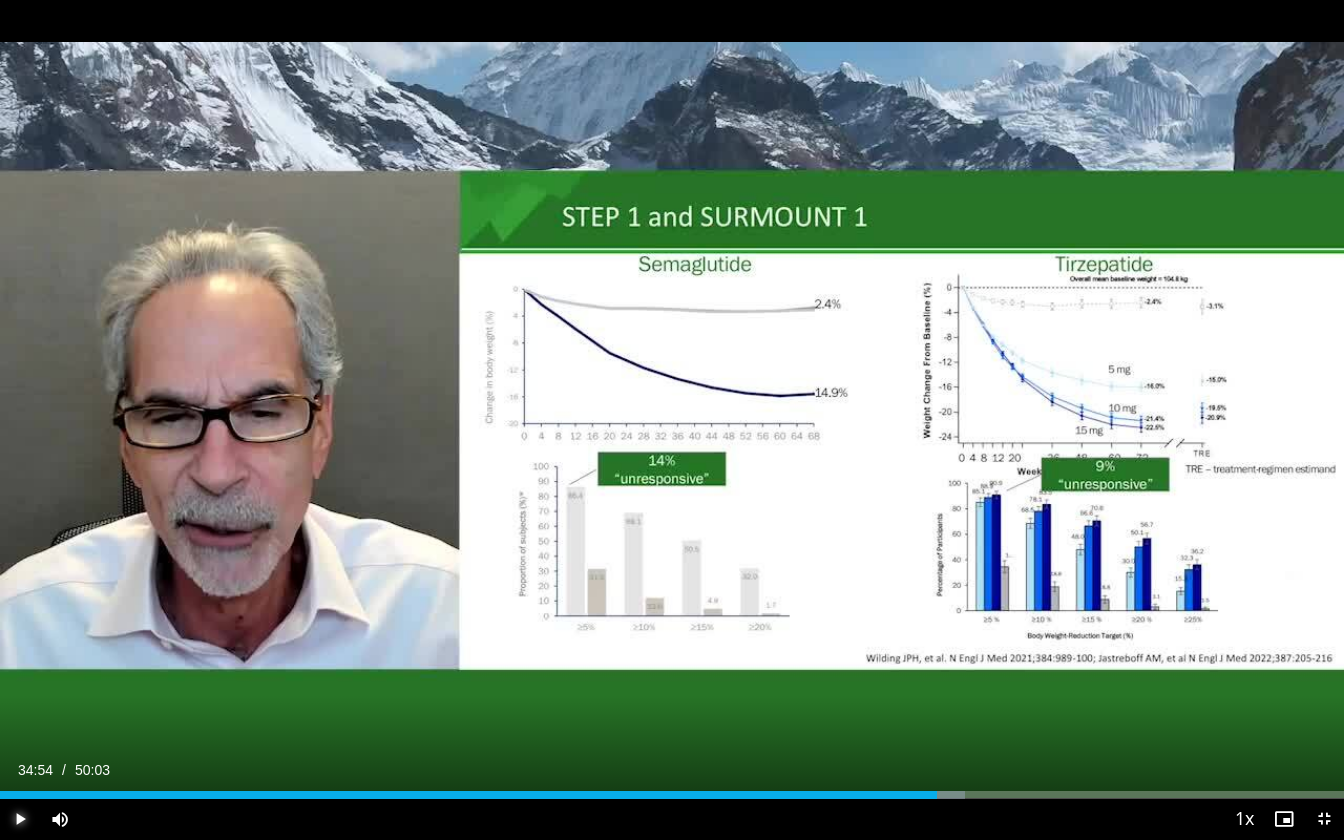 click at bounding box center [20, 819] 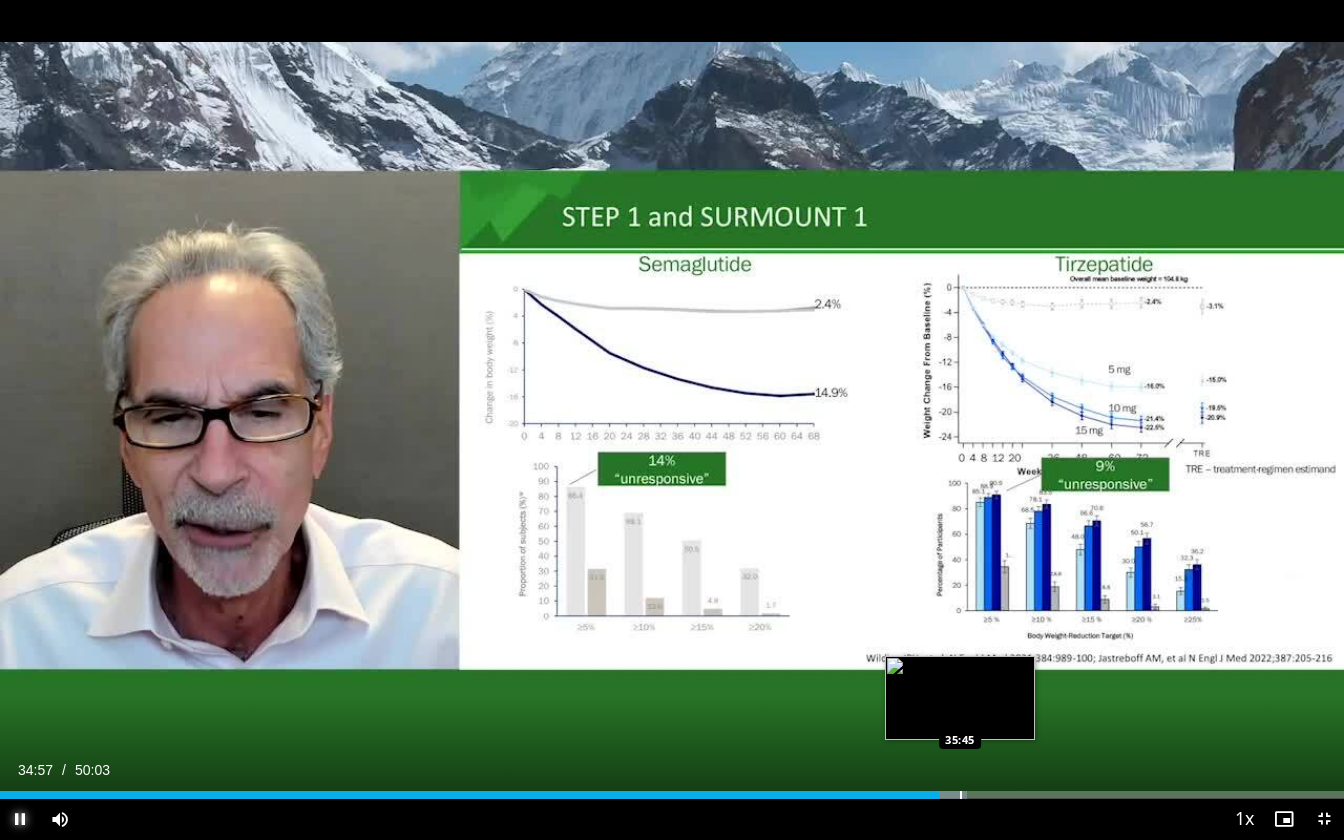 click at bounding box center [961, 795] 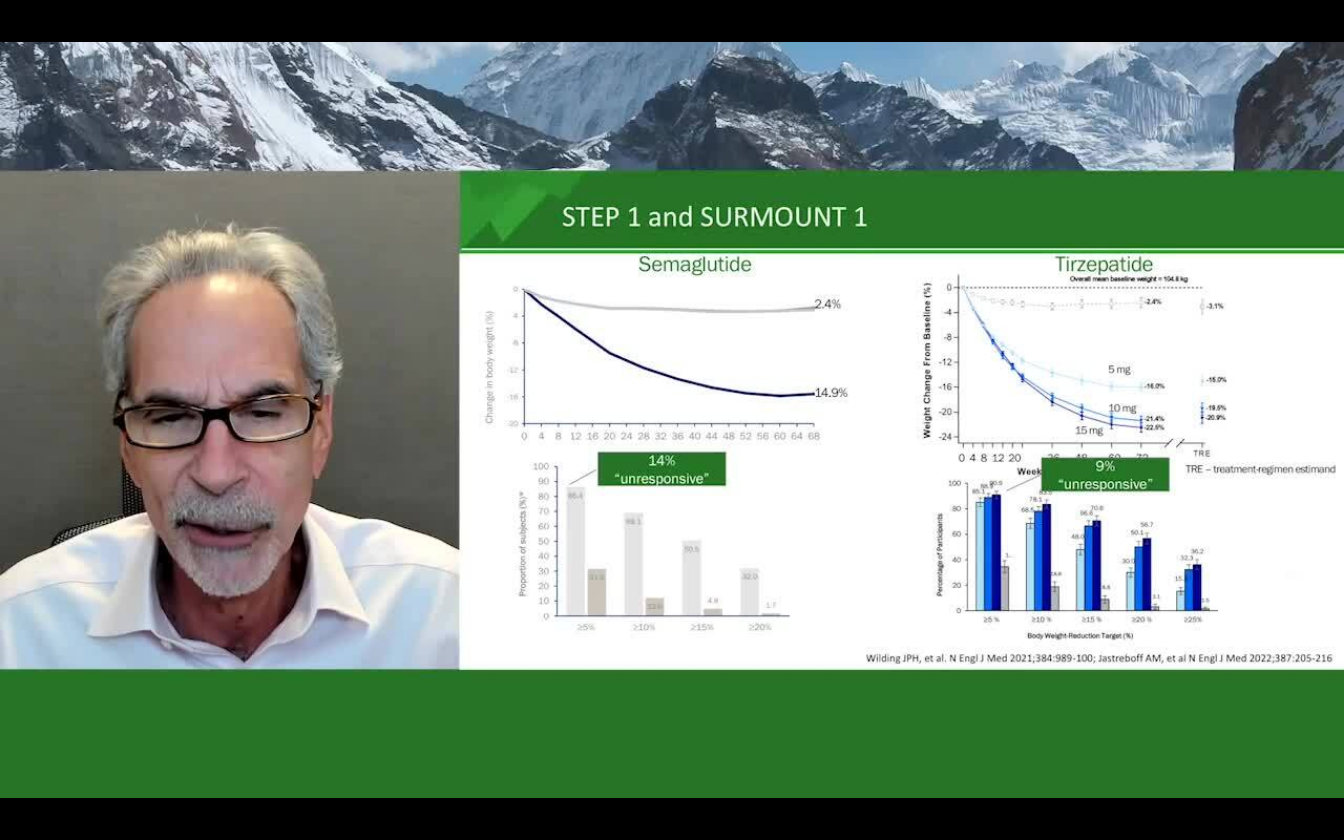 click on "**********" at bounding box center [672, 420] 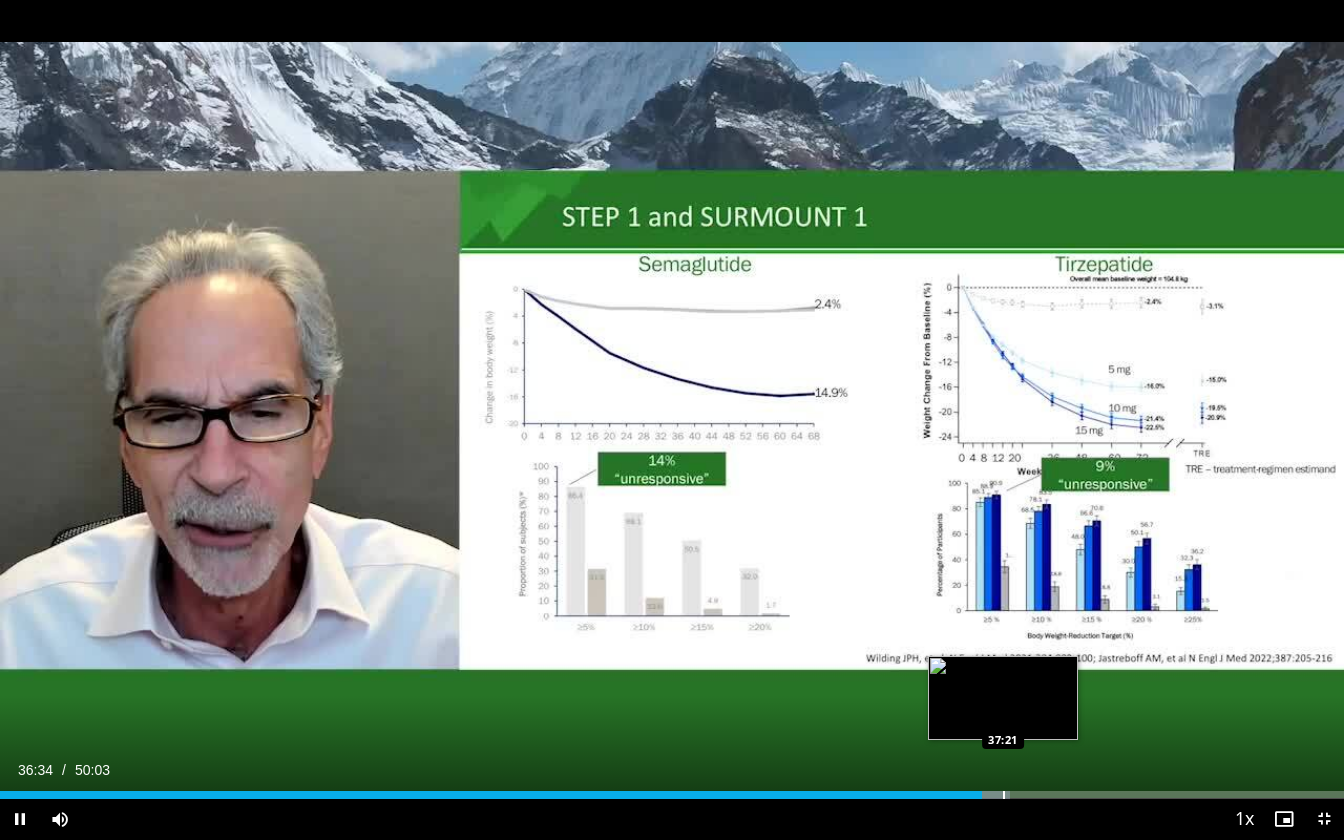 click at bounding box center (1004, 795) 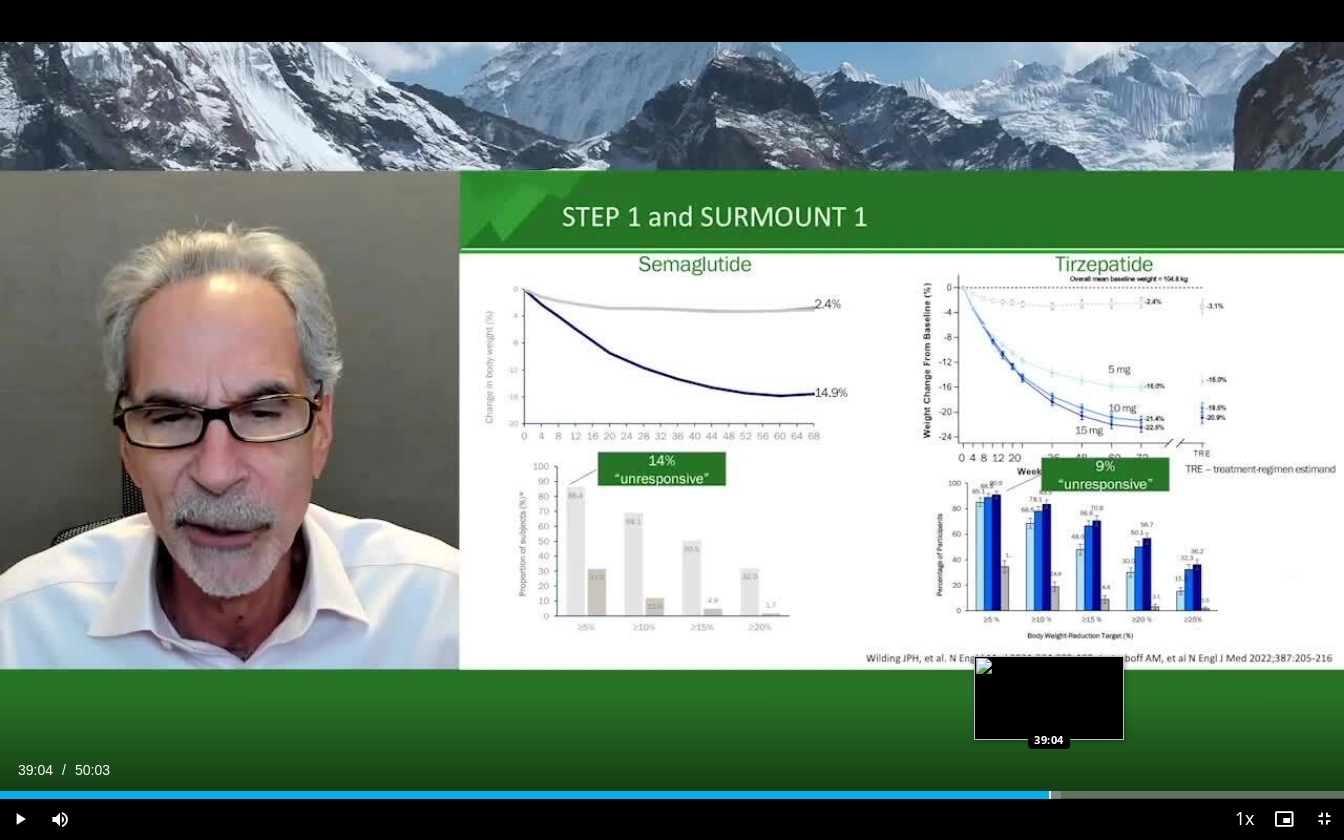 click at bounding box center [1050, 795] 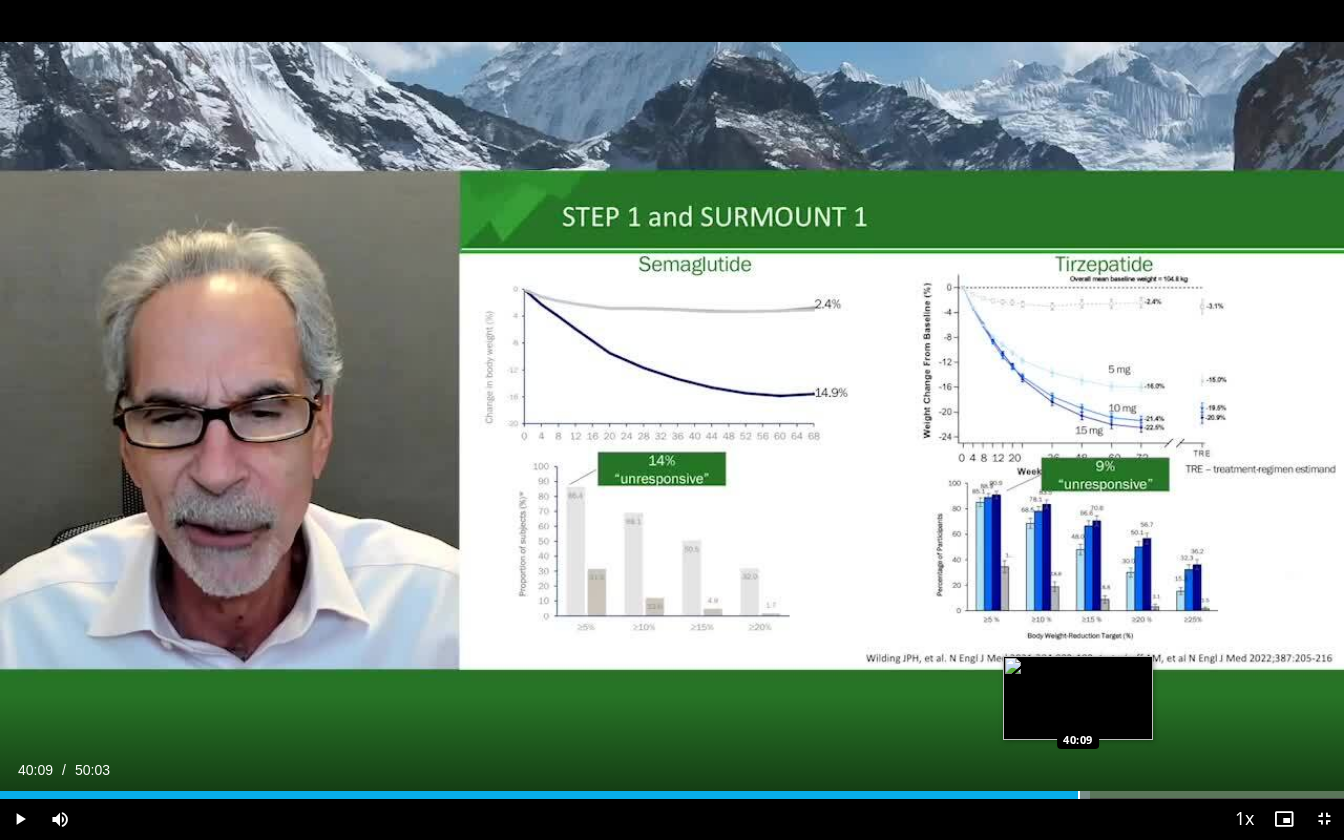 click at bounding box center (1079, 795) 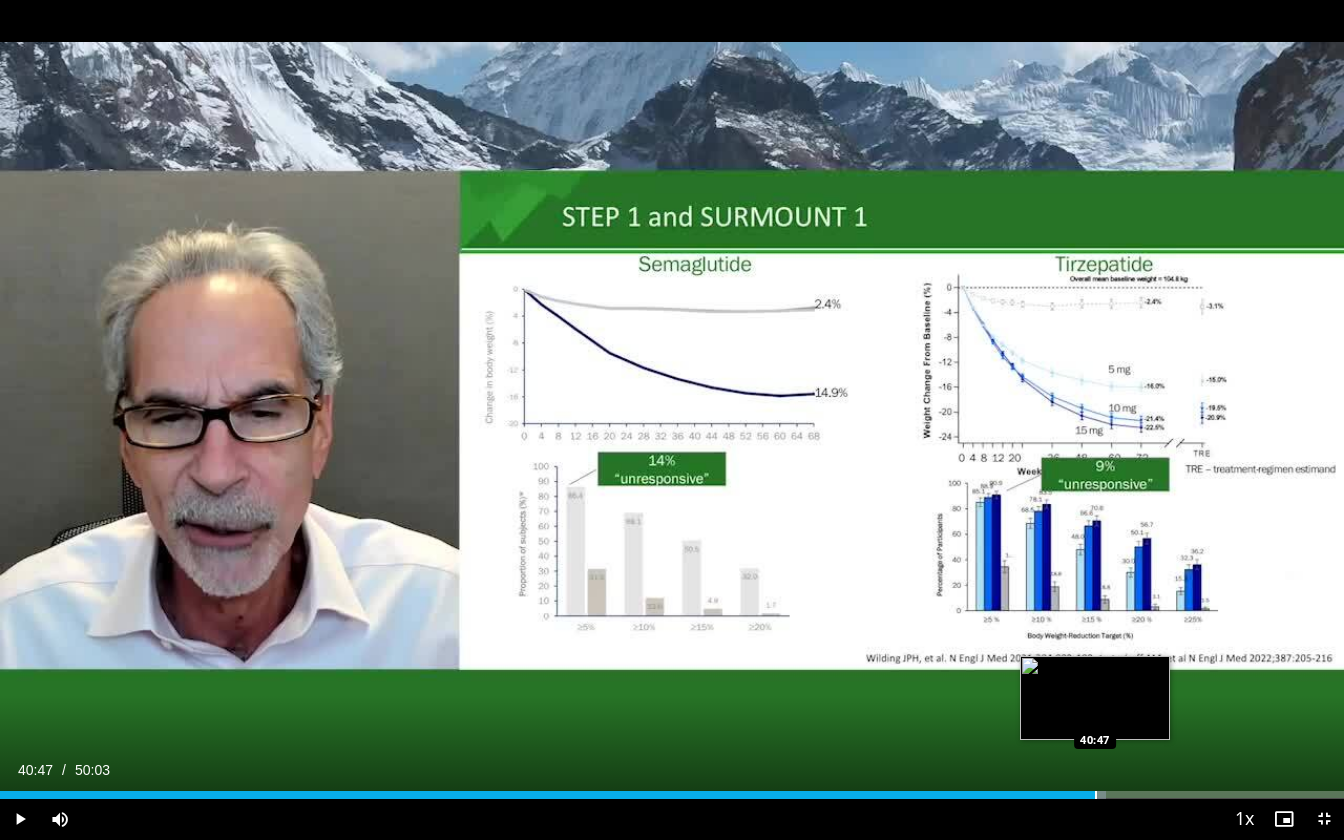 click at bounding box center [1096, 795] 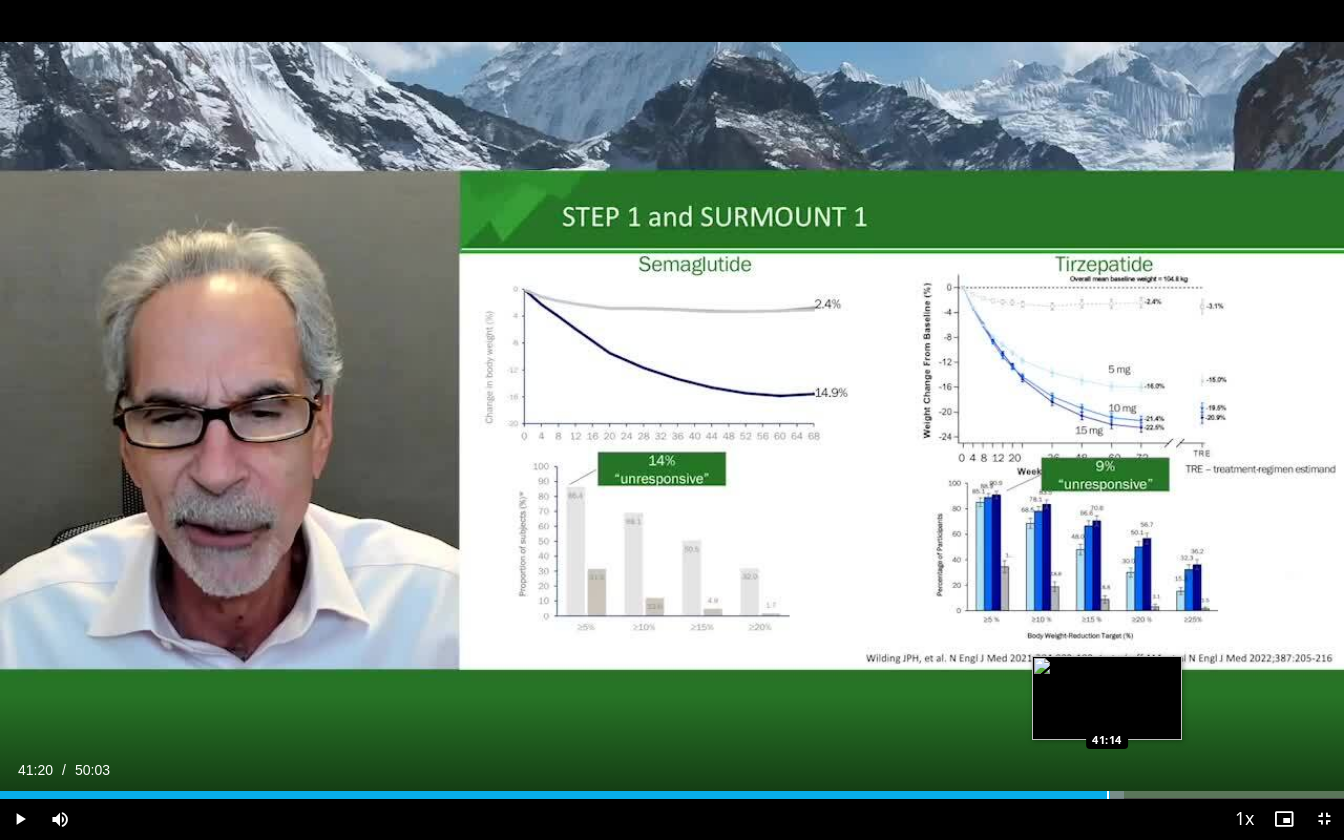 click at bounding box center (1103, 795) 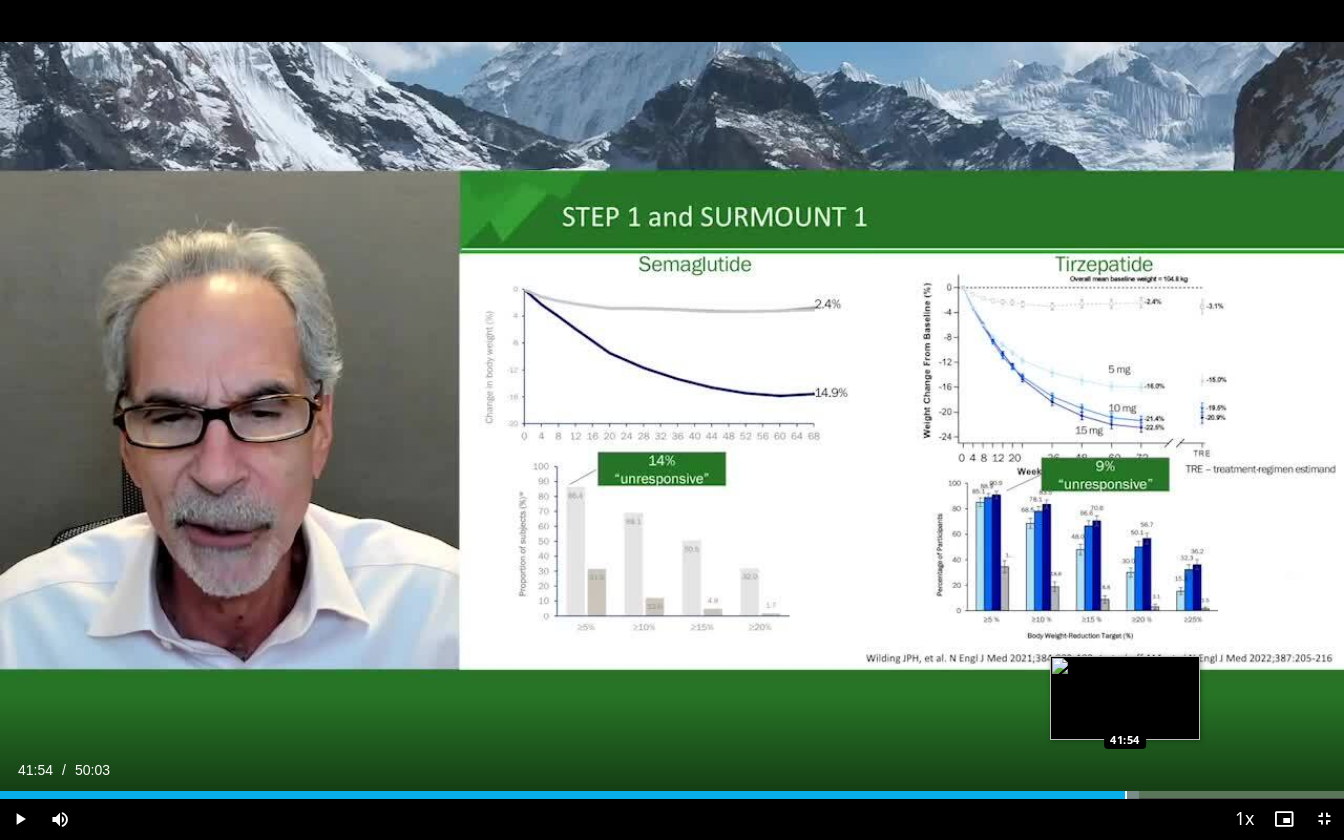 click at bounding box center [1126, 795] 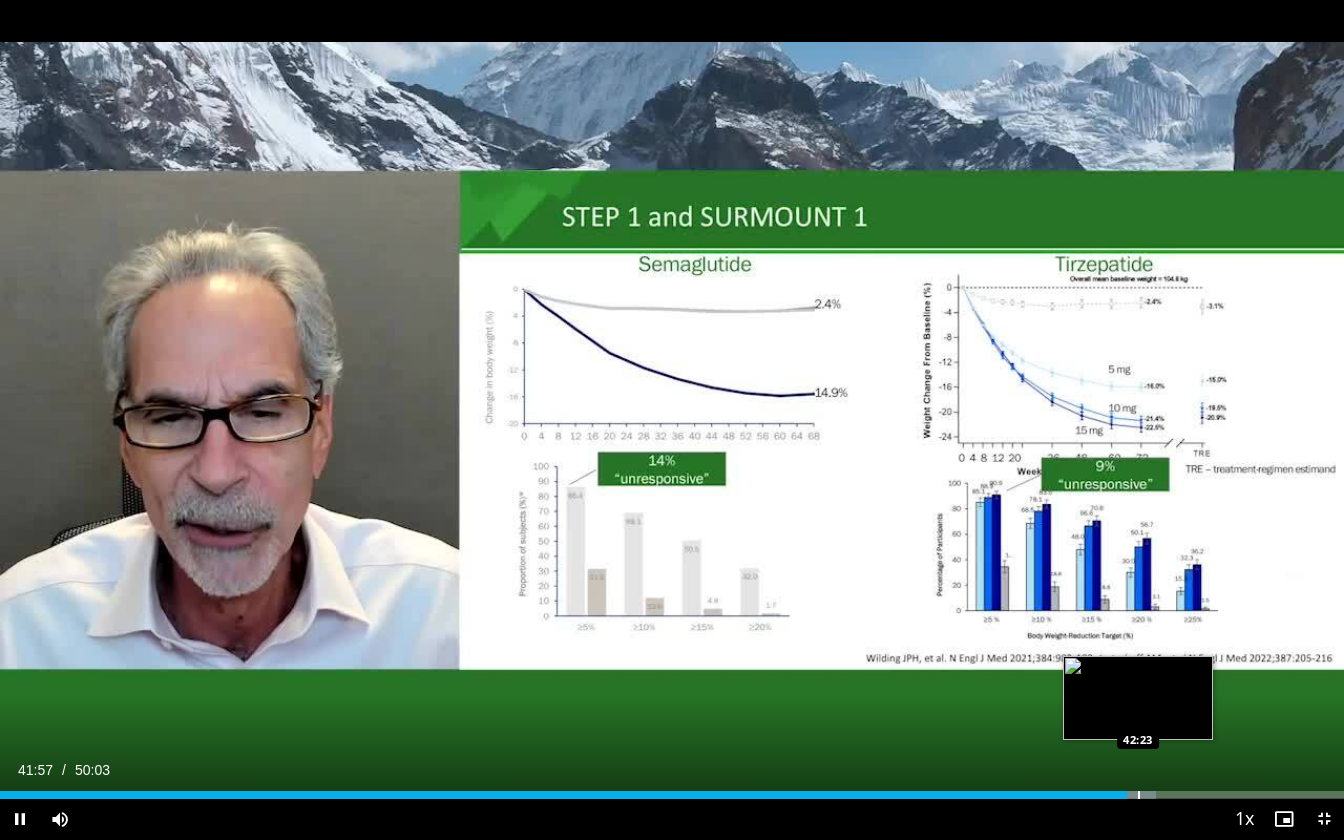 click on "Loaded :  85.98% 41:57 42:23" at bounding box center (672, 789) 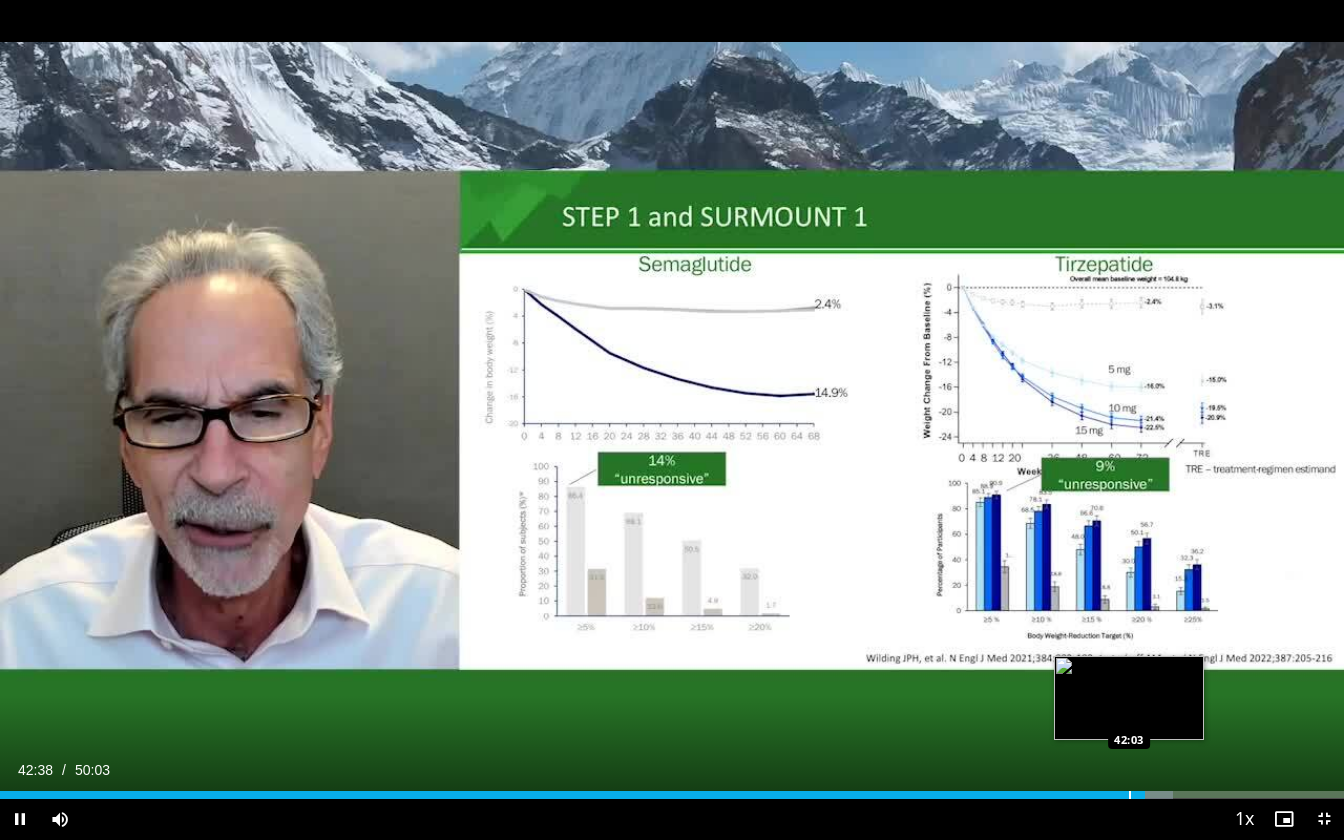click on "Loaded :  87.31% 42:38 42:03" at bounding box center [672, 795] 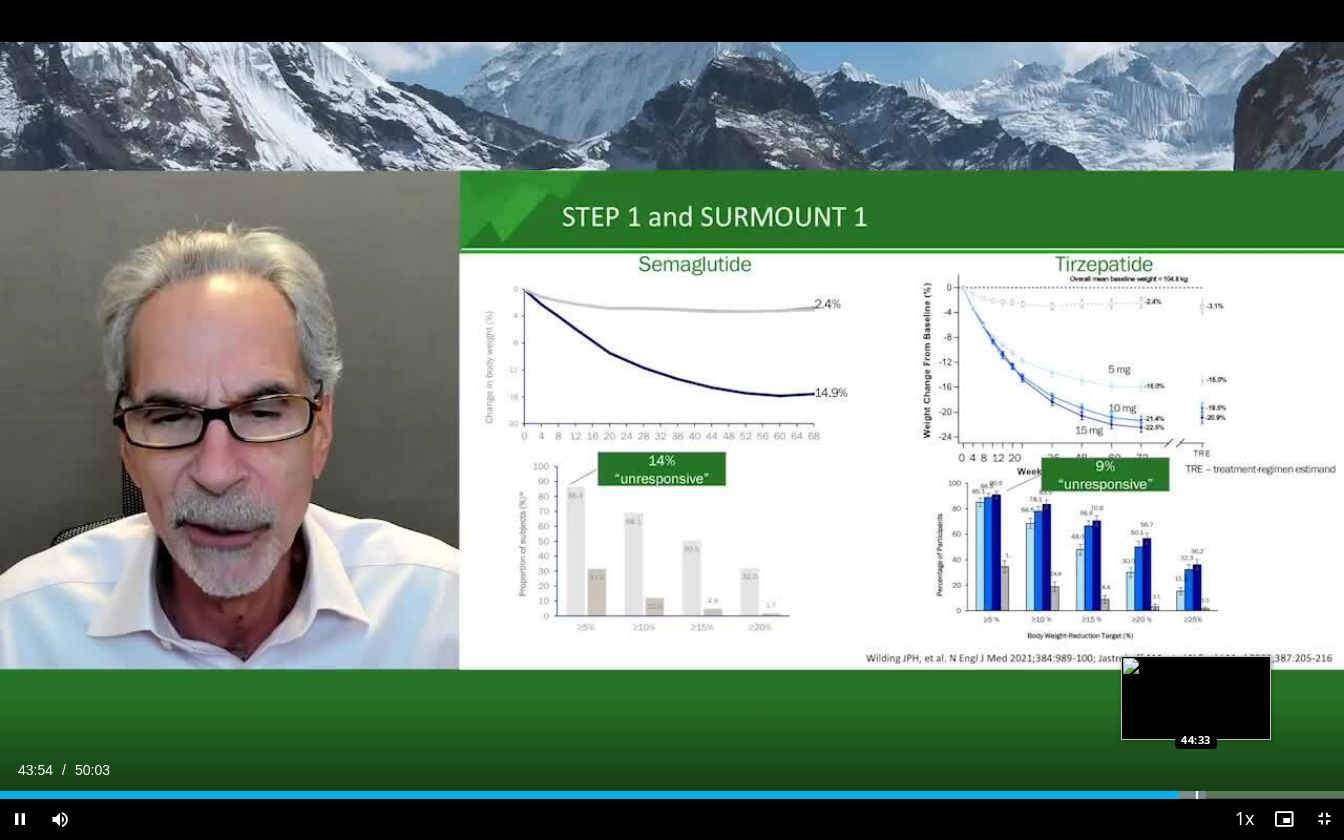 click at bounding box center [1197, 795] 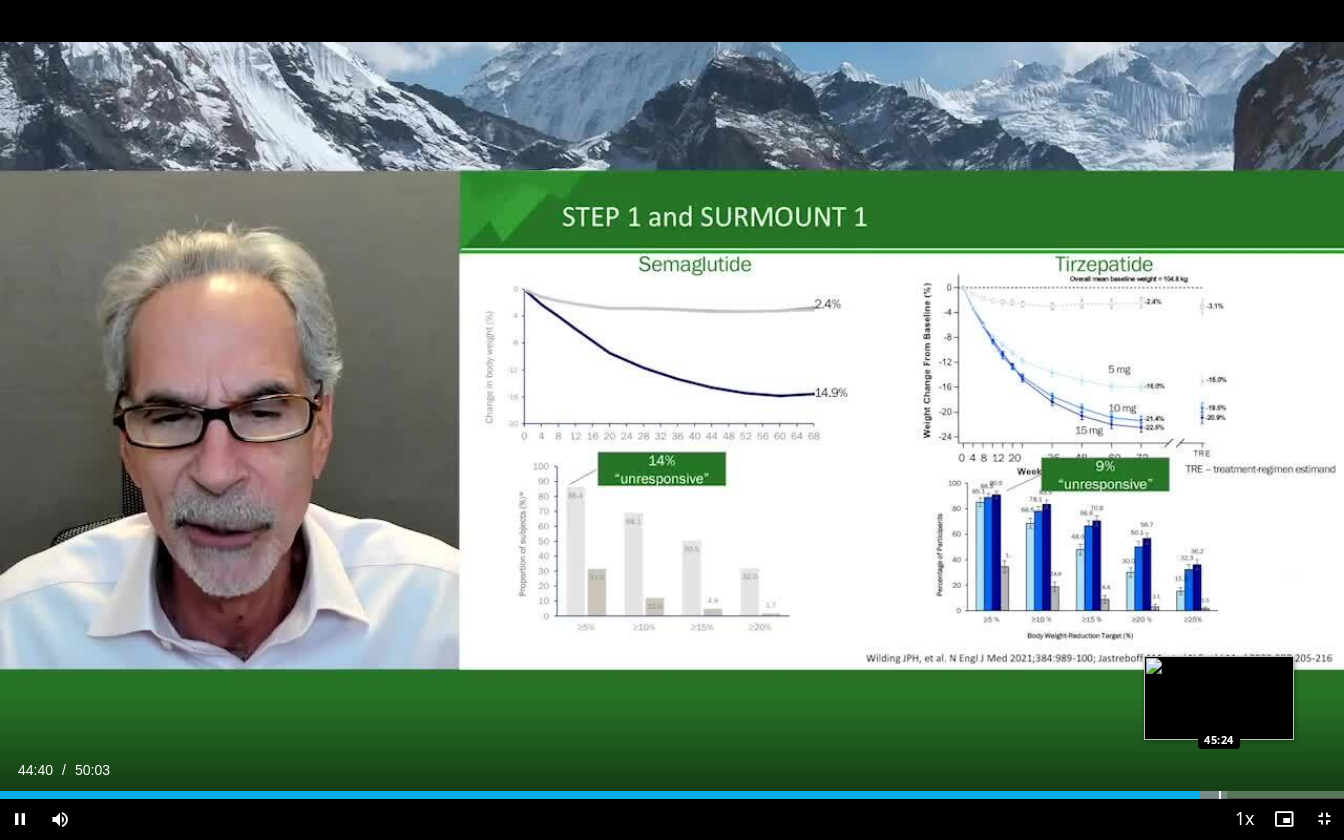click at bounding box center (1220, 795) 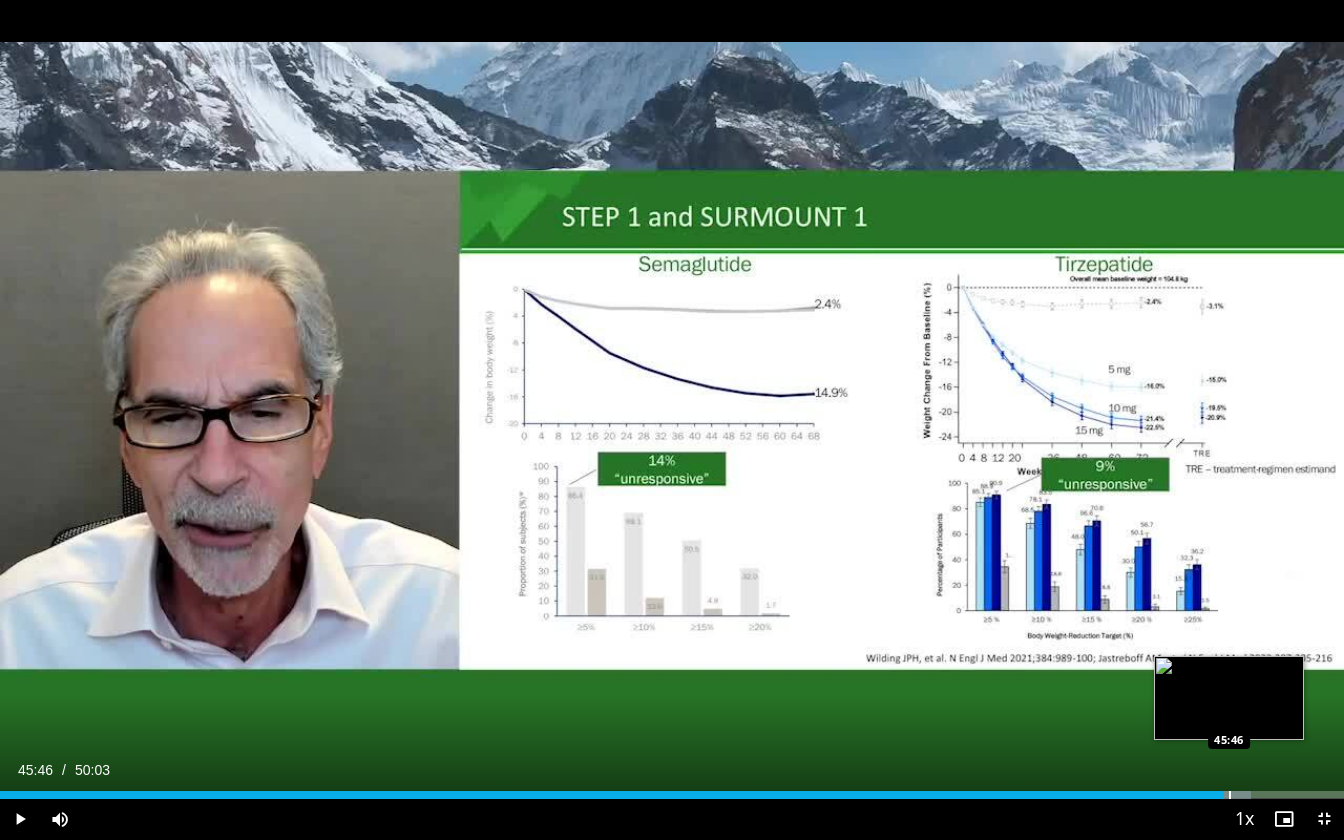 click at bounding box center (1230, 795) 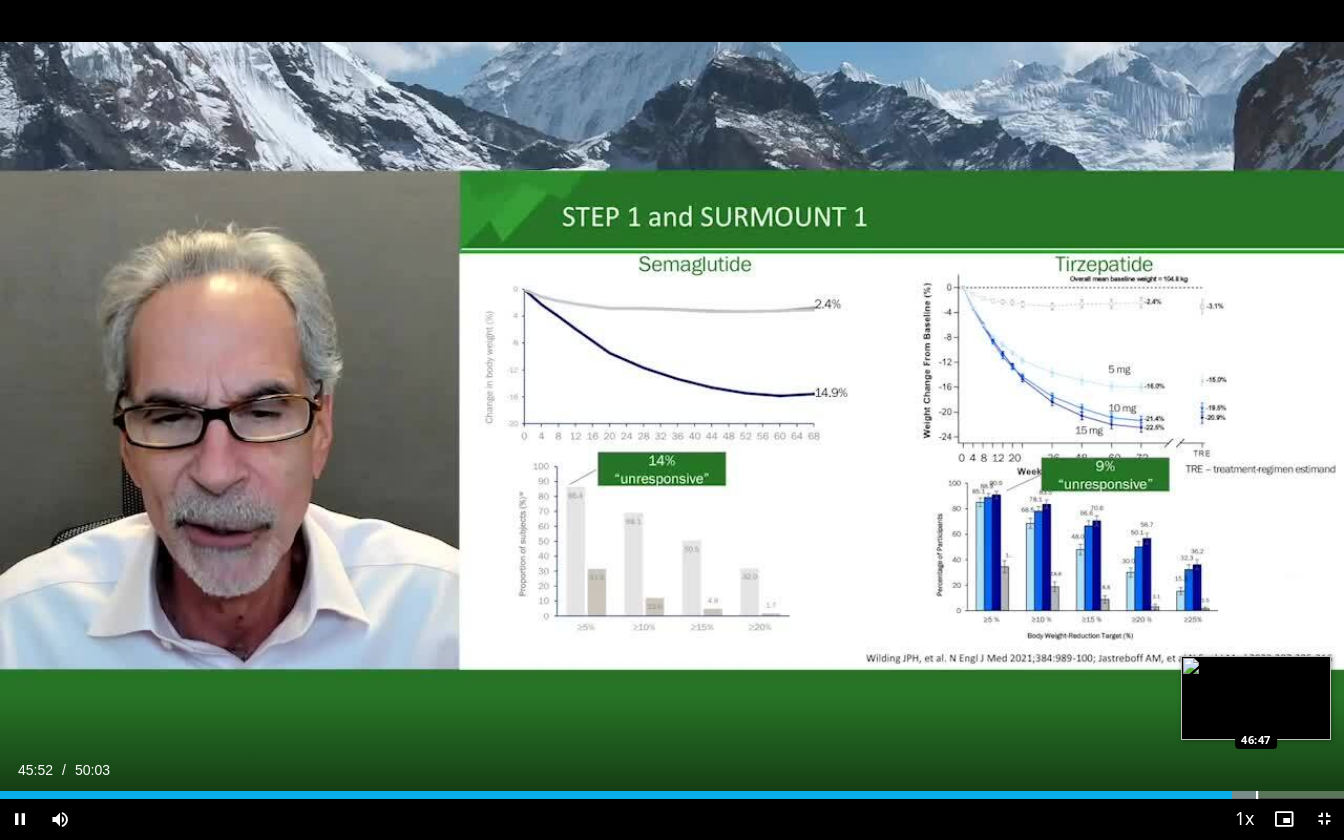 click at bounding box center [1257, 795] 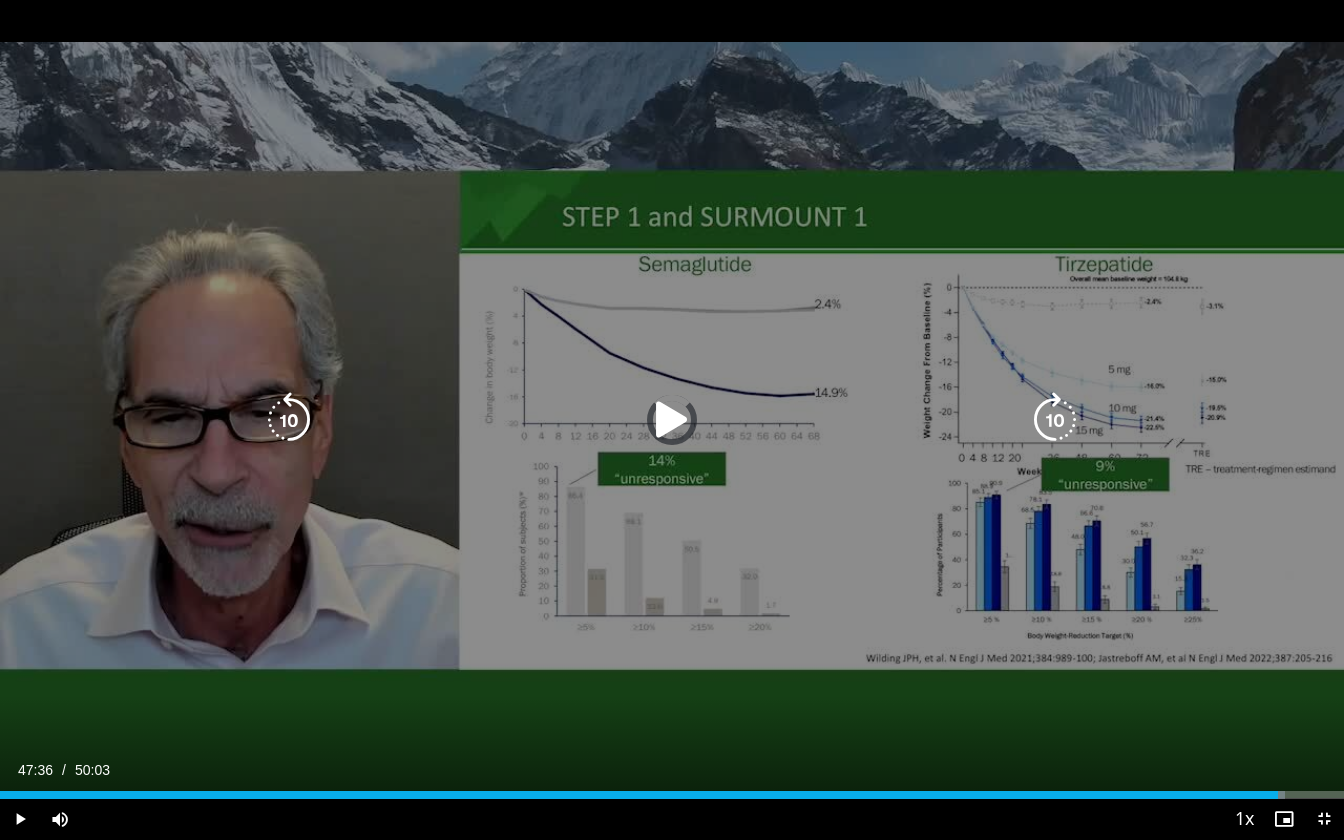 click on "Loaded :  95.64% 47:36 47:36" at bounding box center [672, 789] 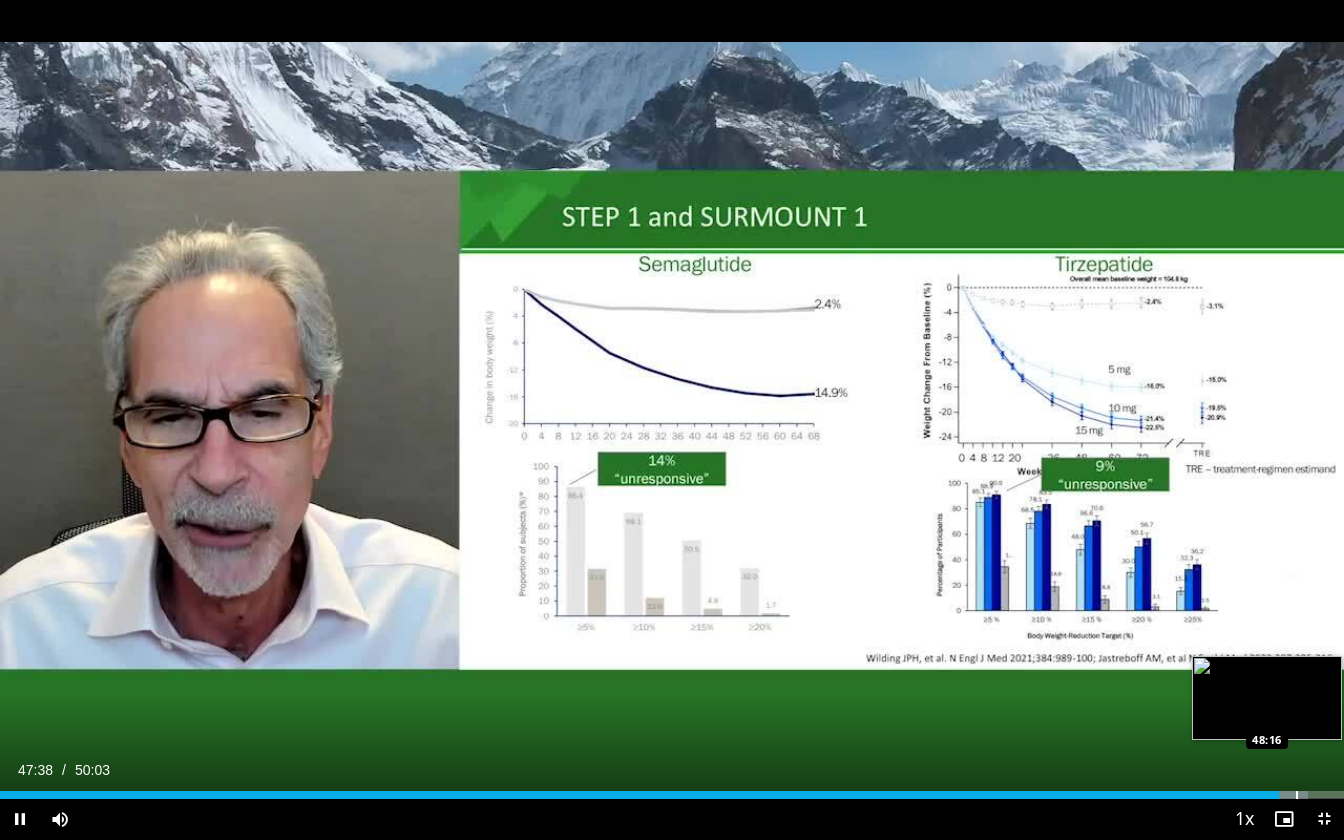 click at bounding box center [1297, 795] 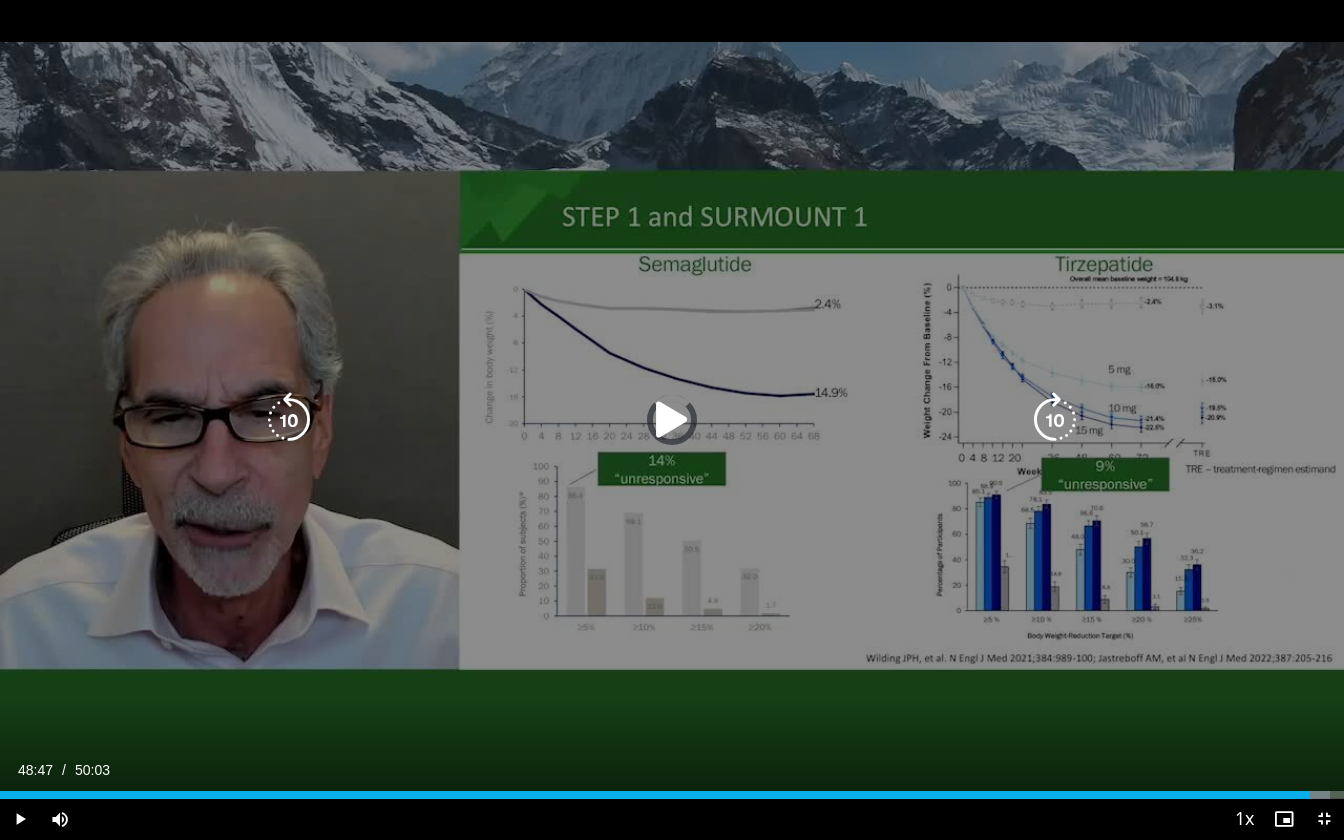 click on "Loaded :  98.97% 48:26 48:47" at bounding box center (672, 789) 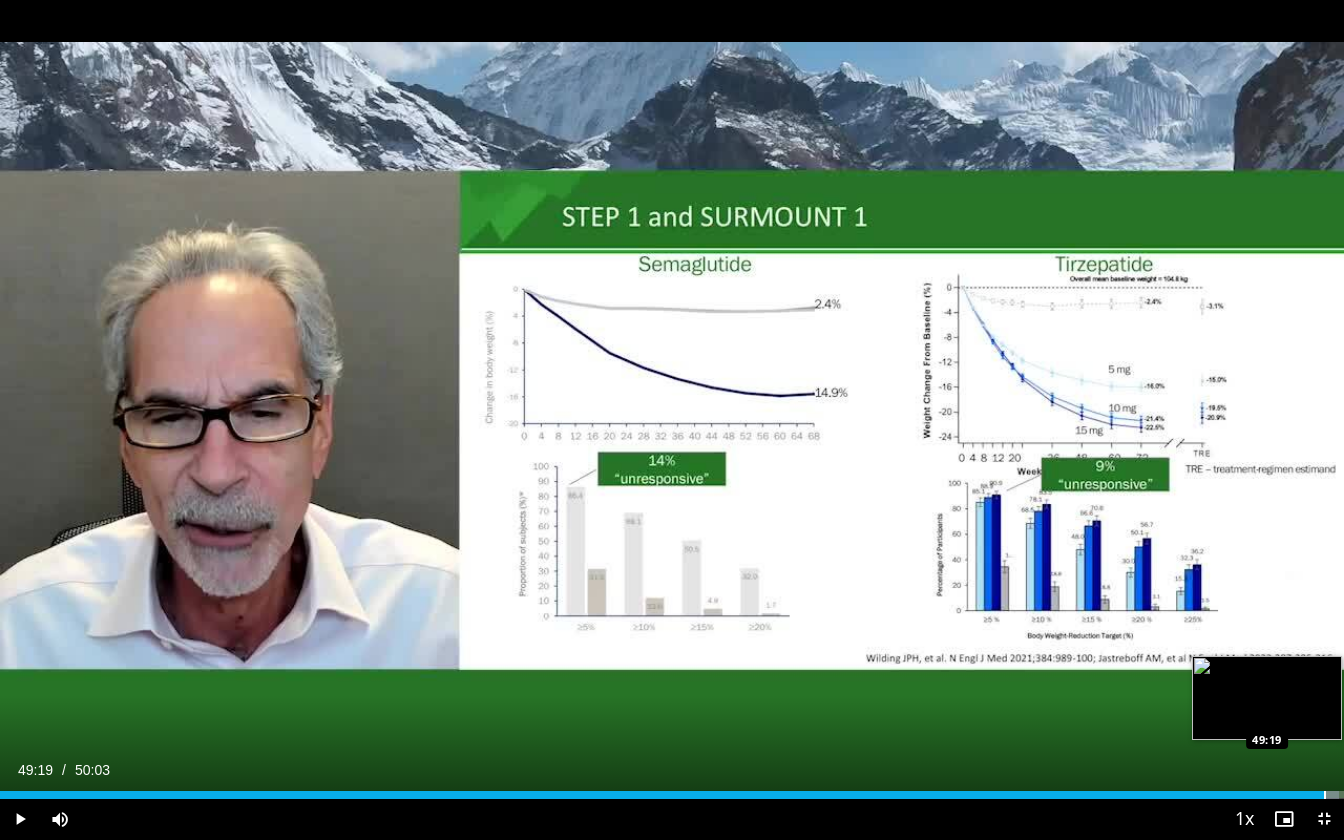 click at bounding box center [1325, 795] 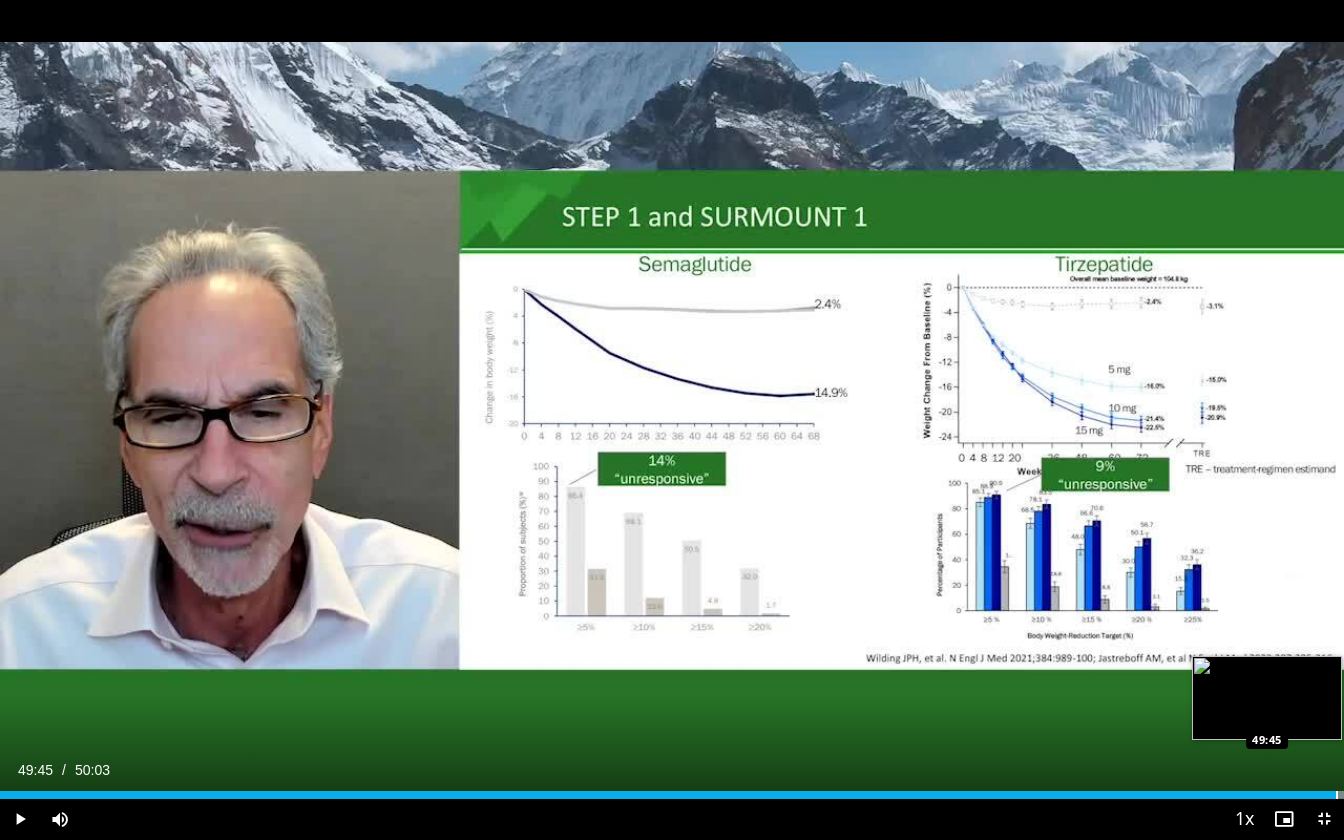 click at bounding box center (1337, 795) 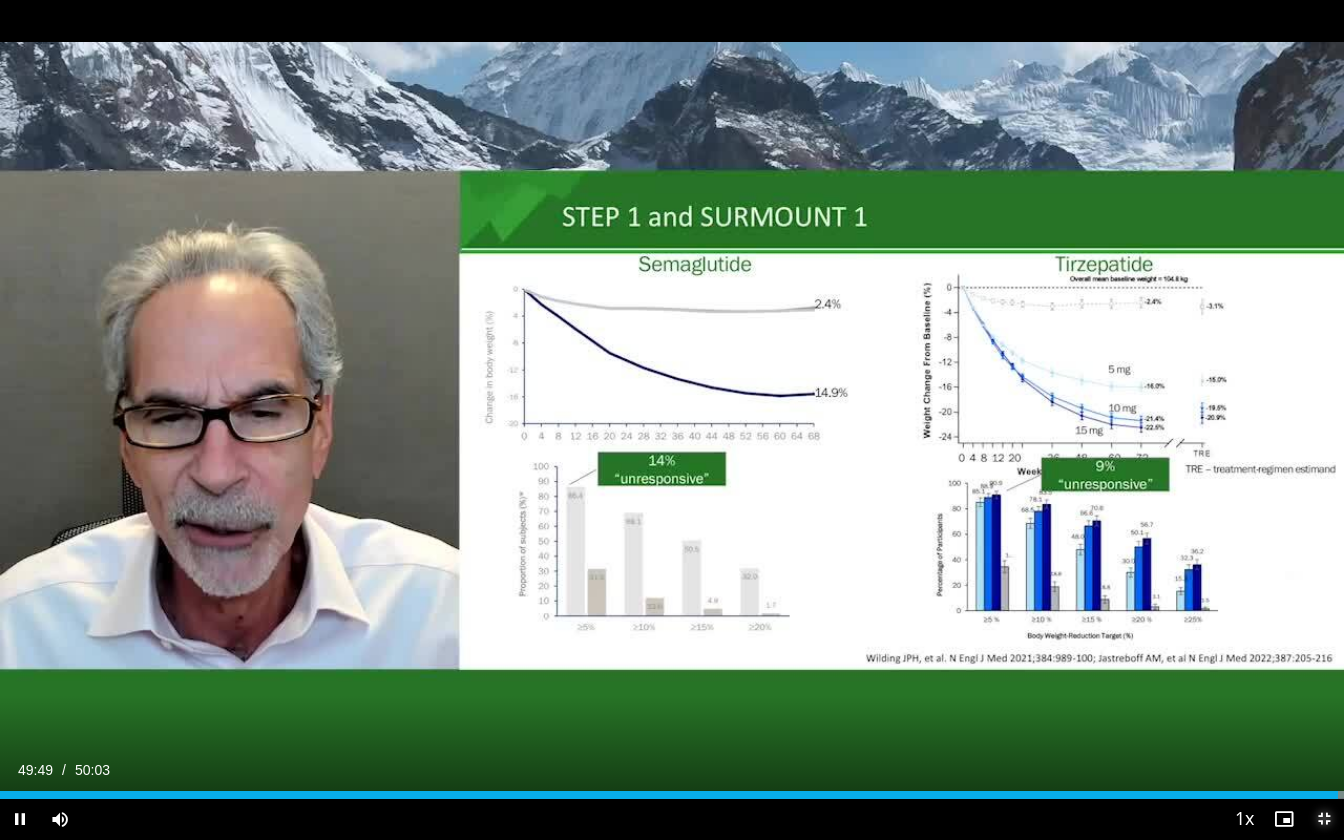 click at bounding box center [1324, 819] 